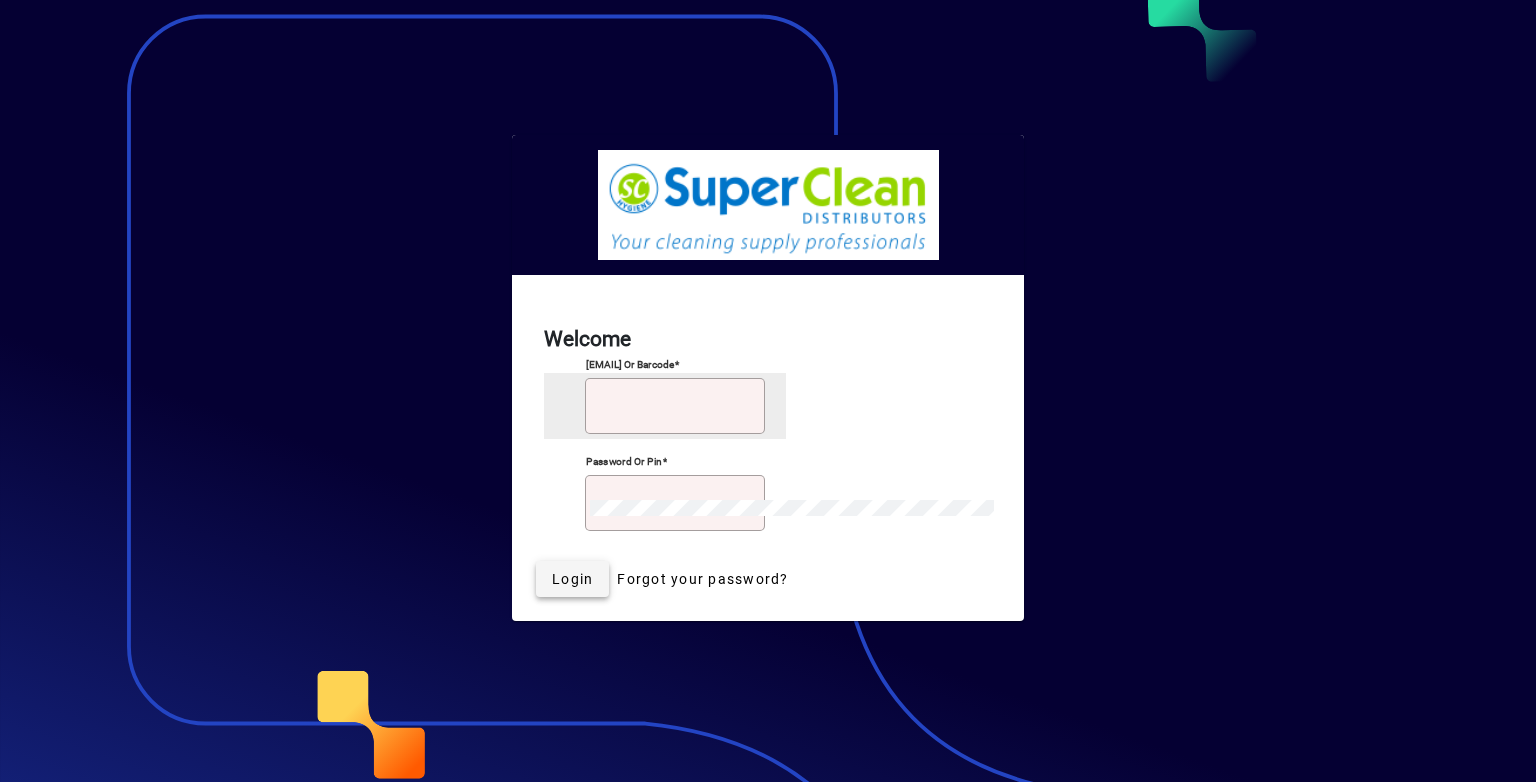 scroll, scrollTop: 0, scrollLeft: 0, axis: both 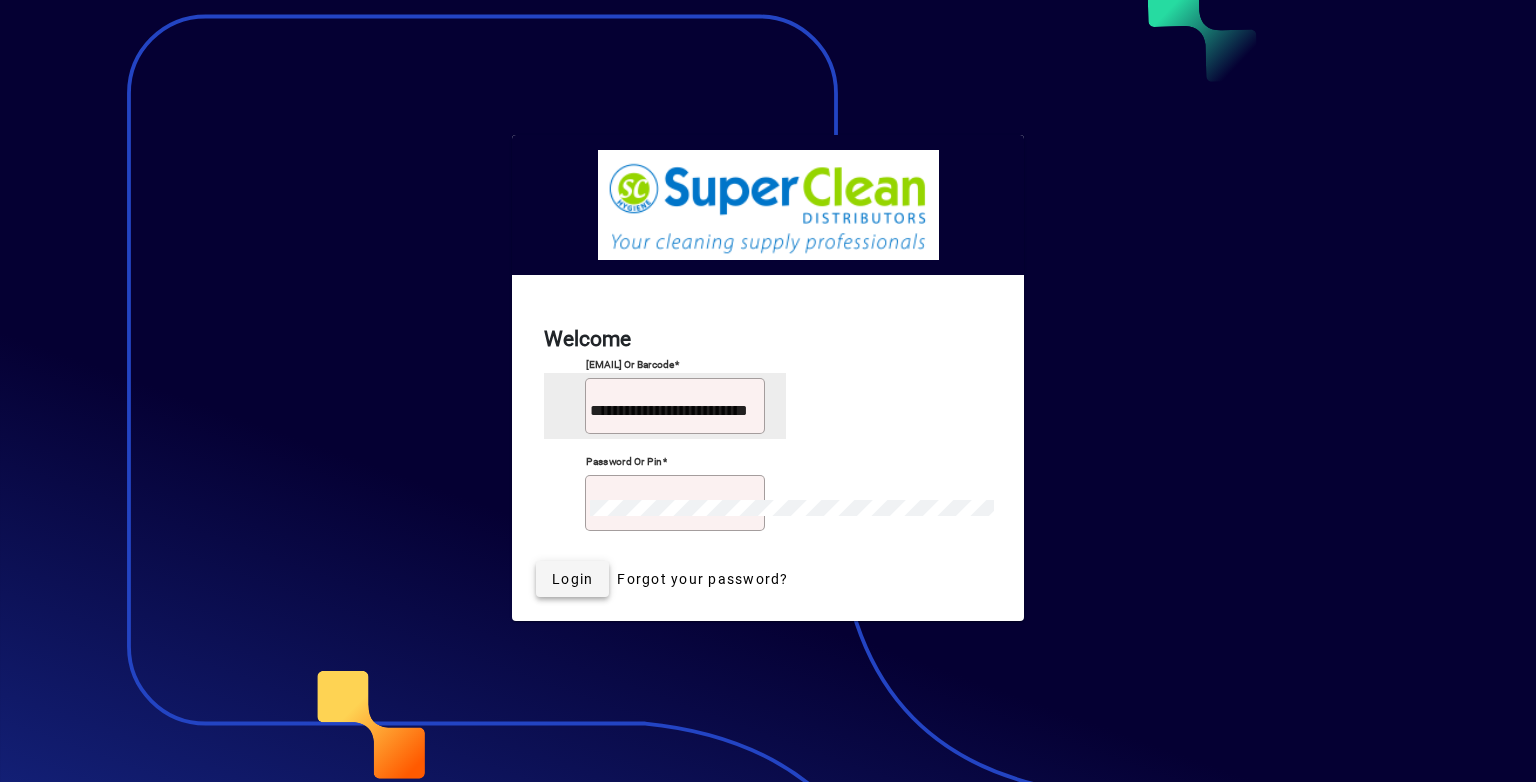 click on "Login" at bounding box center [572, 579] 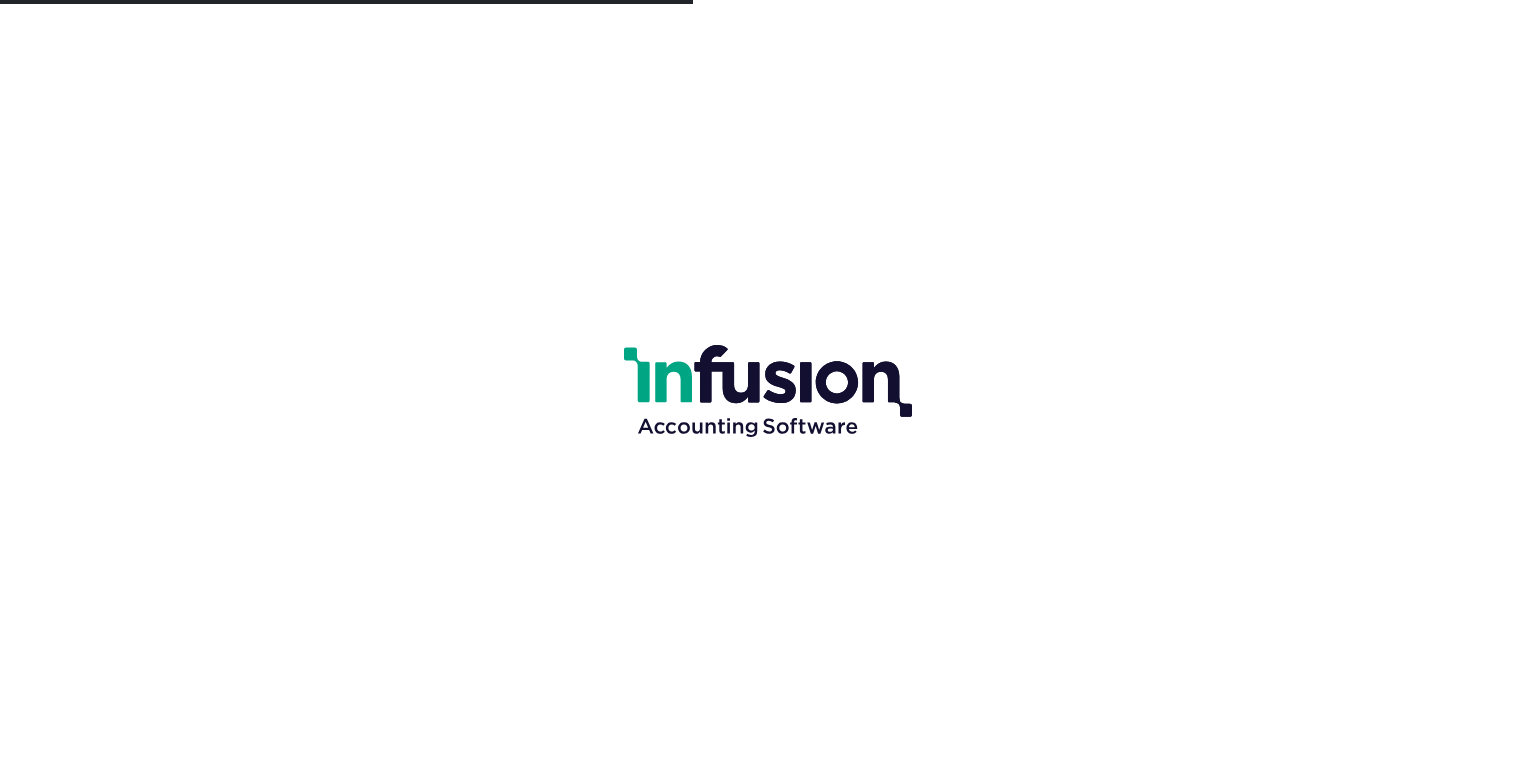 scroll, scrollTop: 0, scrollLeft: 0, axis: both 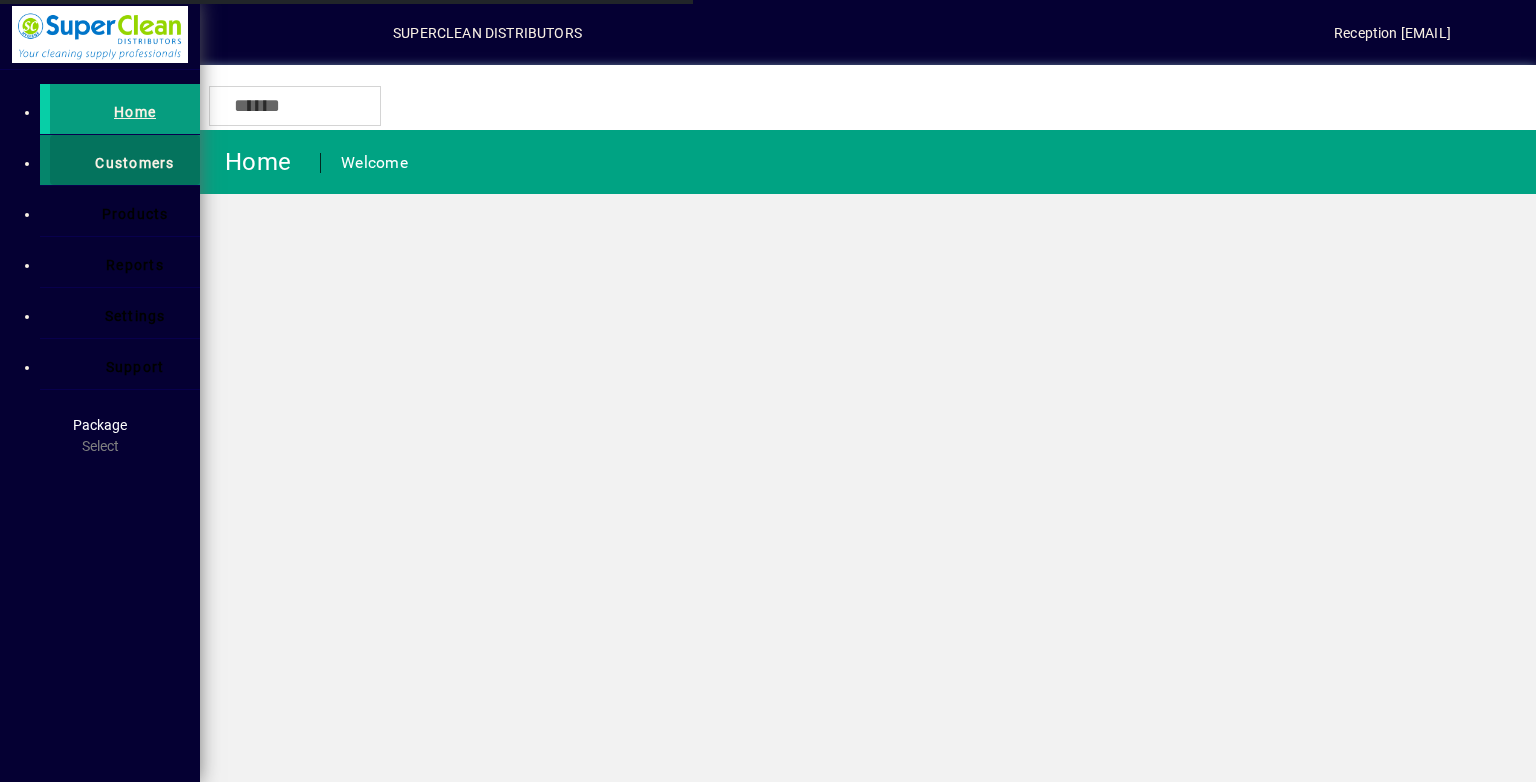 click on "Customers" at bounding box center (134, 163) 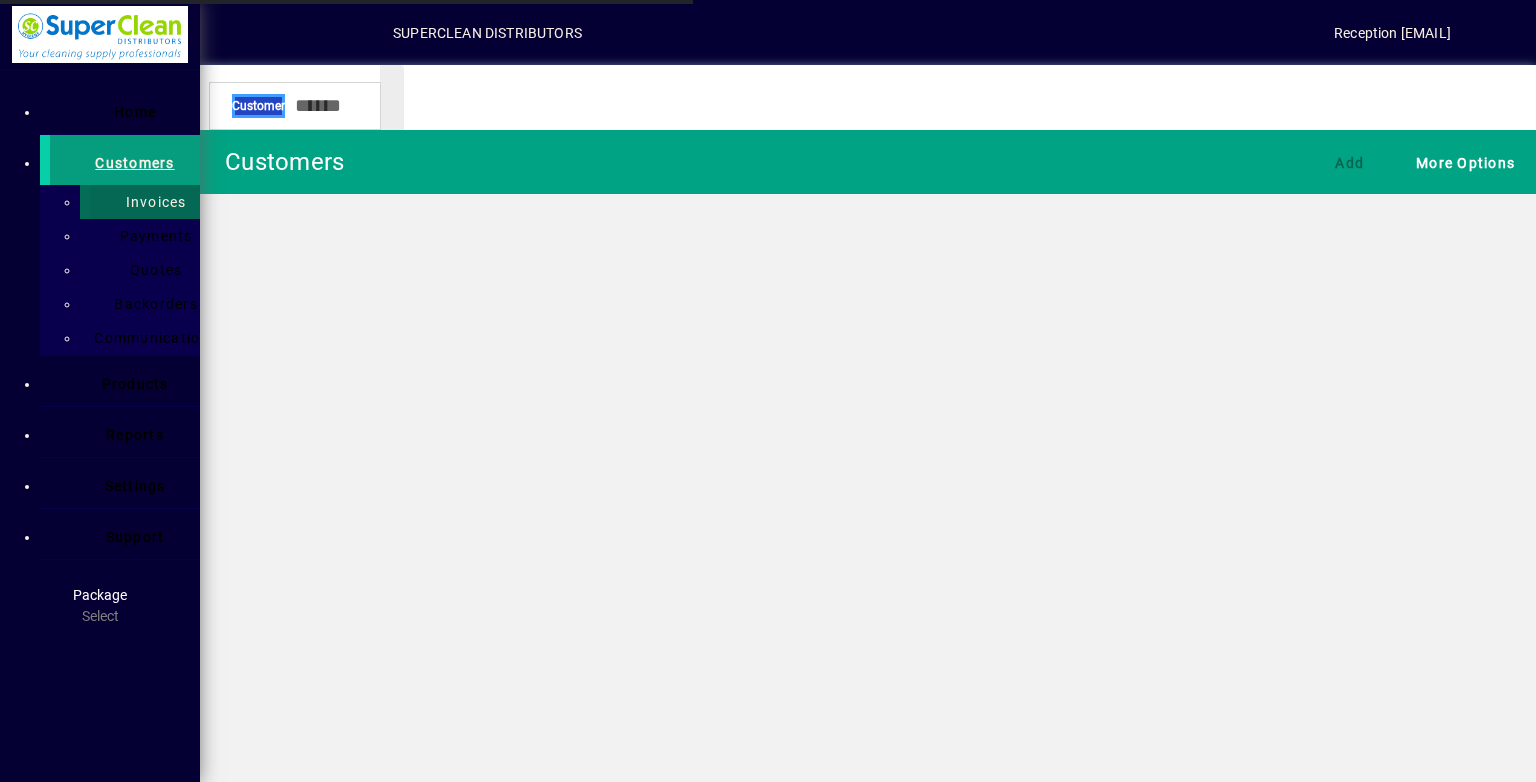 click at bounding box center (145, 202) 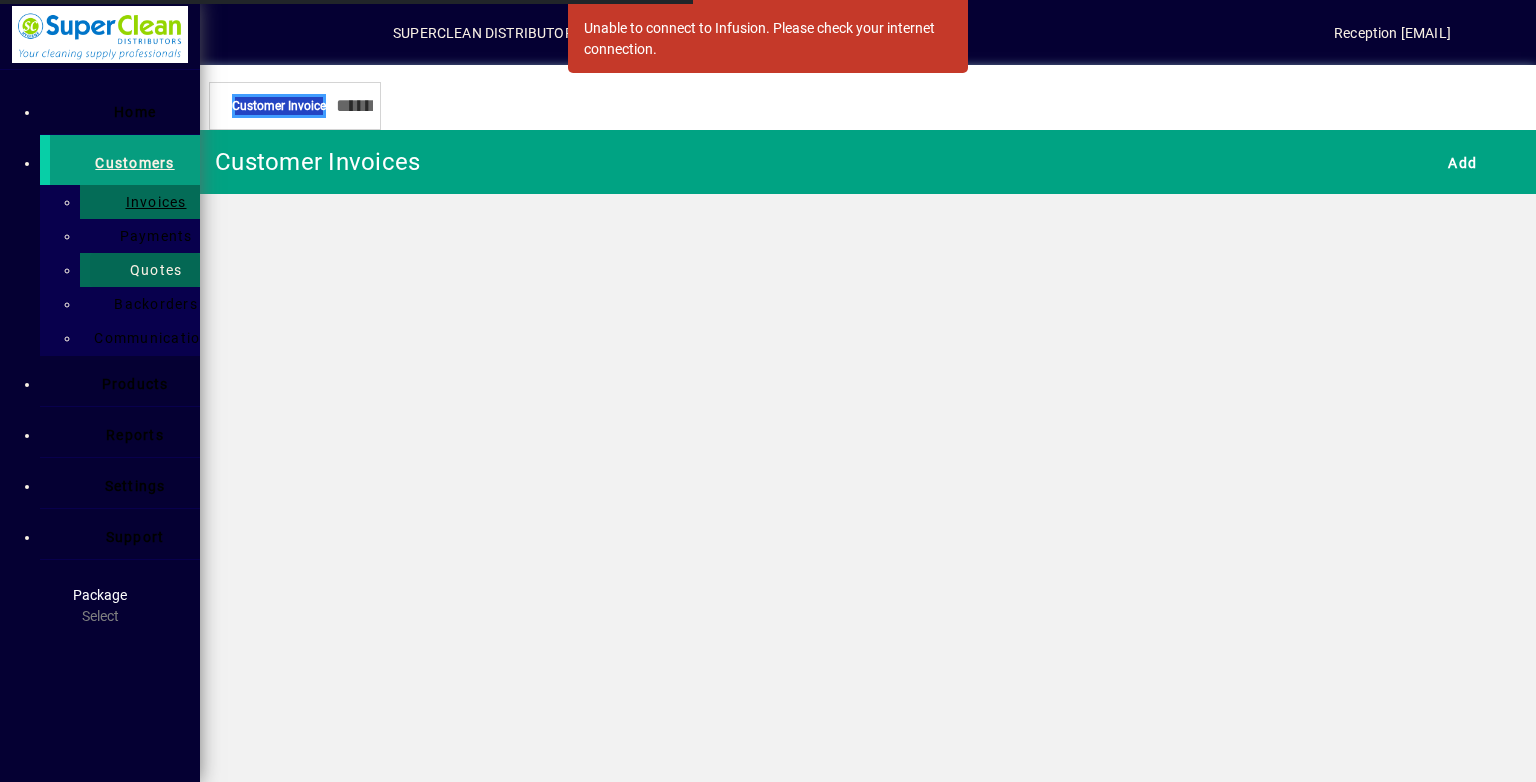 click at bounding box center (145, 270) 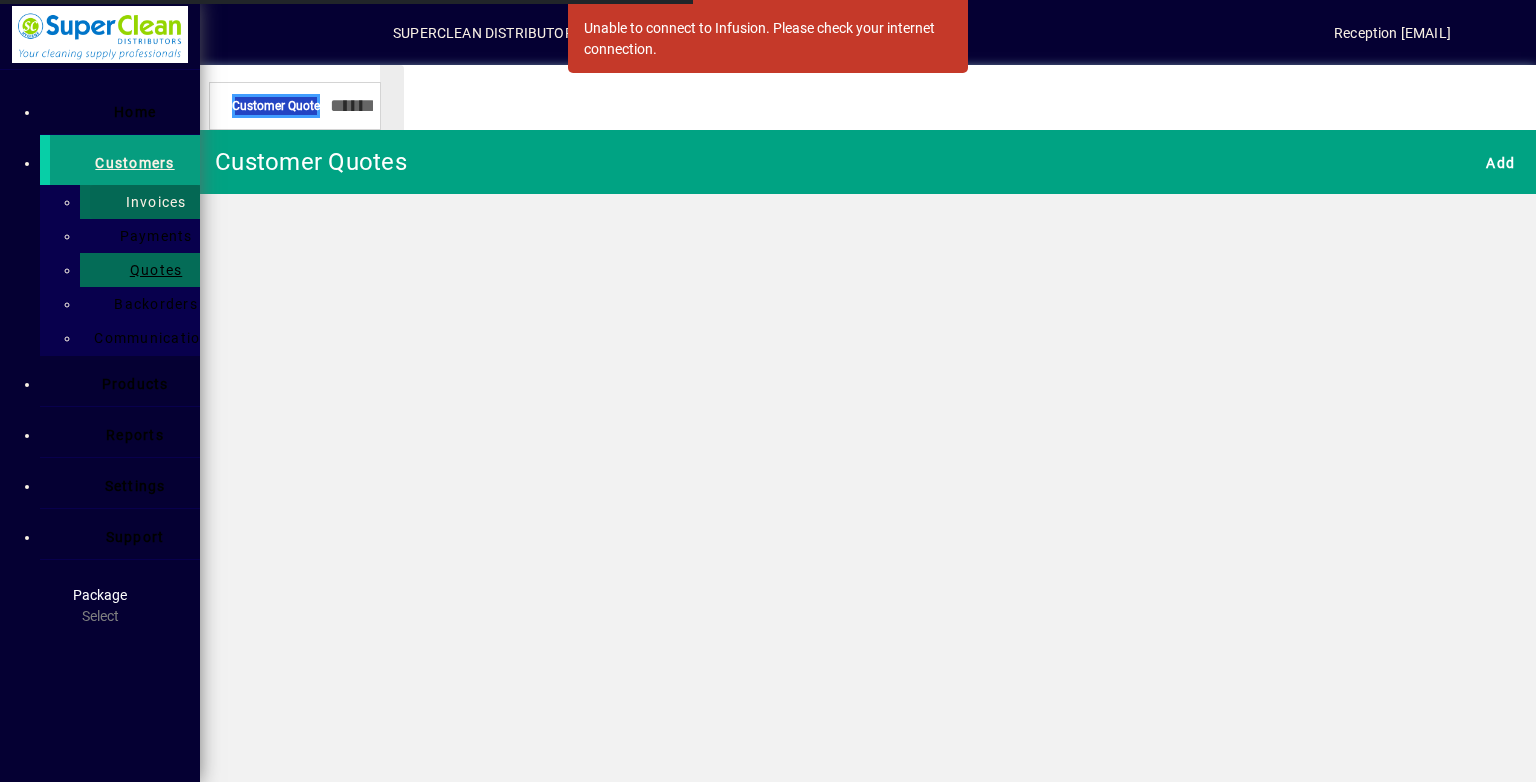 click at bounding box center [145, 202] 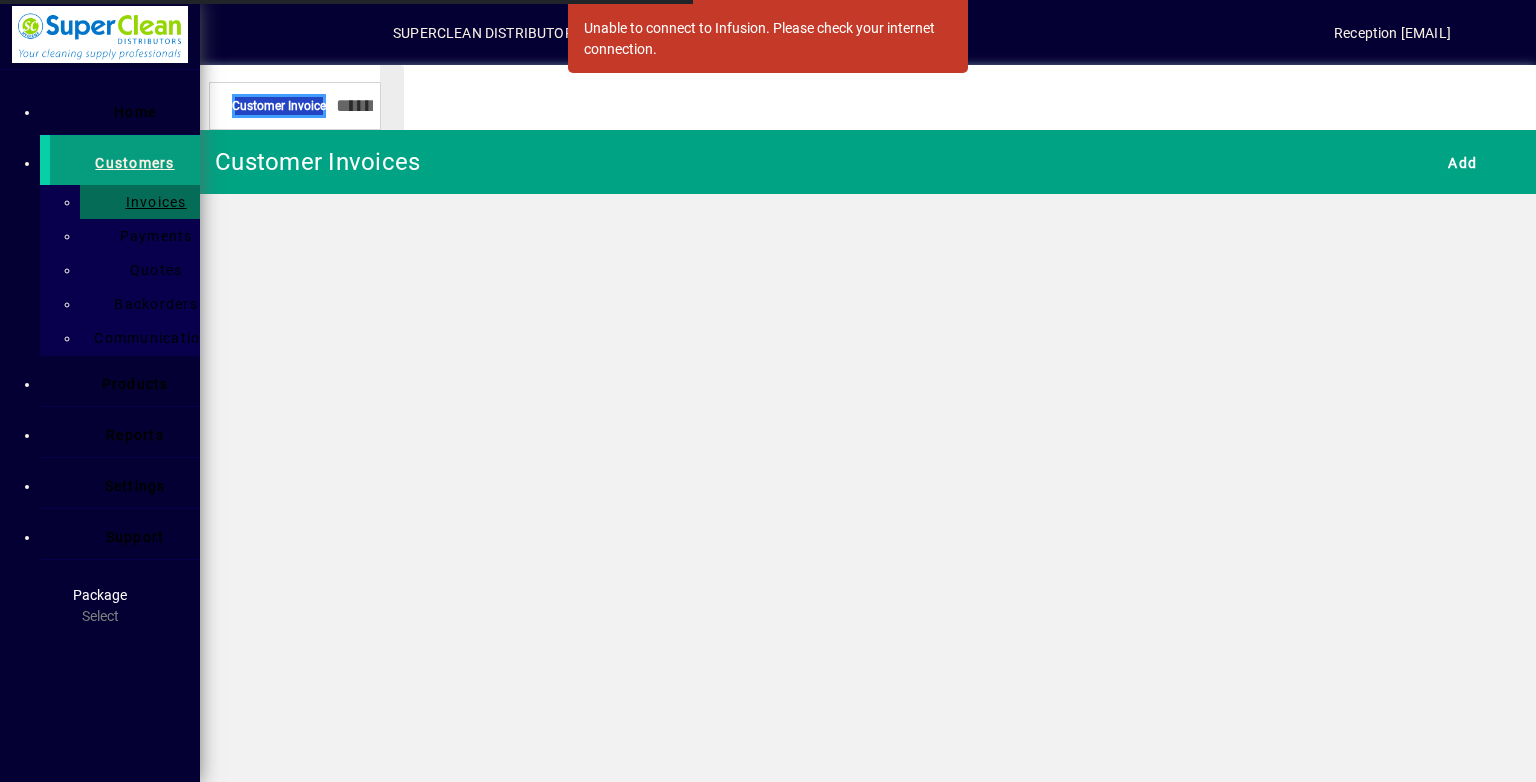 click on "SUPERCLEAN DISTRIBUTORS Reception reception@superclean.co.nz" at bounding box center [868, 32] 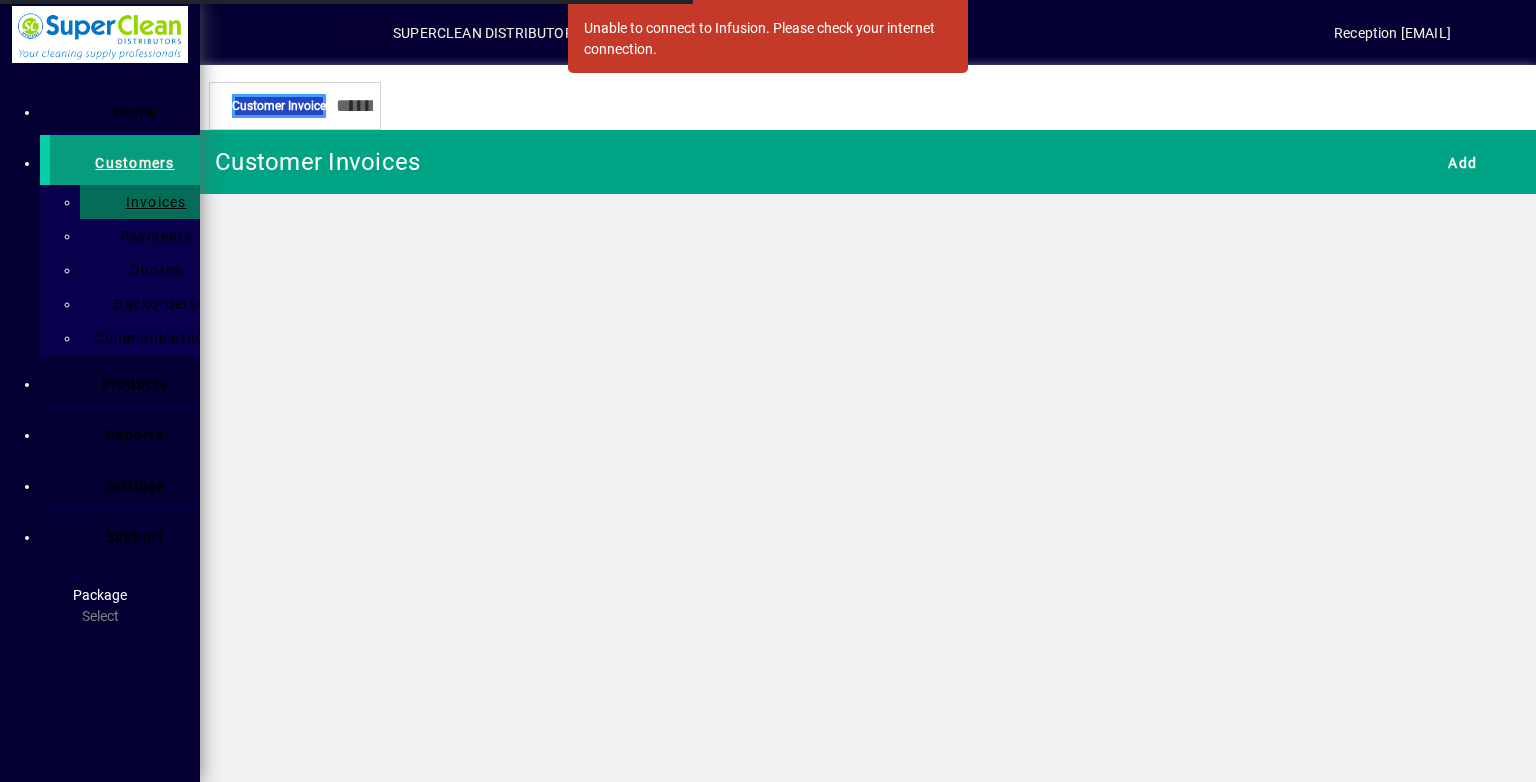 click at bounding box center (361, 33) 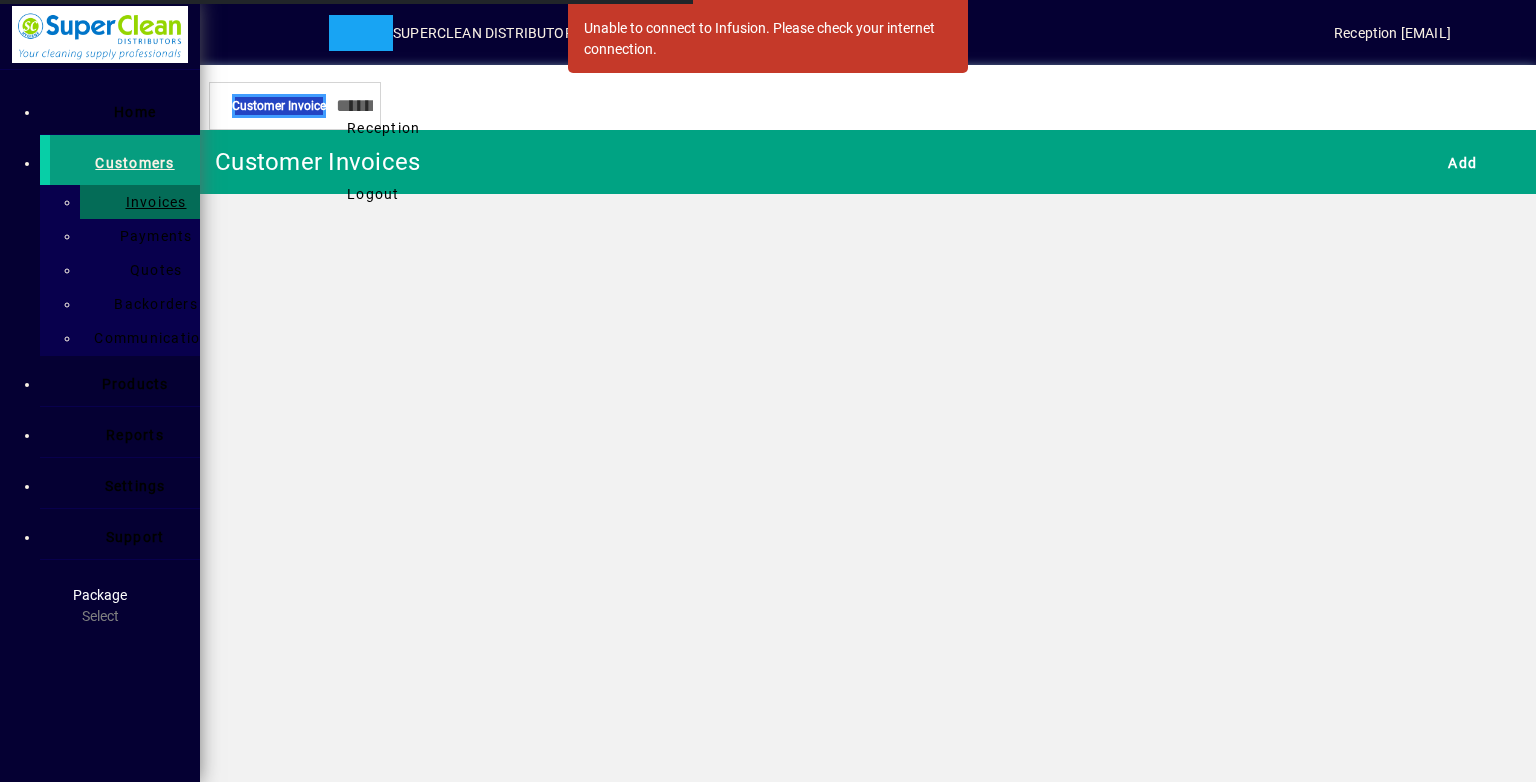 click at bounding box center [373, 195] 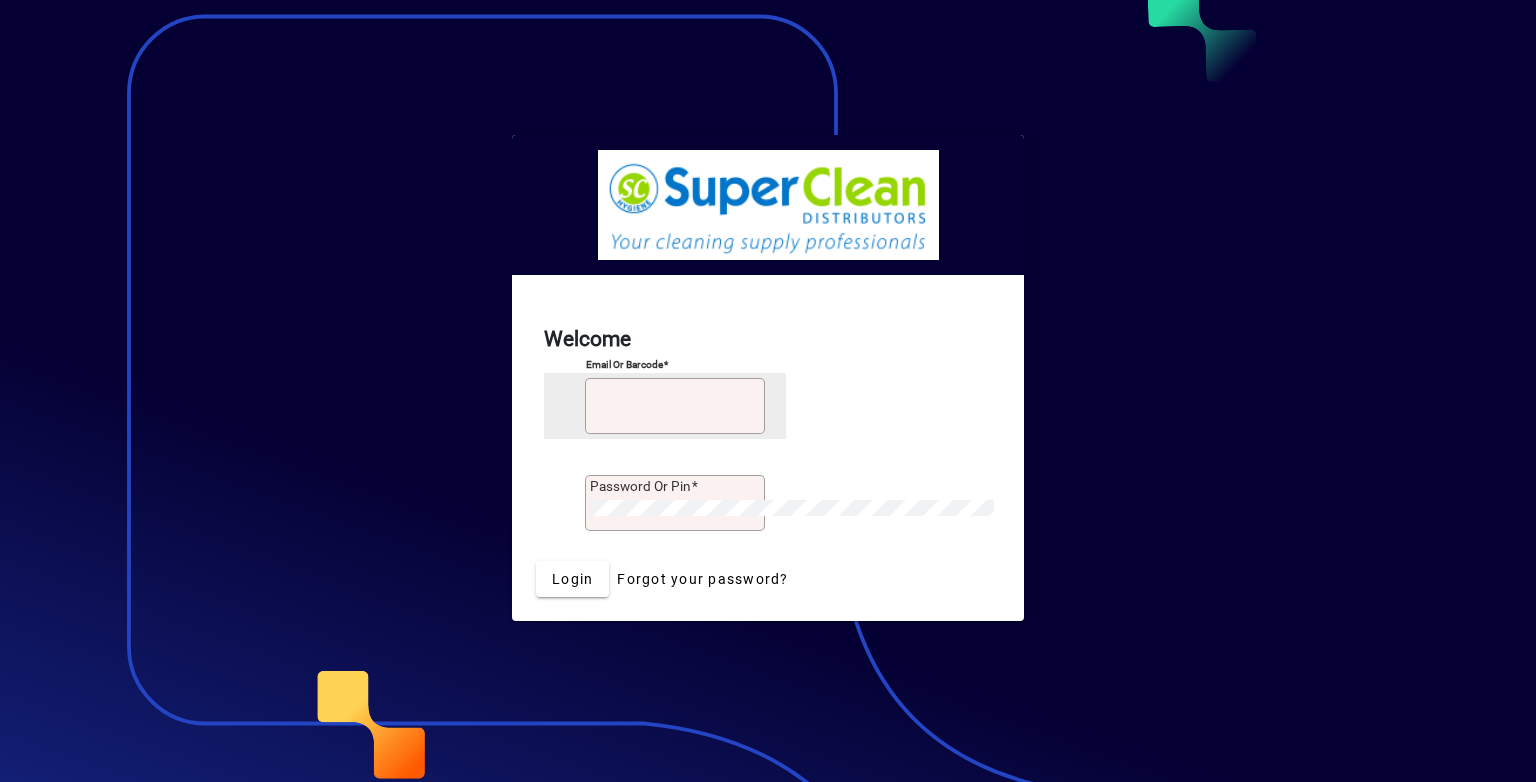 scroll, scrollTop: 0, scrollLeft: 0, axis: both 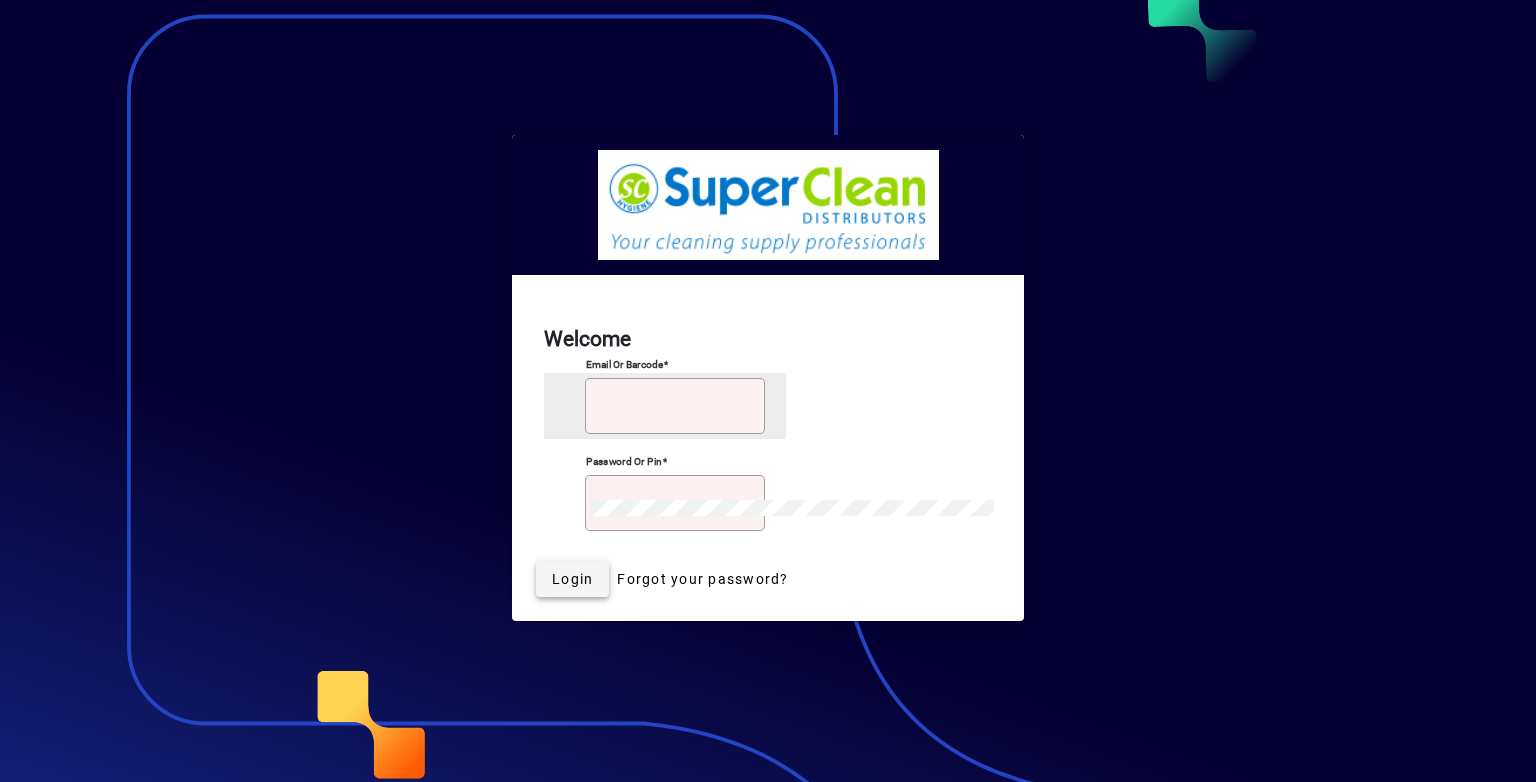 type on "**********" 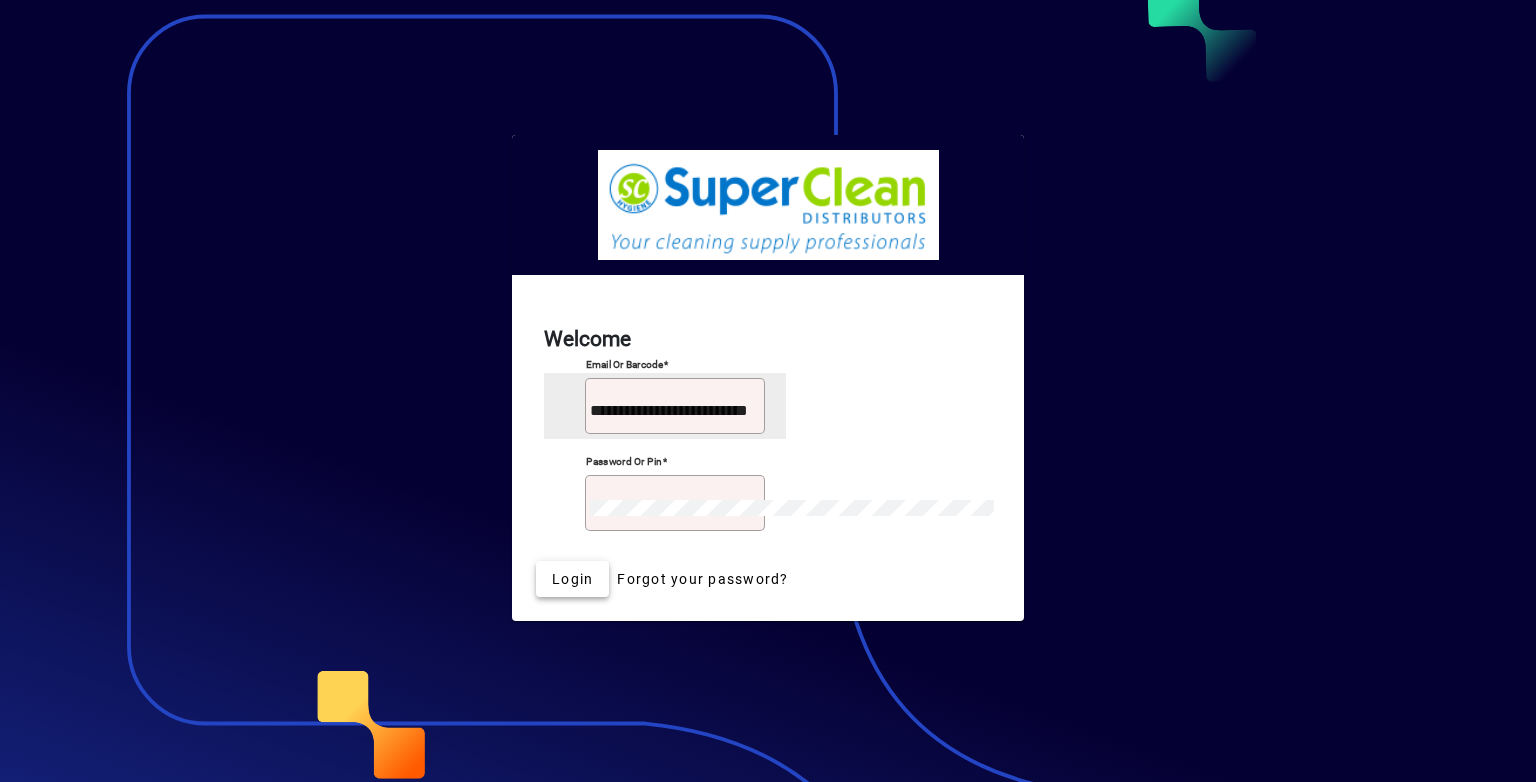click on "Login" at bounding box center [572, 579] 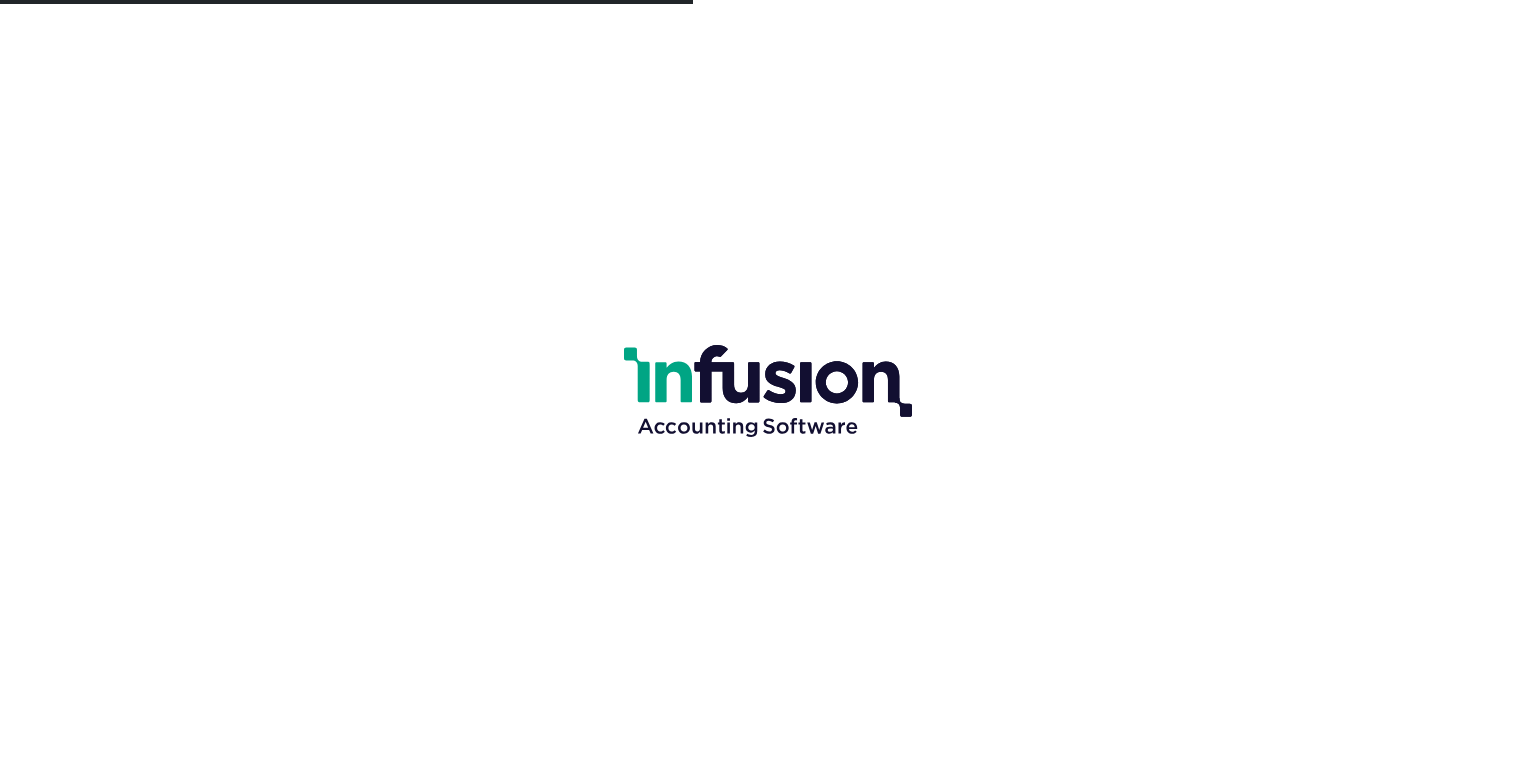 scroll, scrollTop: 0, scrollLeft: 0, axis: both 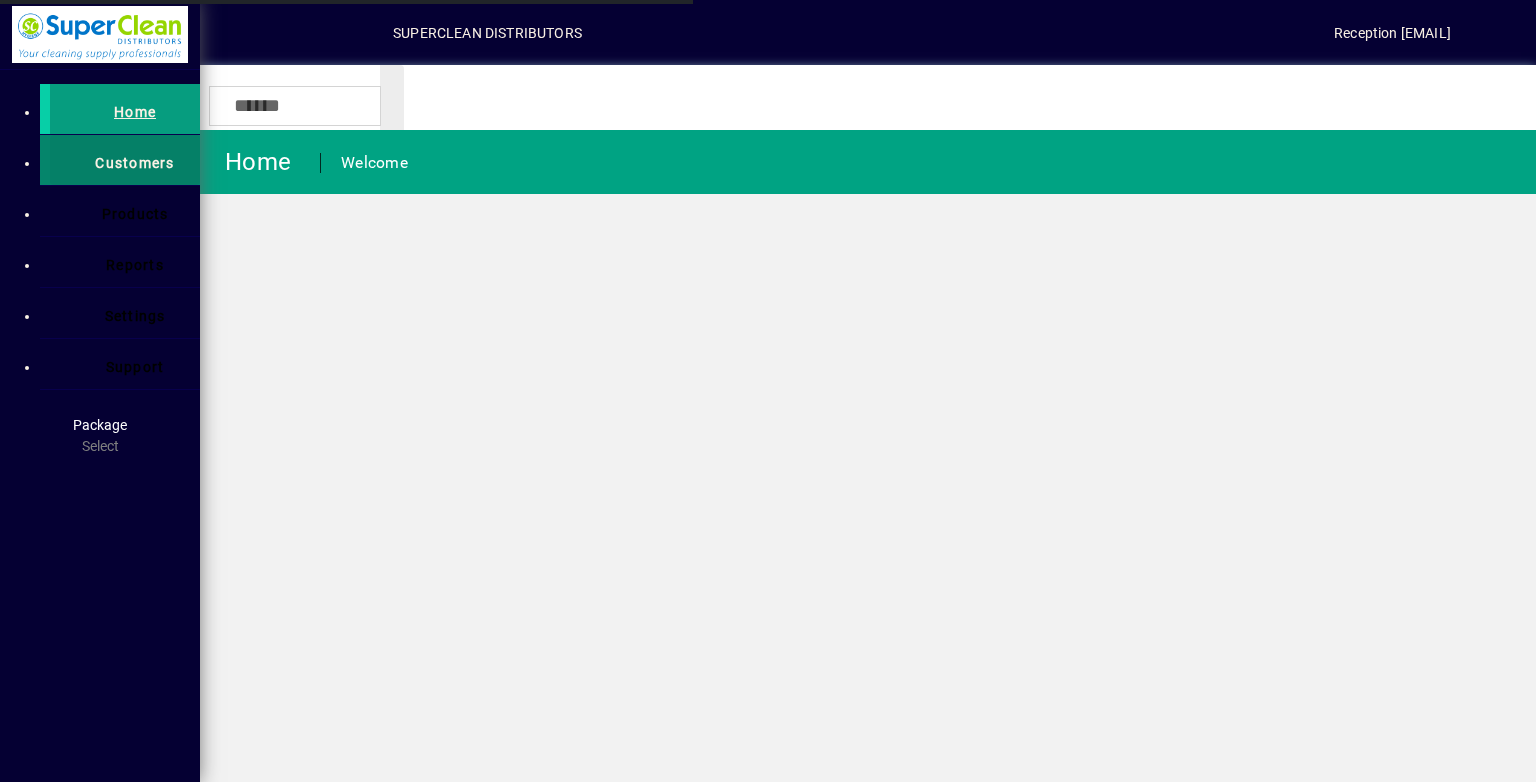click on "Customers" at bounding box center (134, 163) 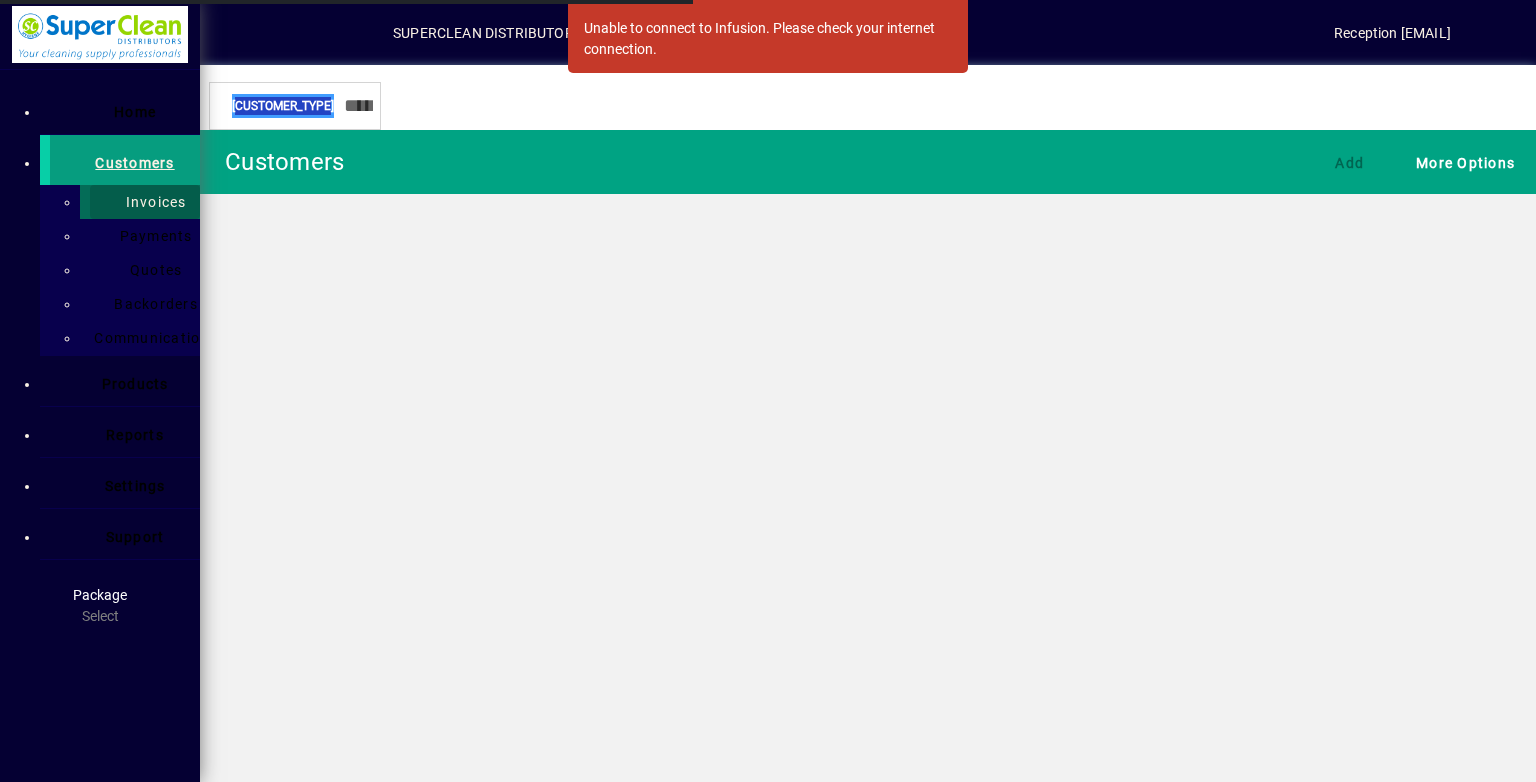 click at bounding box center [145, 202] 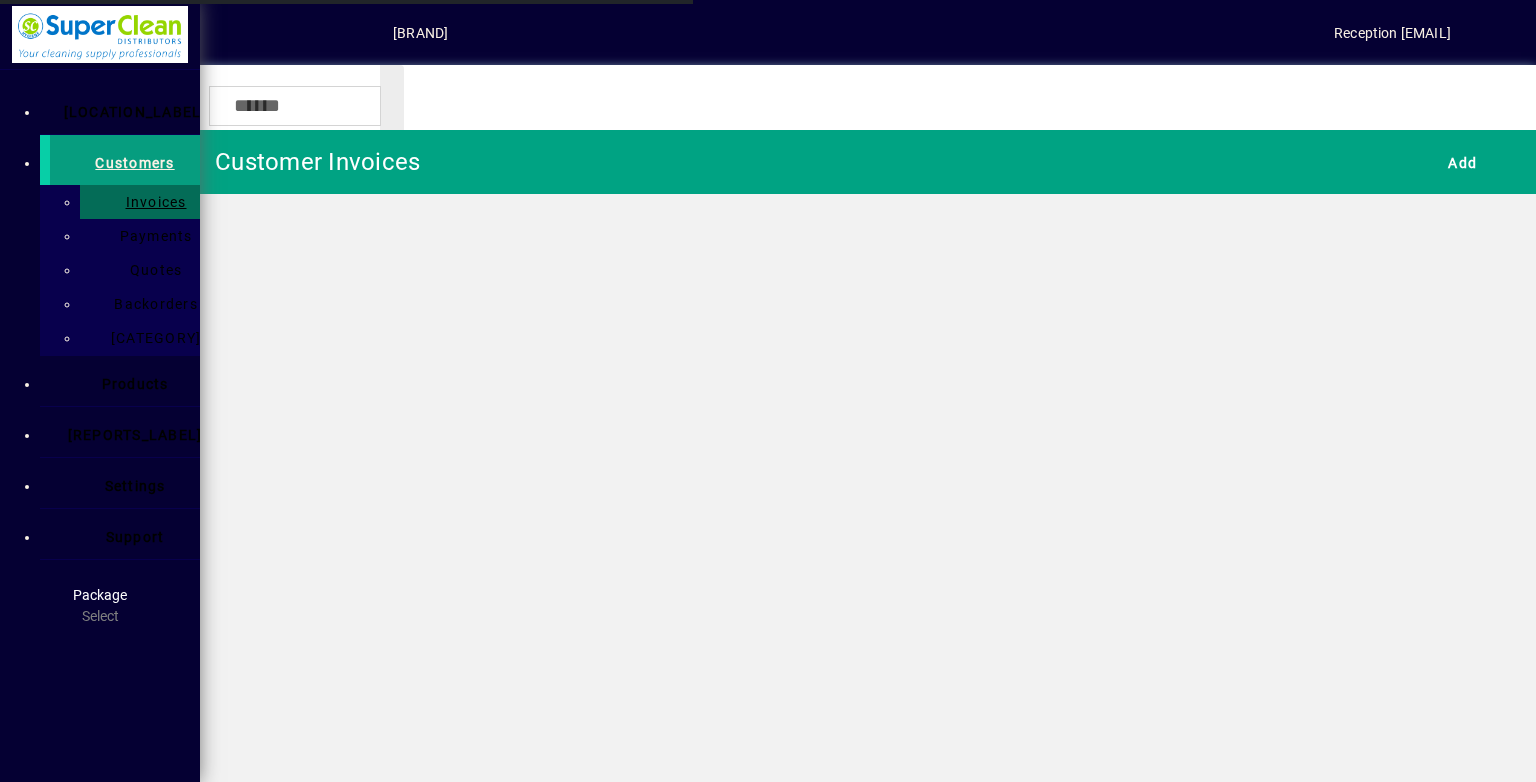scroll, scrollTop: 0, scrollLeft: 0, axis: both 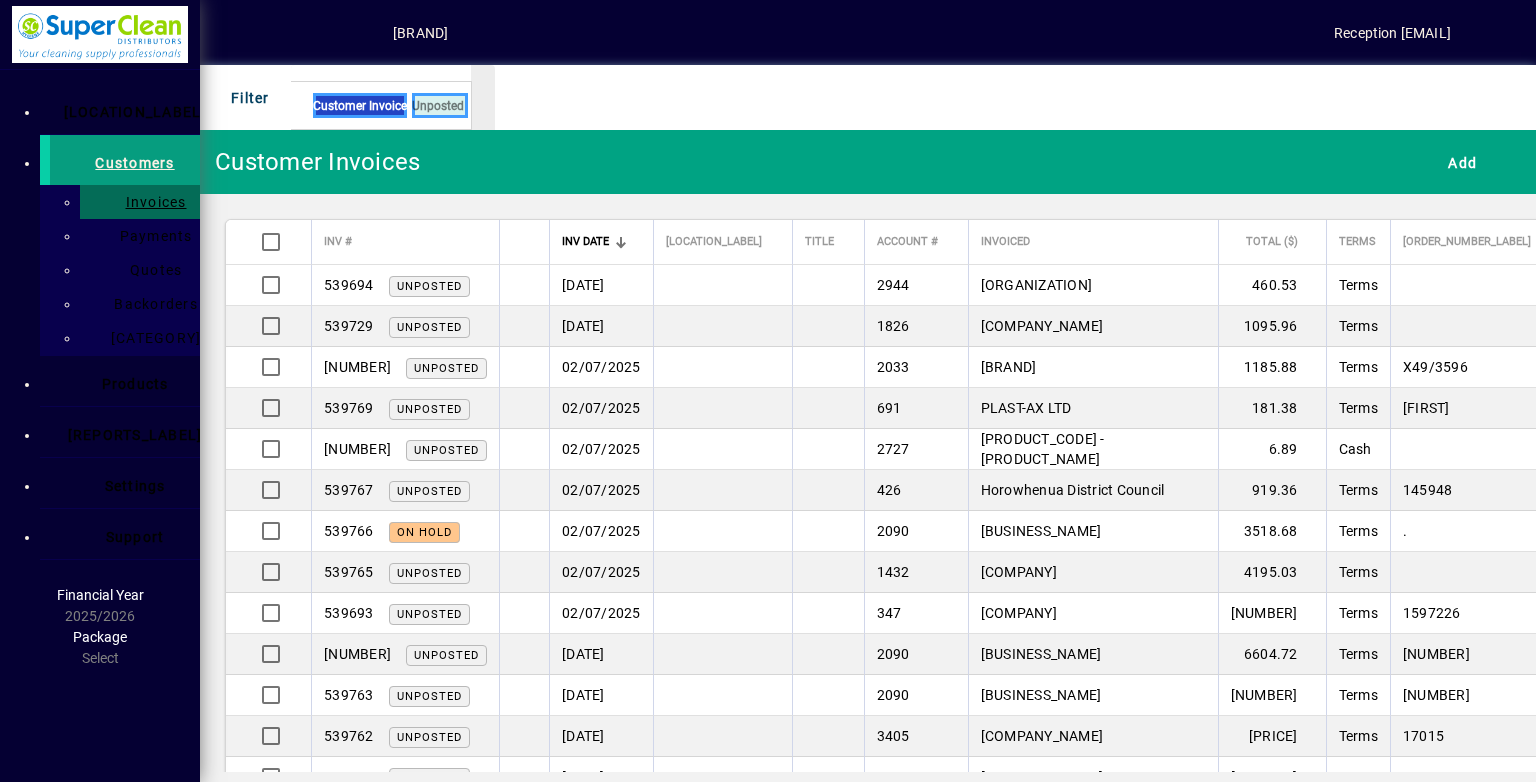 click on "Customer Invoices  Add" at bounding box center [868, 162] 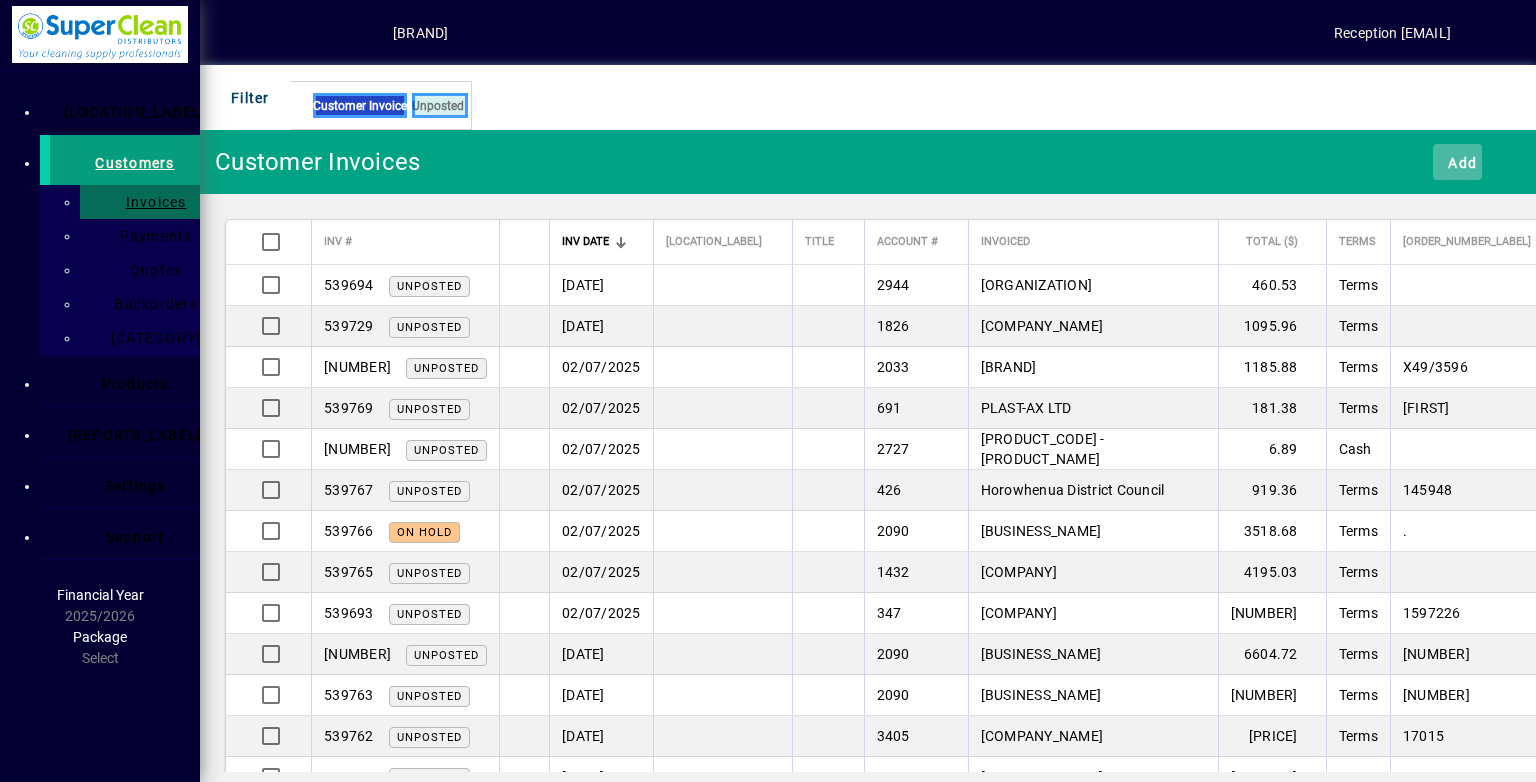 click at bounding box center [1438, 161] 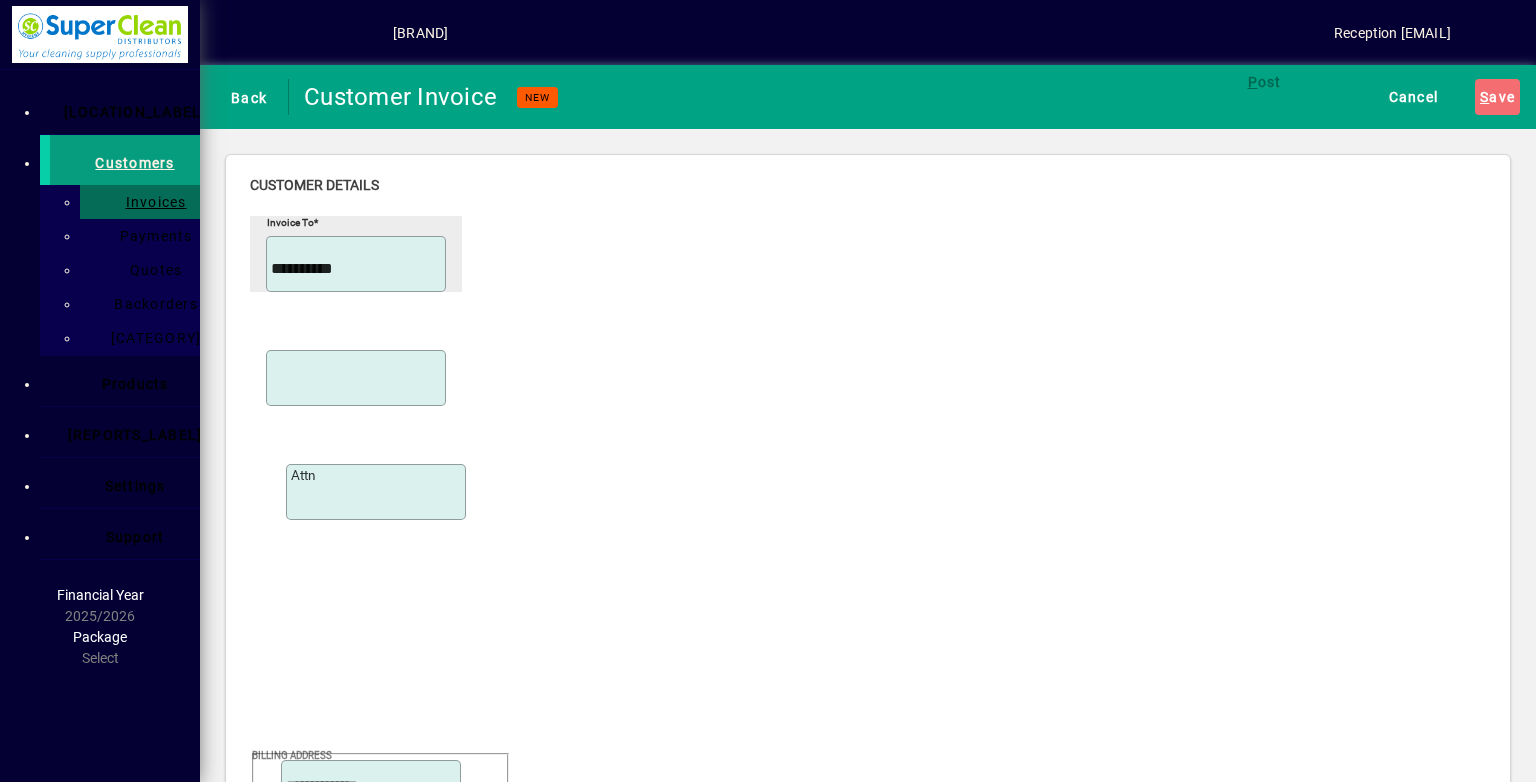 type on "**********" 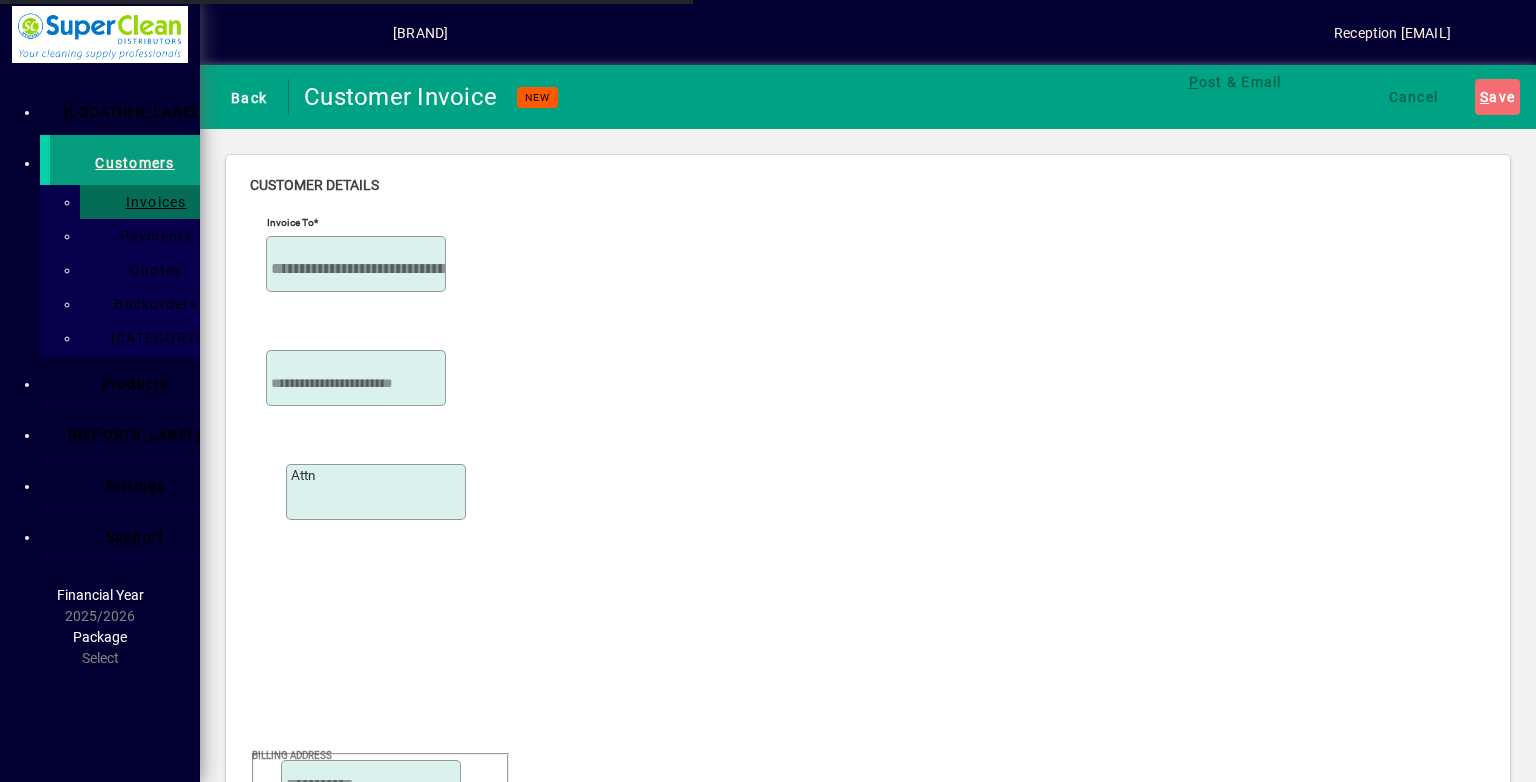 scroll, scrollTop: 300, scrollLeft: 0, axis: vertical 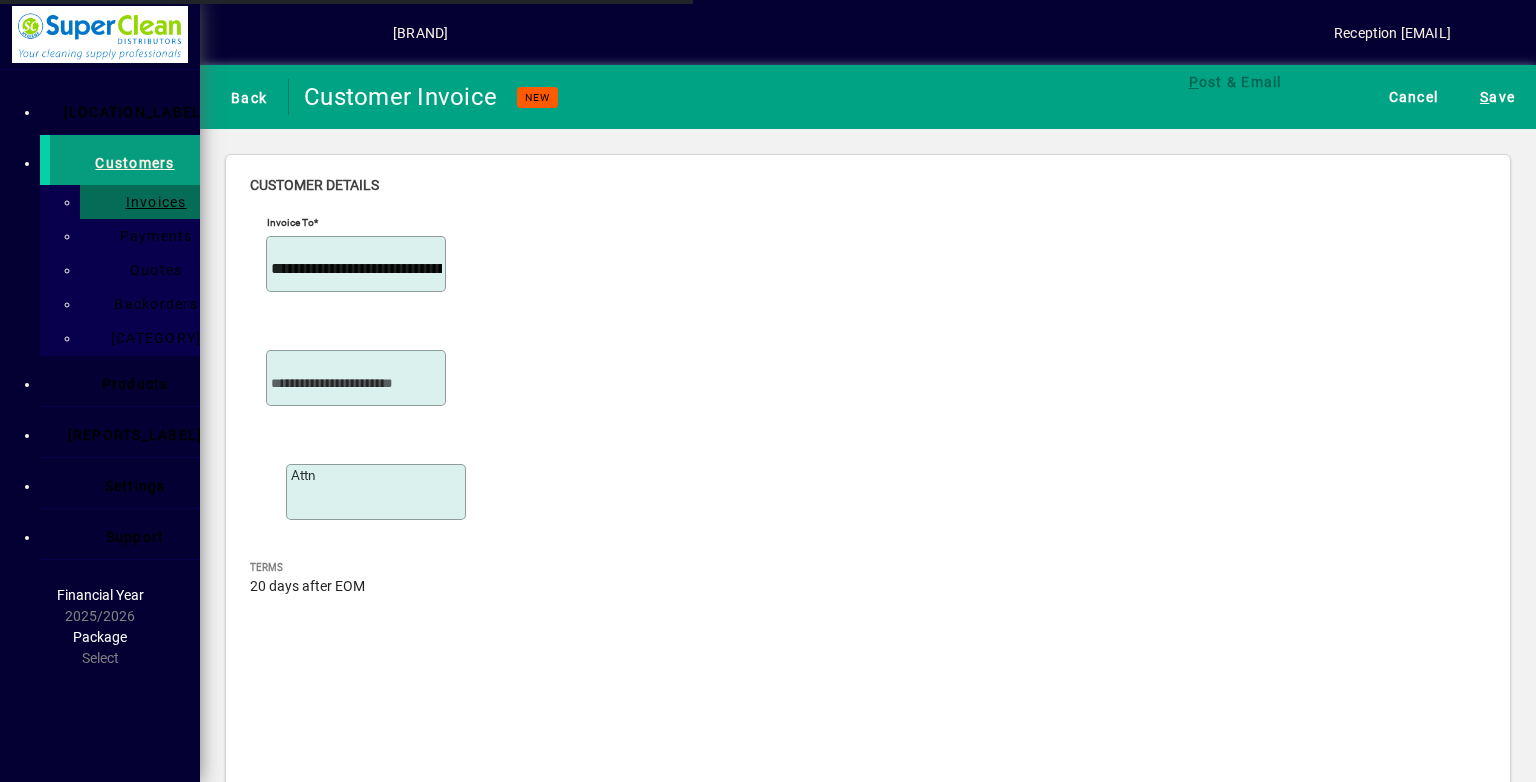click on "Instructions" at bounding box center (358, 2714) 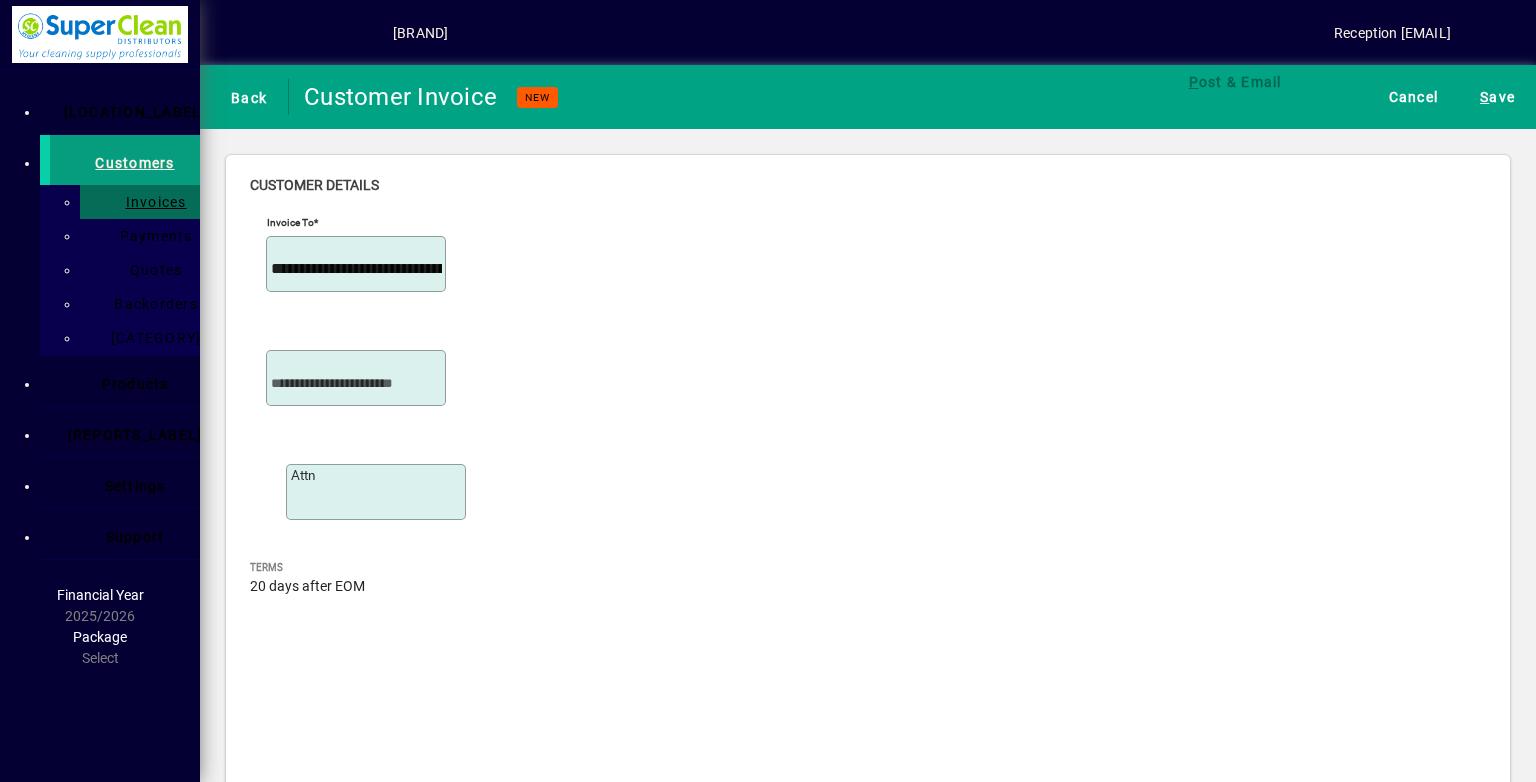 scroll, scrollTop: 760, scrollLeft: 0, axis: vertical 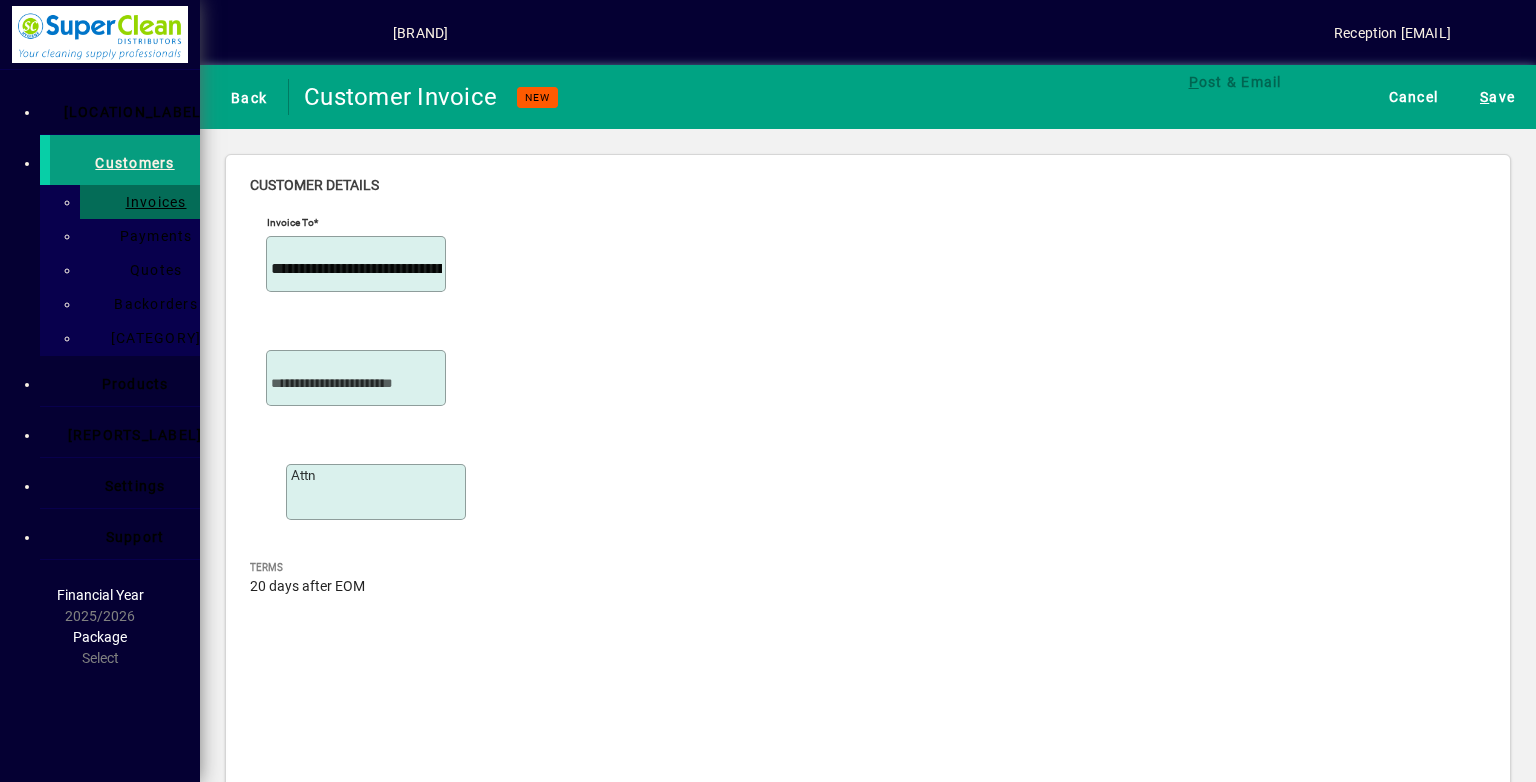 type on "*********" 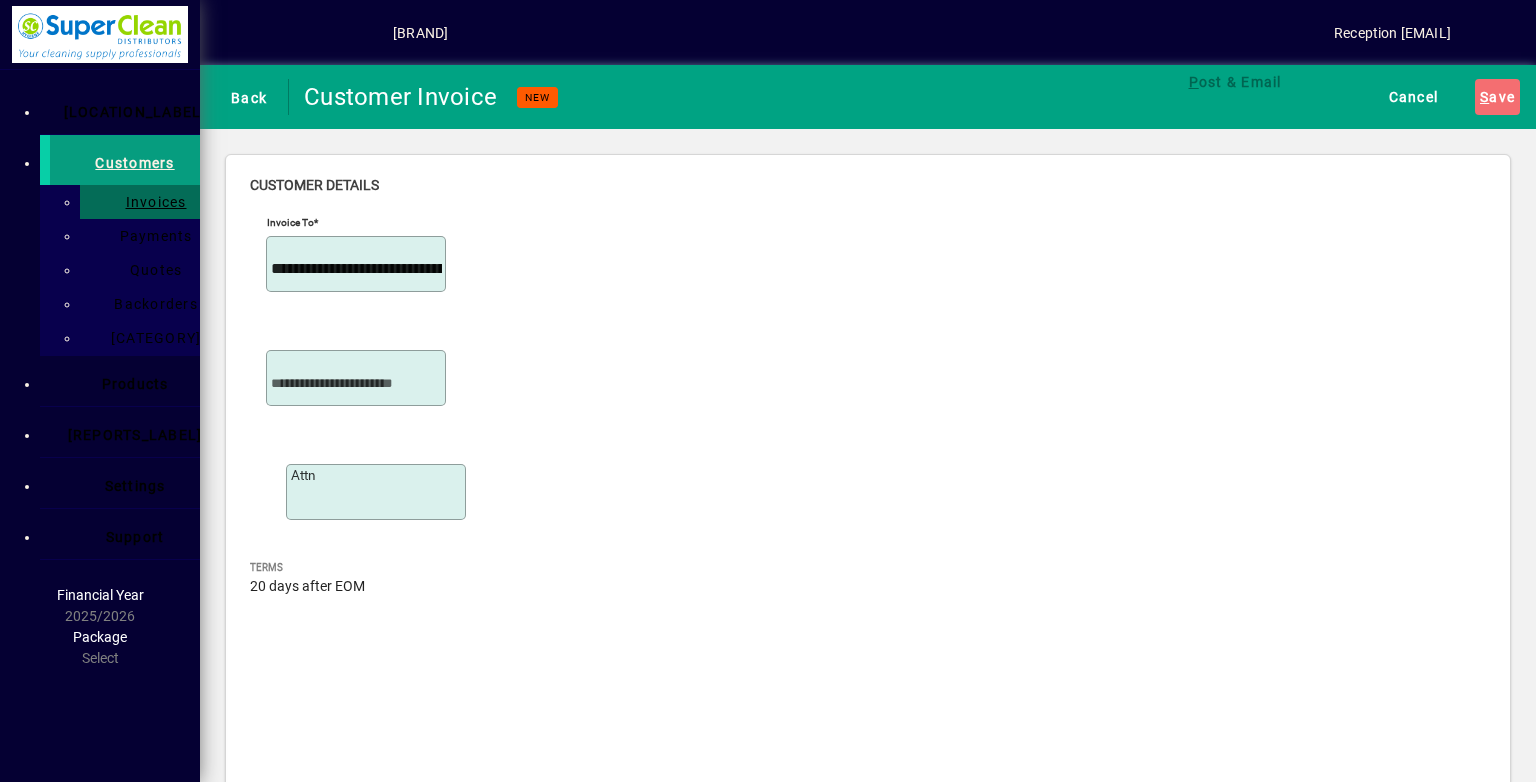 scroll, scrollTop: 44, scrollLeft: 0, axis: vertical 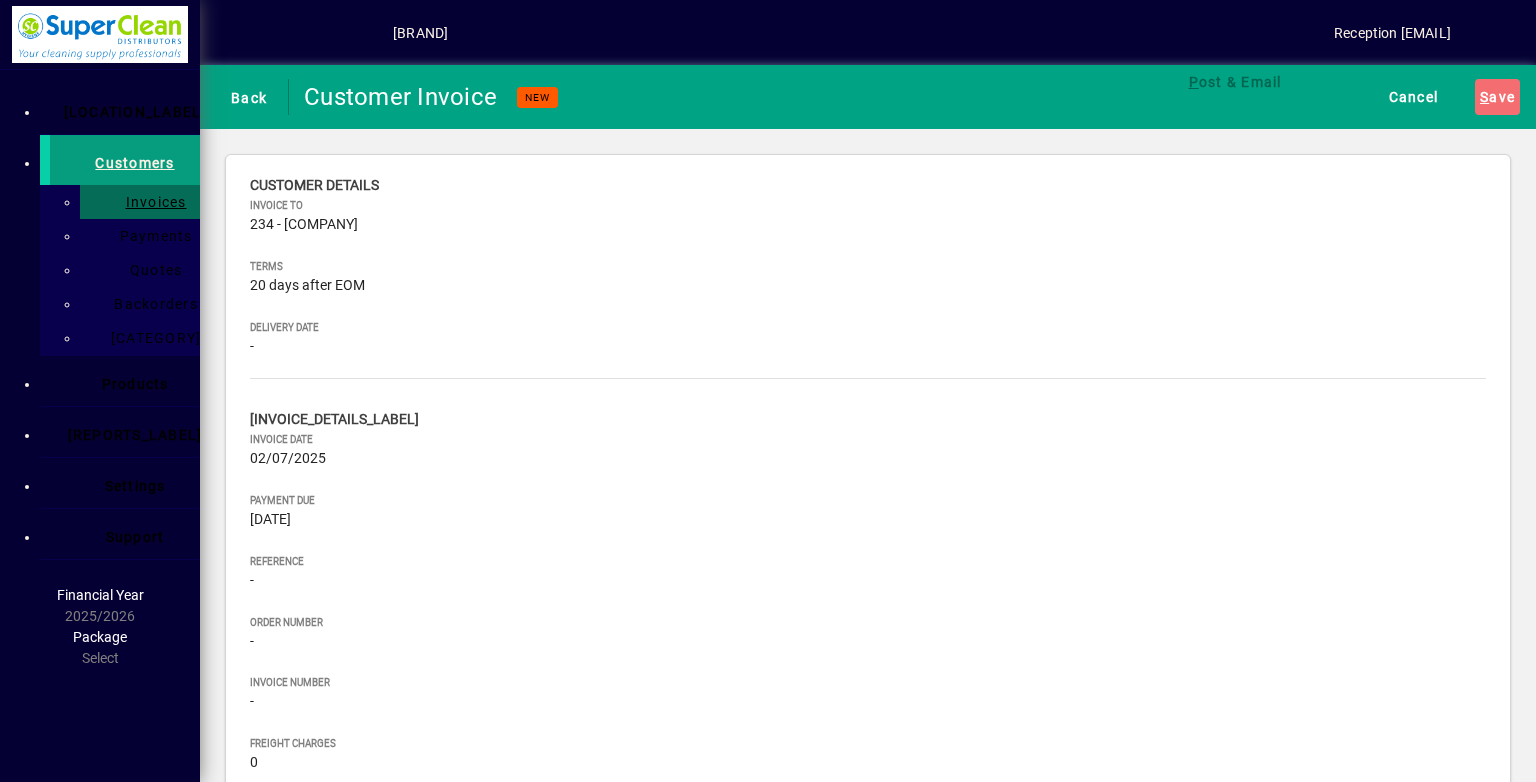 click on "BRU - Brushes, Dusters, Floor Squeegees" at bounding box center [122, 212] 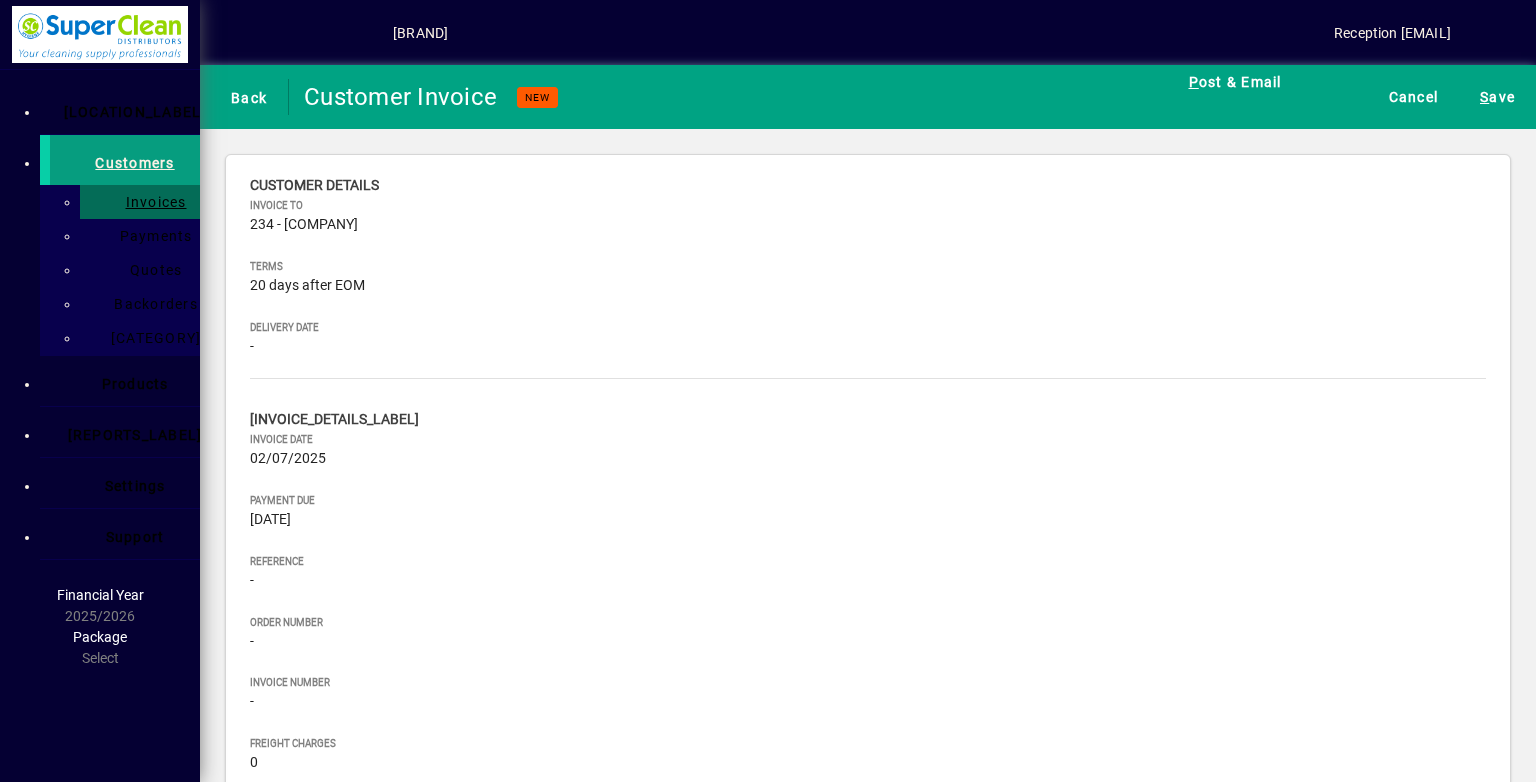 click on "[LABEL]" at bounding box center (795, 903) 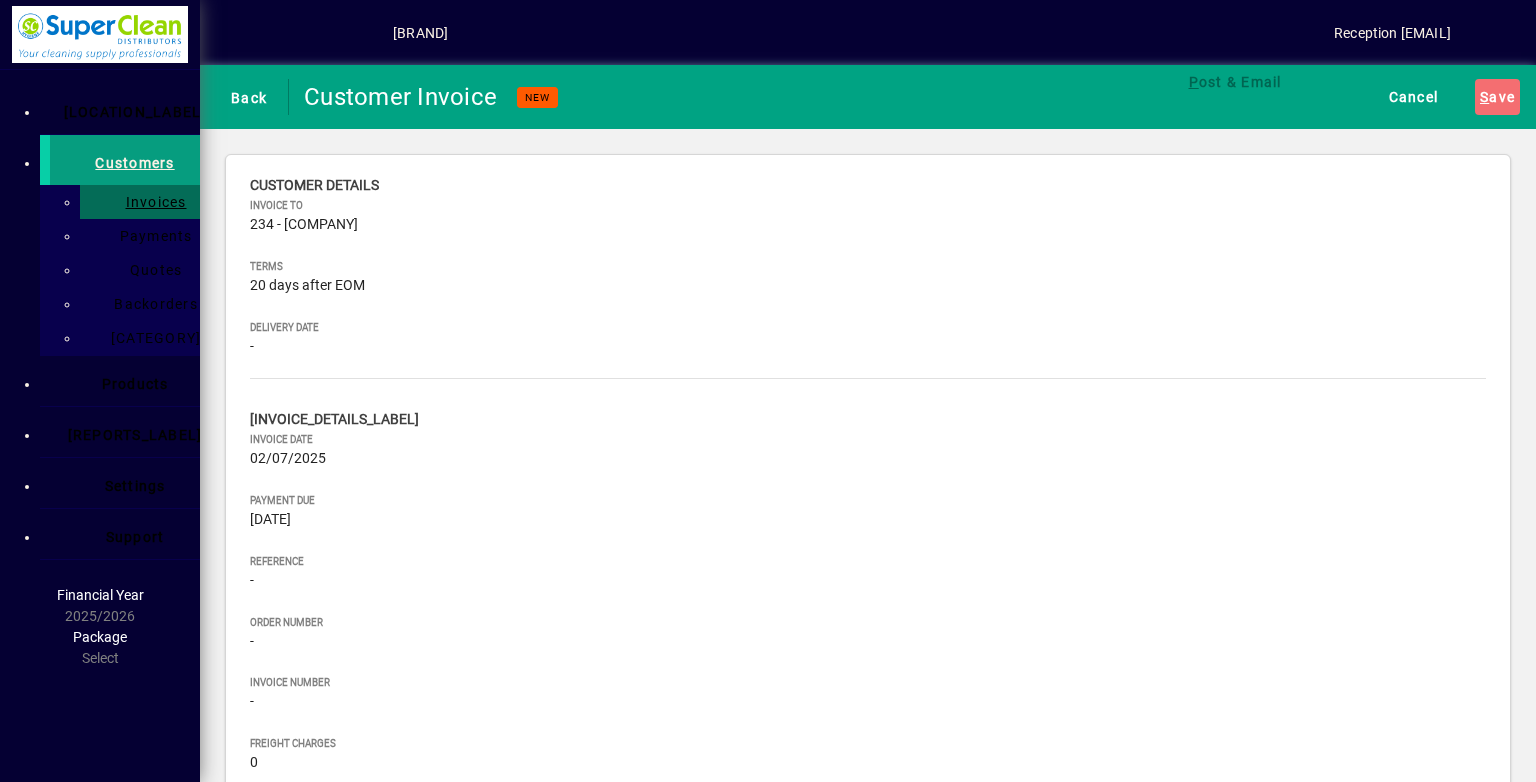 type on "******" 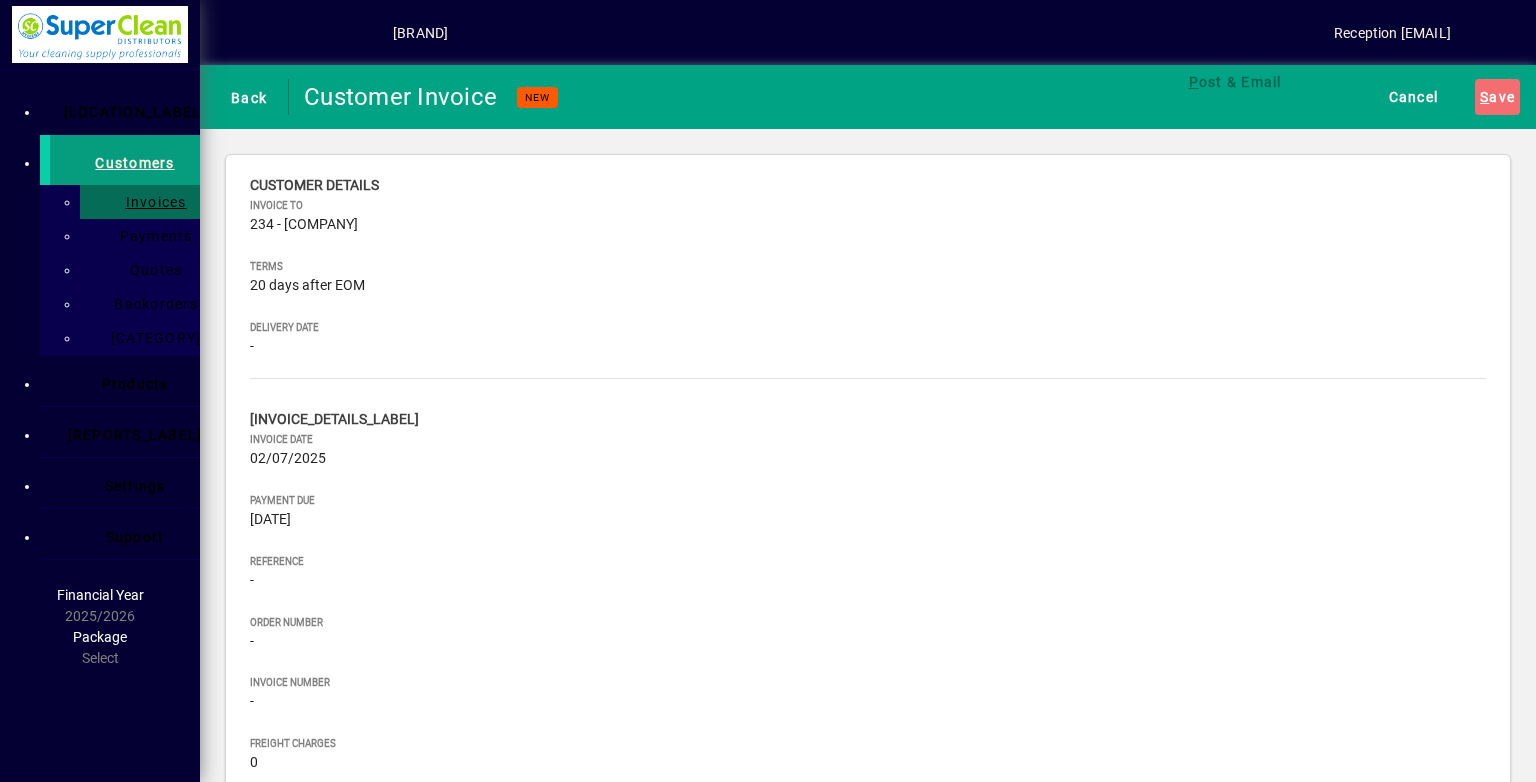 click on "SUGAR3  - SUGAR 3KG" at bounding box center (87, 181) 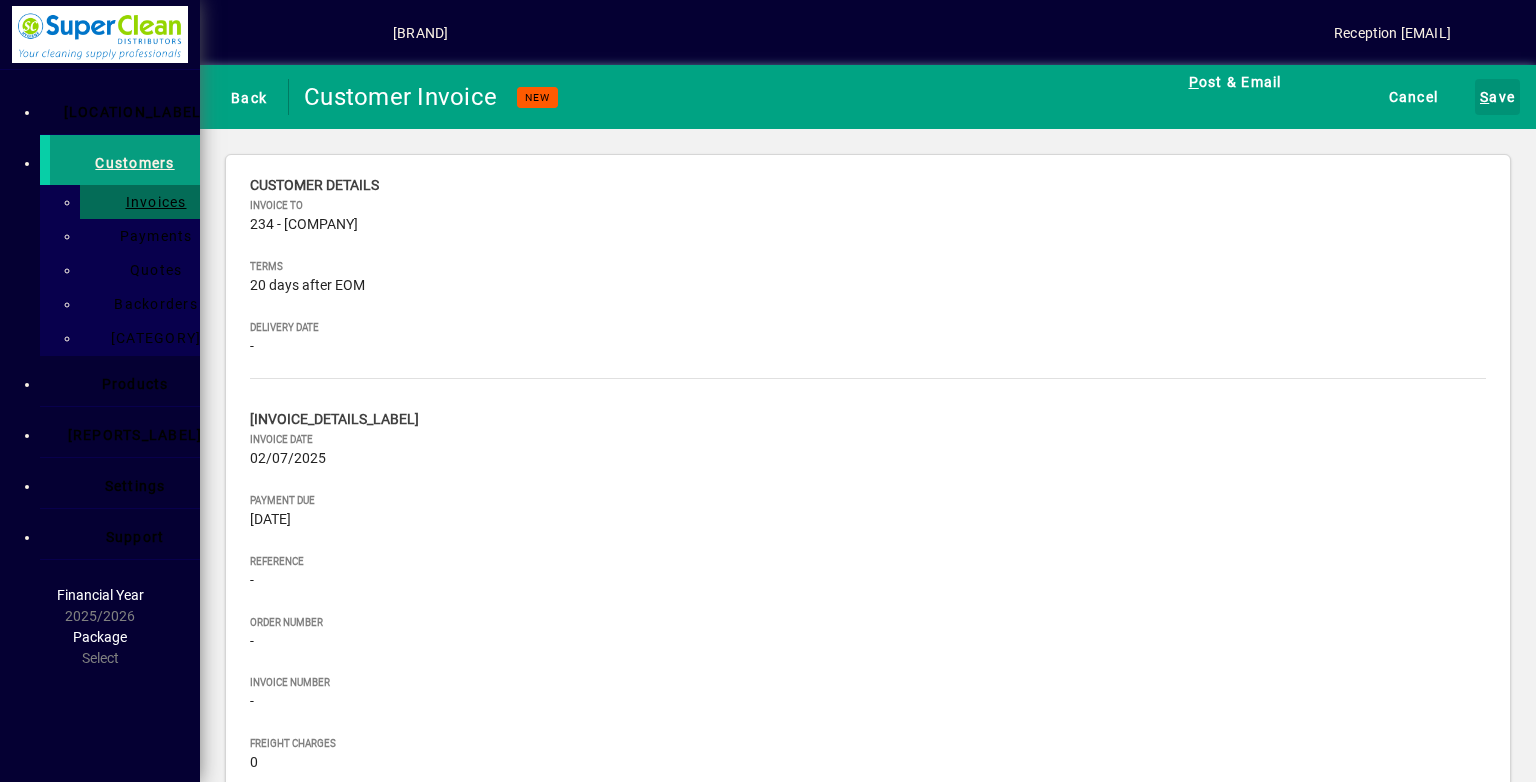 drag, startPoint x: 1494, startPoint y: 102, endPoint x: 1454, endPoint y: 112, distance: 41.231056 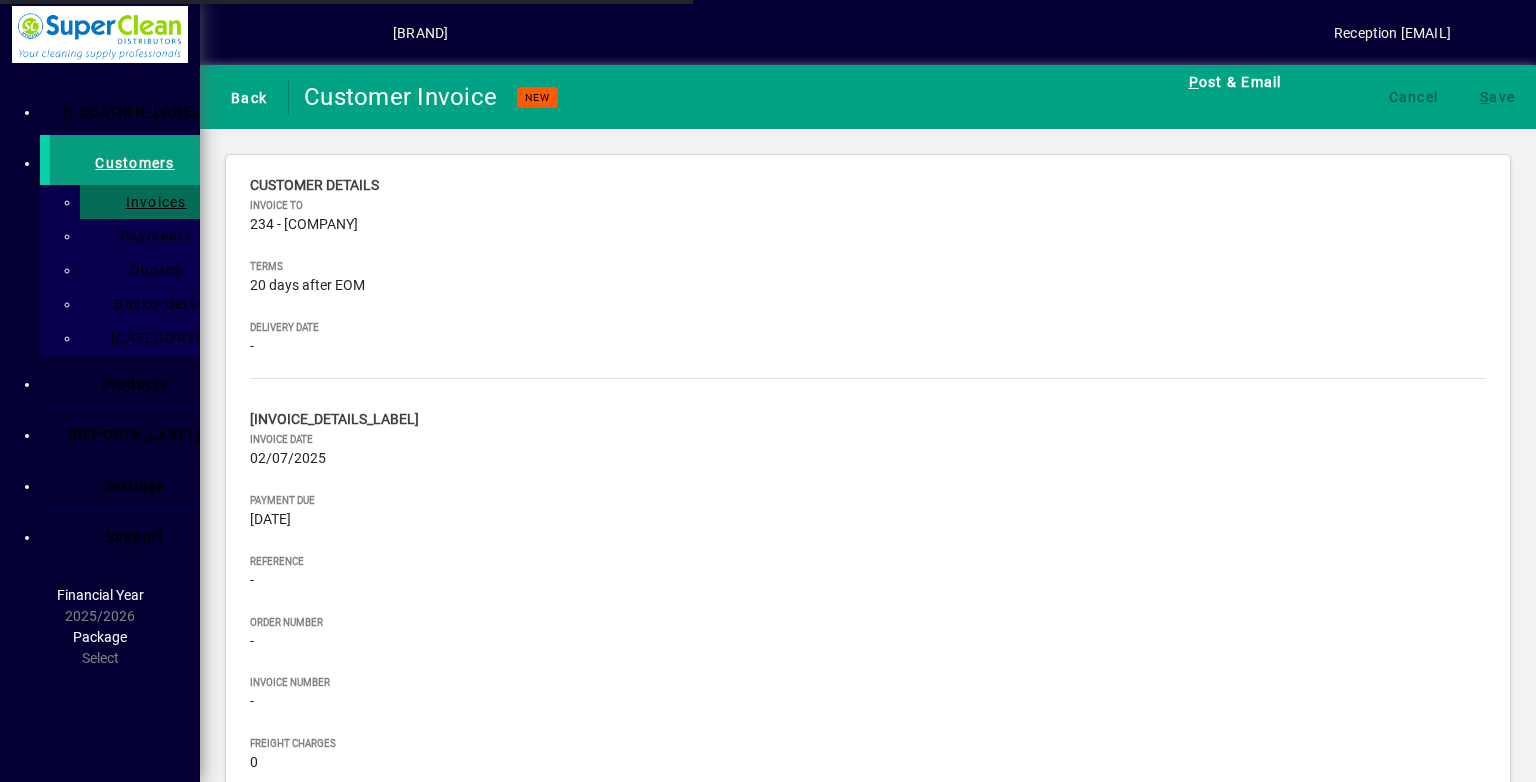 scroll, scrollTop: 84, scrollLeft: 0, axis: vertical 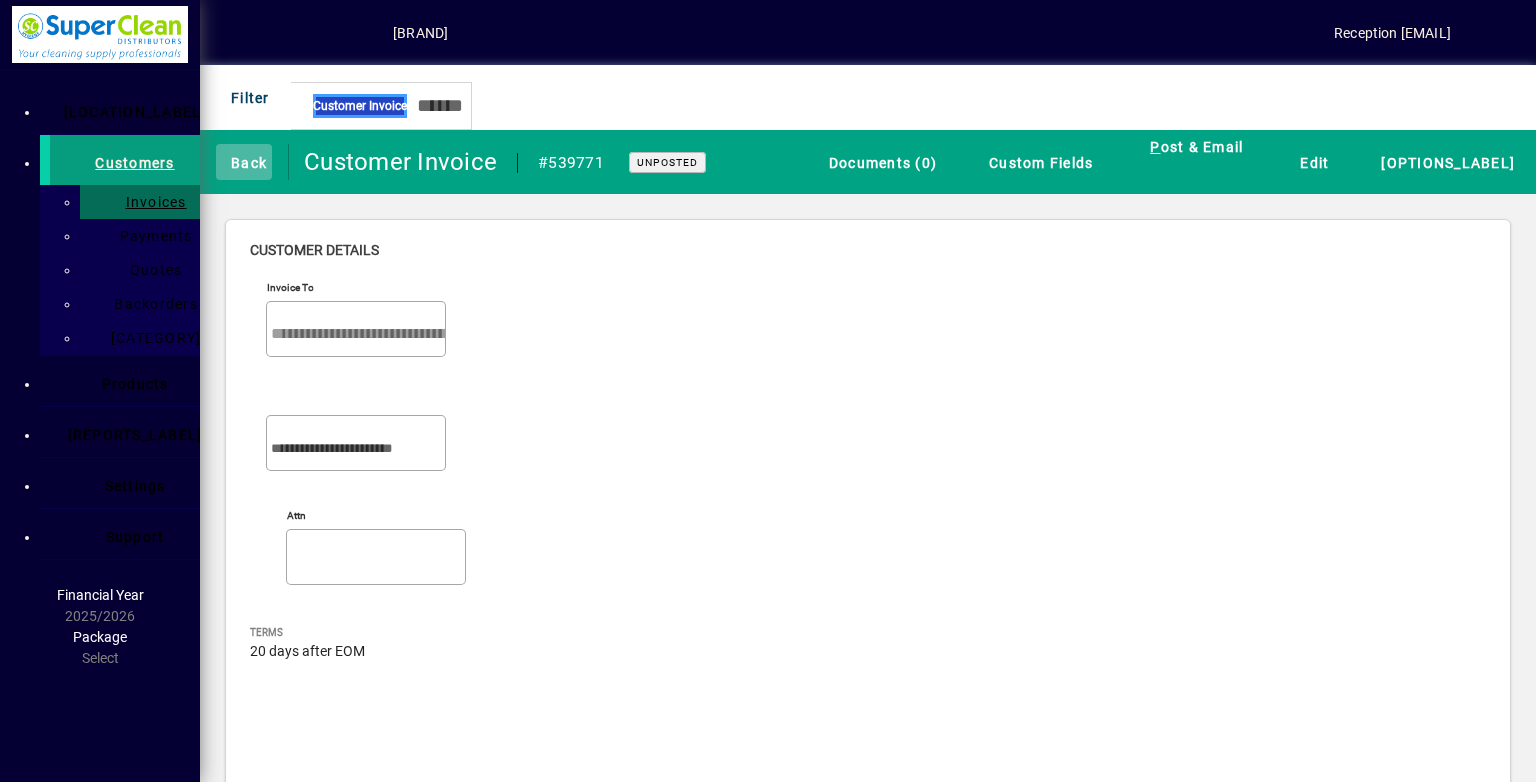 click on "Back" at bounding box center [244, 162] 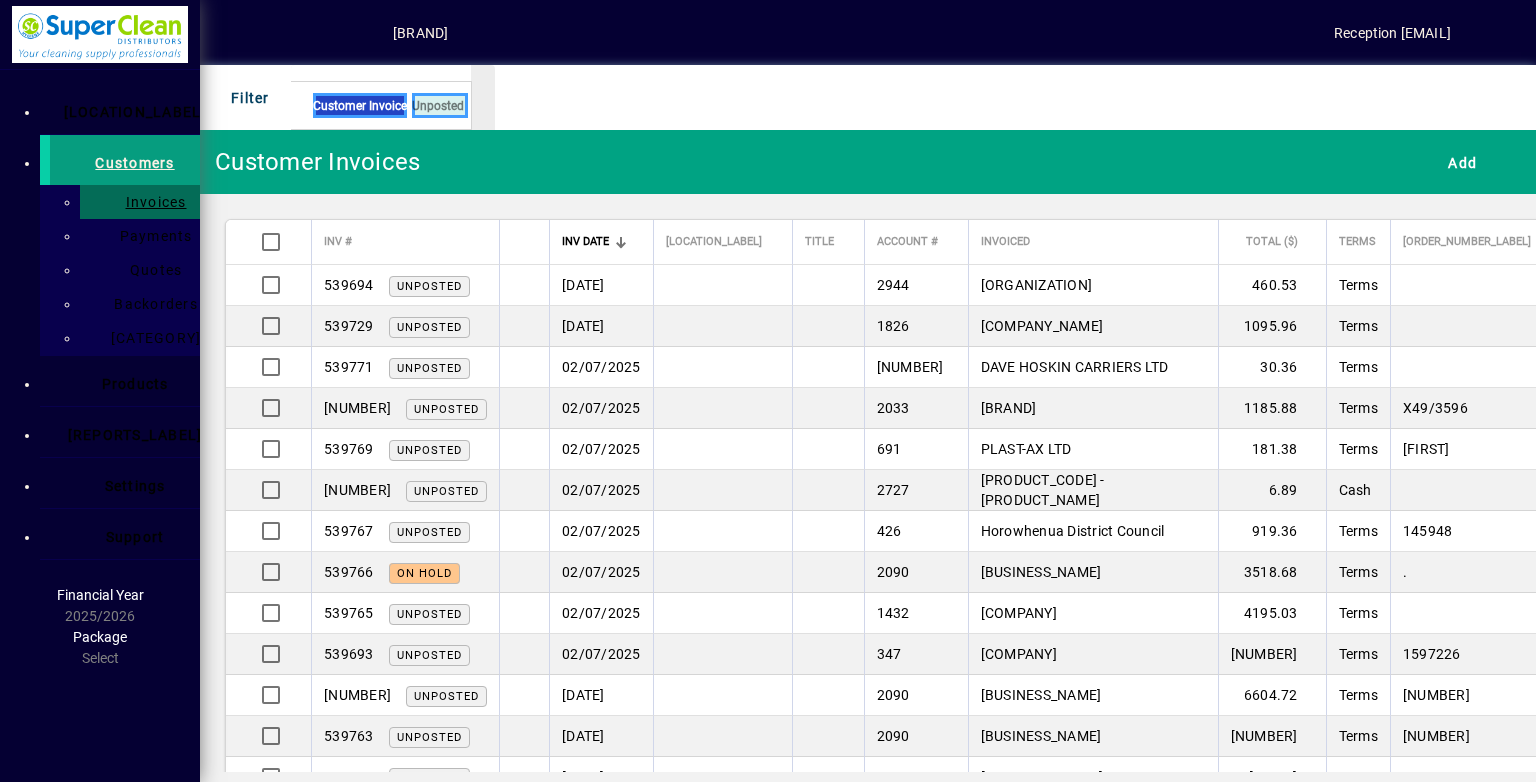click on "[ORGANIZATION] [ORGANIZATION] LTD" at bounding box center [1093, 285] 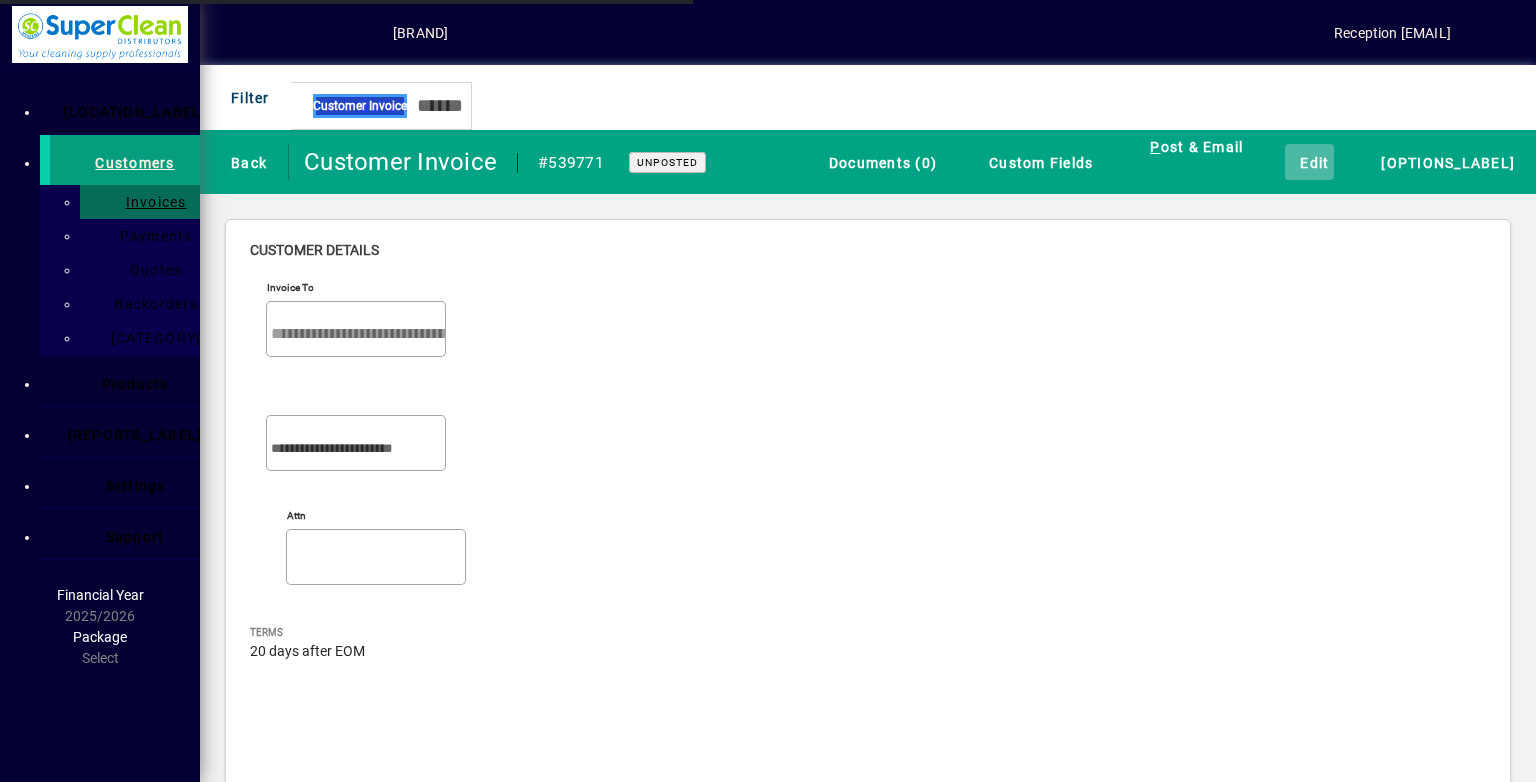 click at bounding box center [1290, 161] 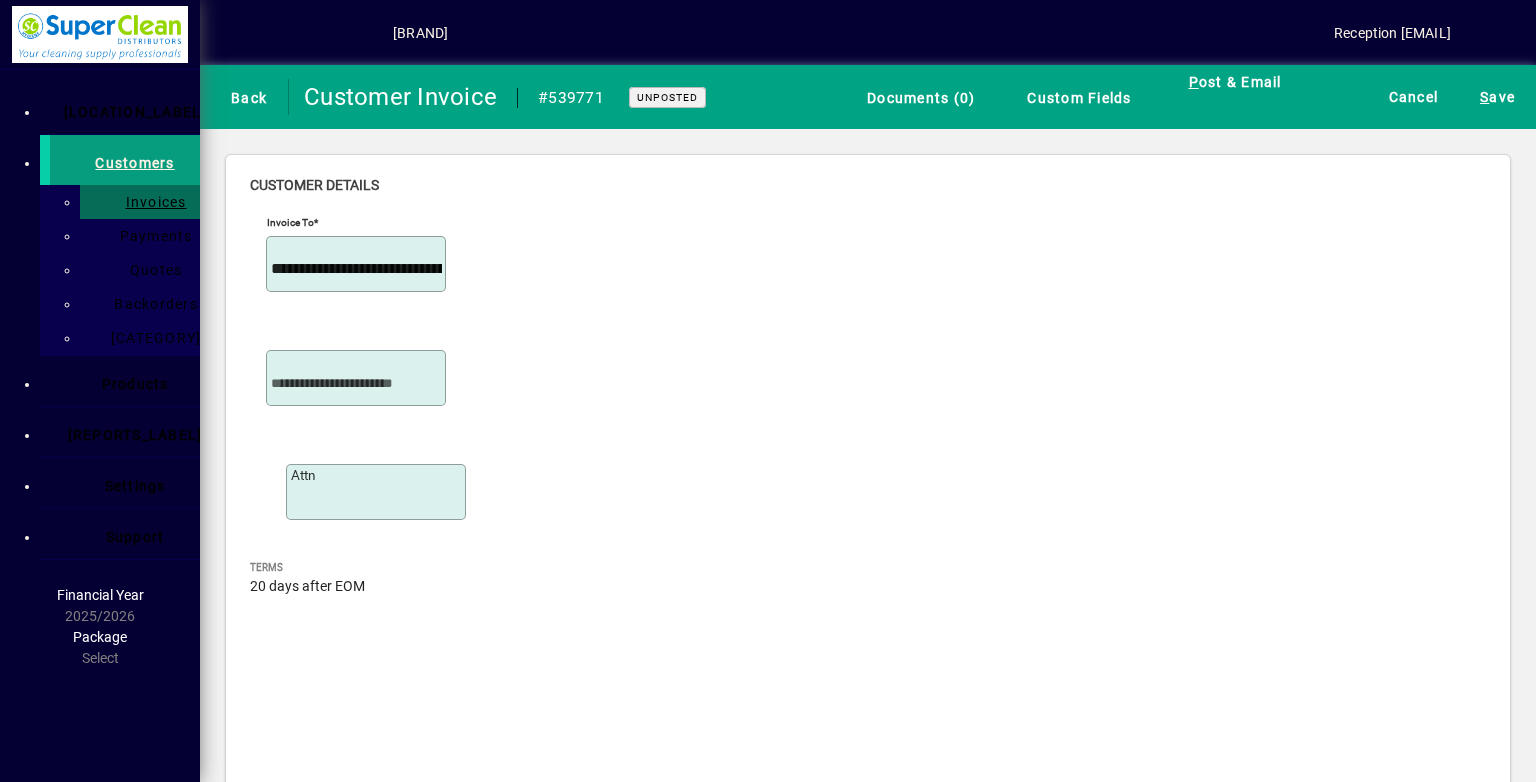 scroll, scrollTop: 831, scrollLeft: 0, axis: vertical 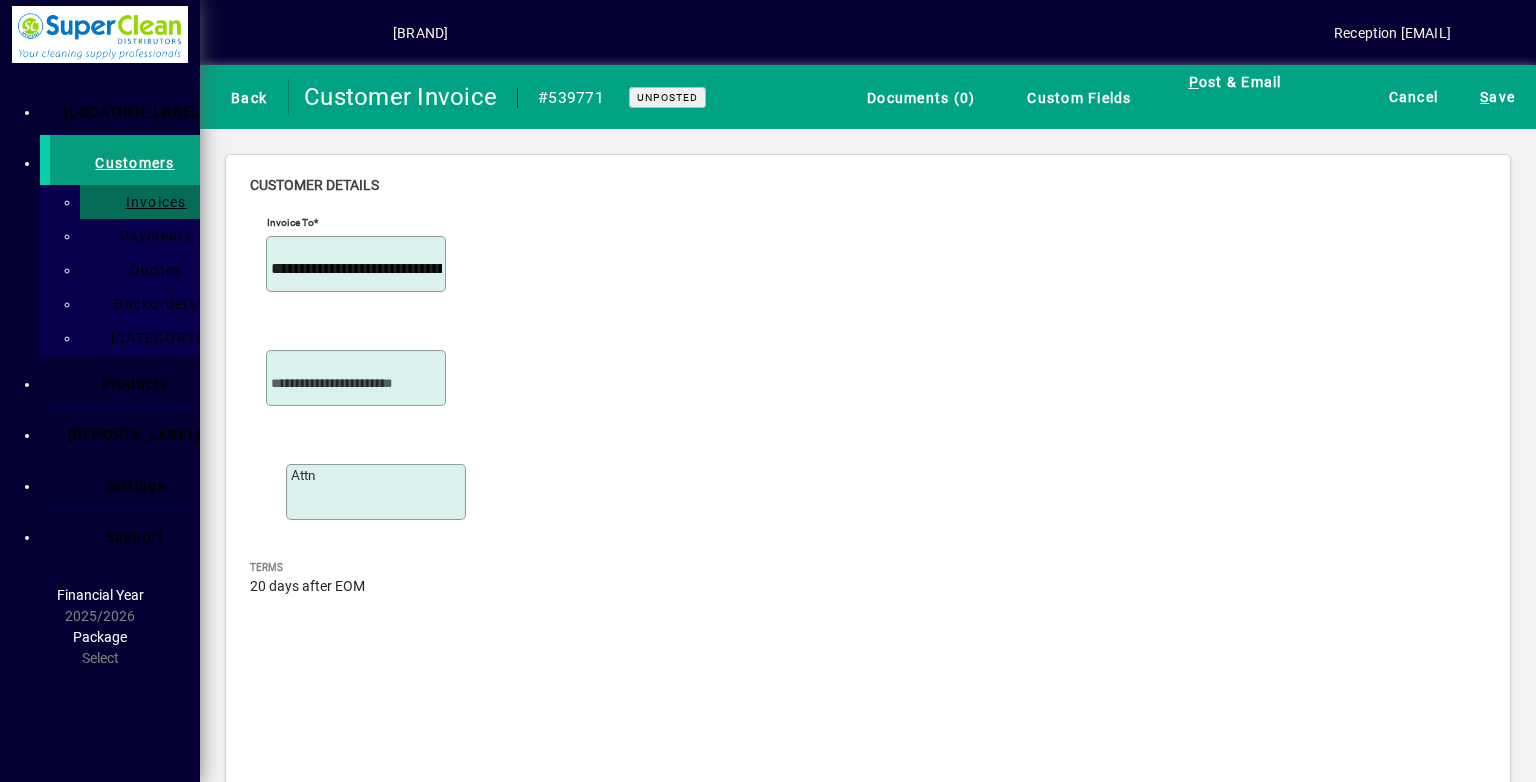 click on "Product" at bounding box center [795, 3914] 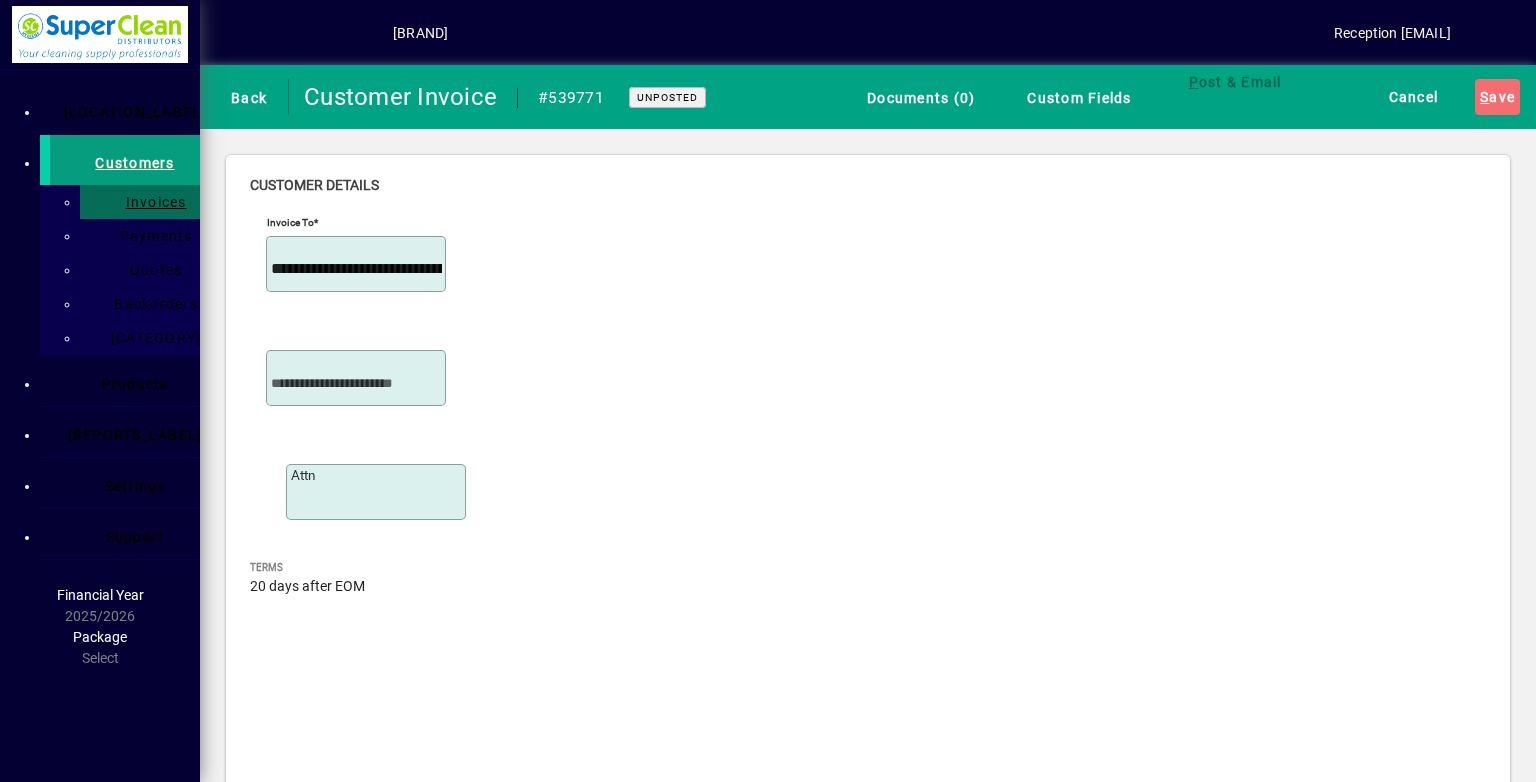 scroll, scrollTop: 124, scrollLeft: 0, axis: vertical 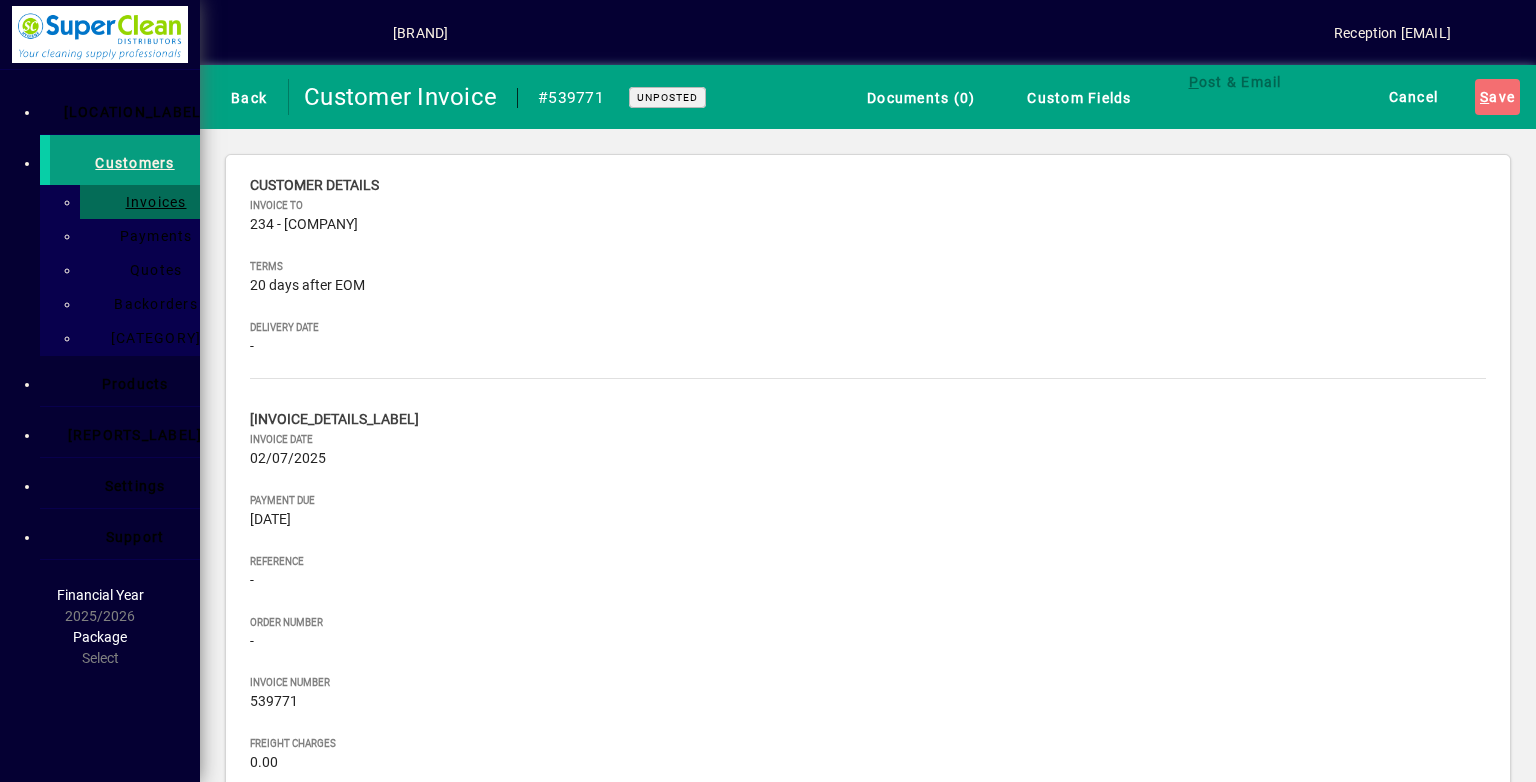 click on "Product History" at bounding box center [462, 919] 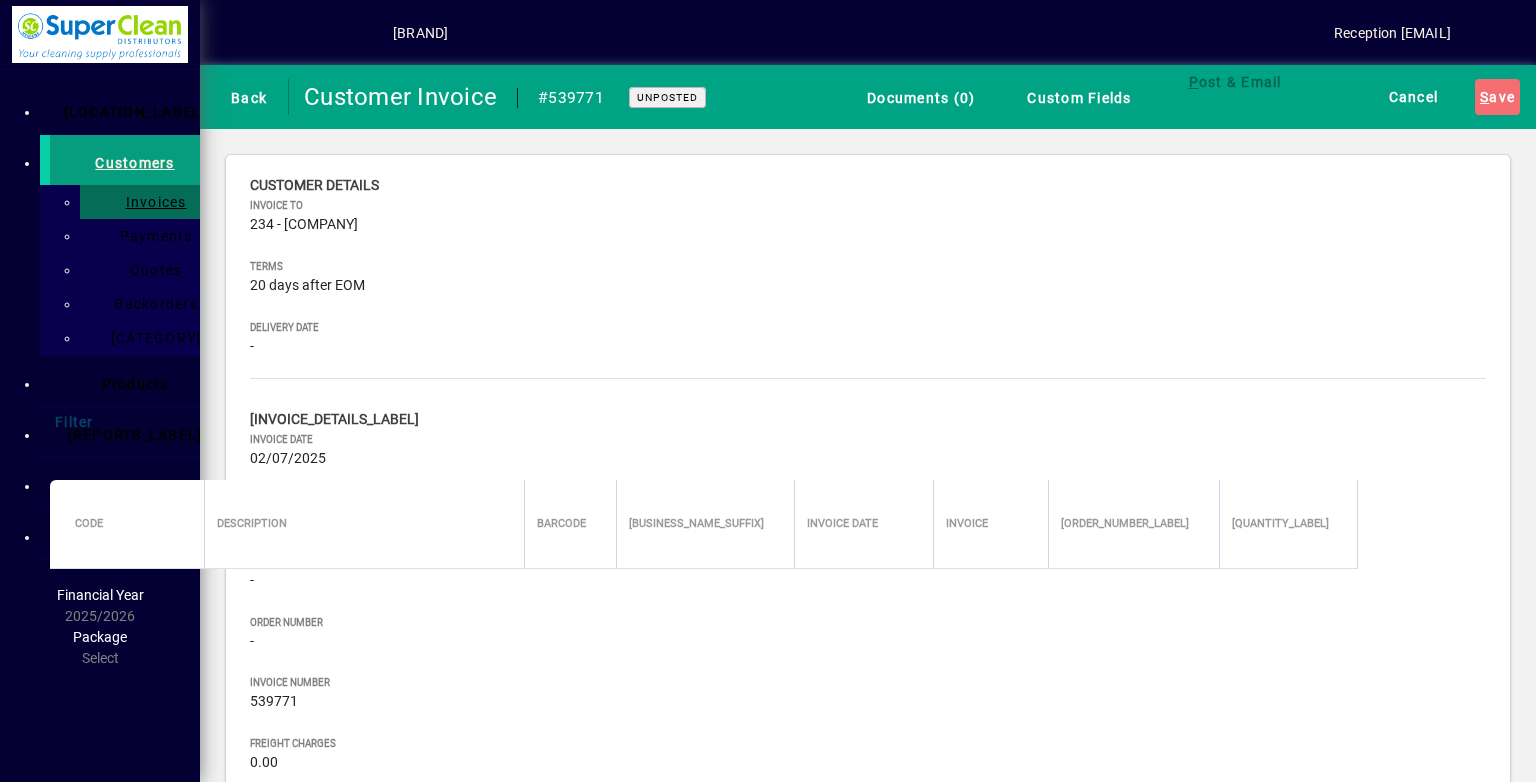 type on "***" 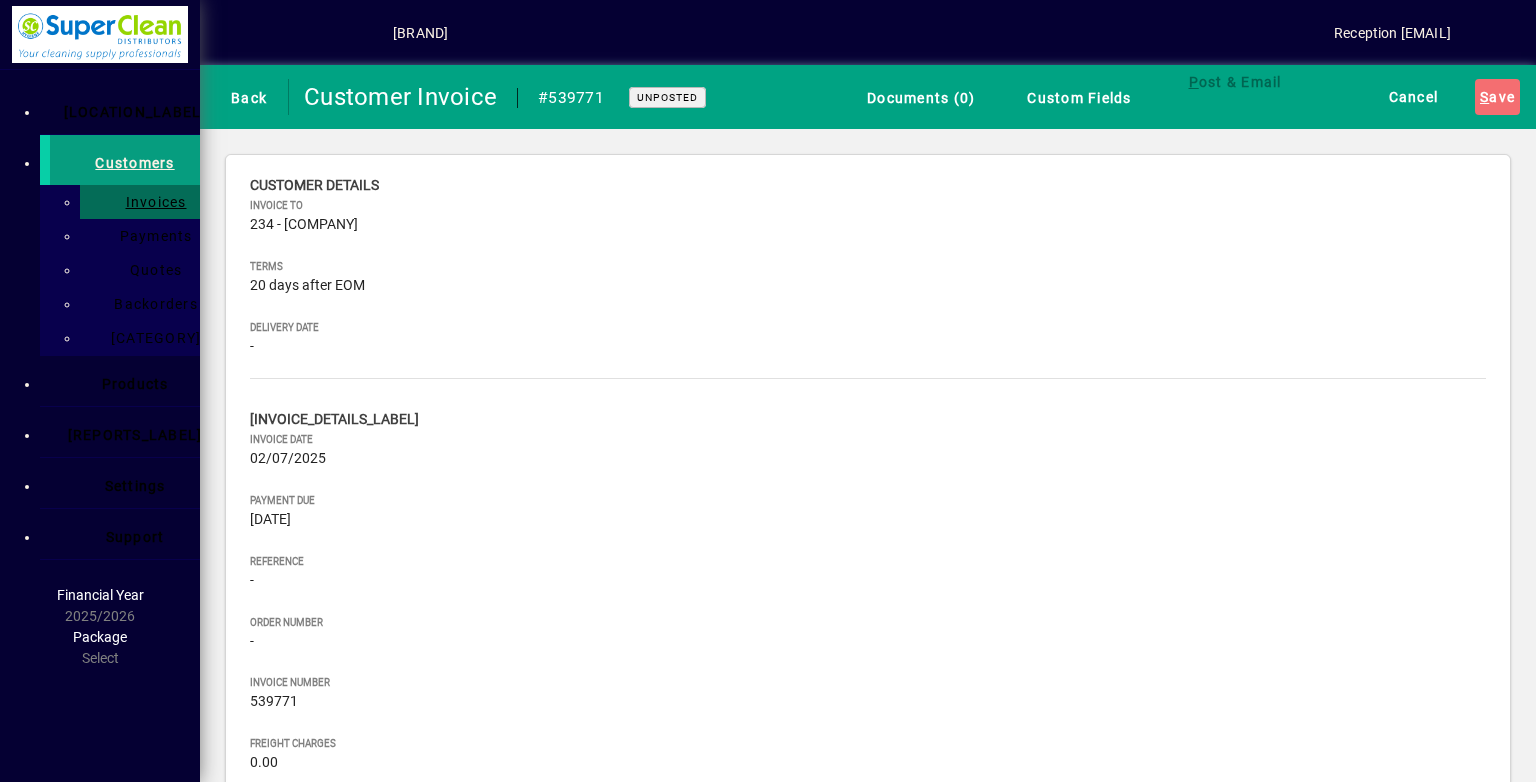 scroll, scrollTop: 0, scrollLeft: 0, axis: both 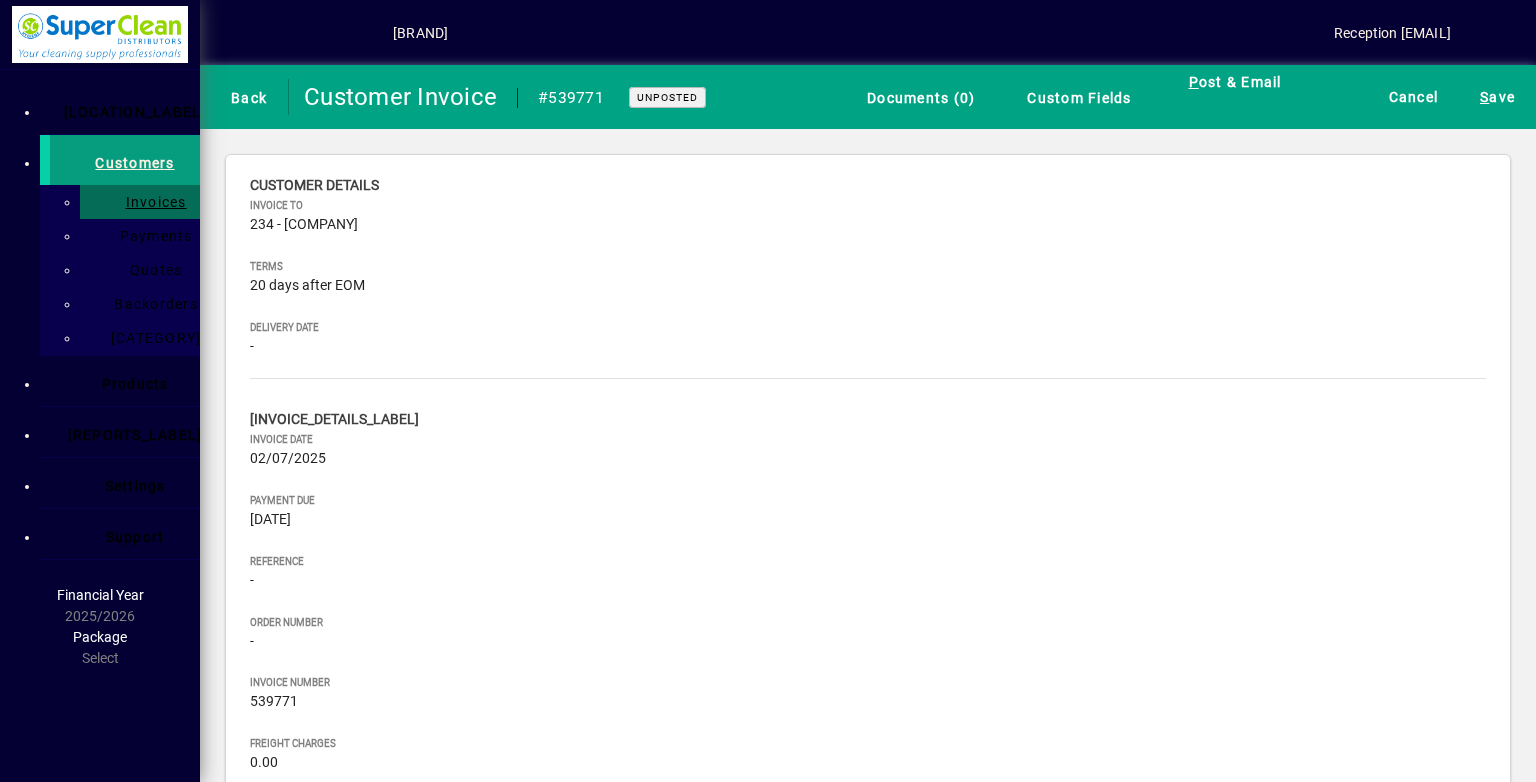 drag, startPoint x: 1380, startPoint y: 380, endPoint x: 1361, endPoint y: 377, distance: 19.235384 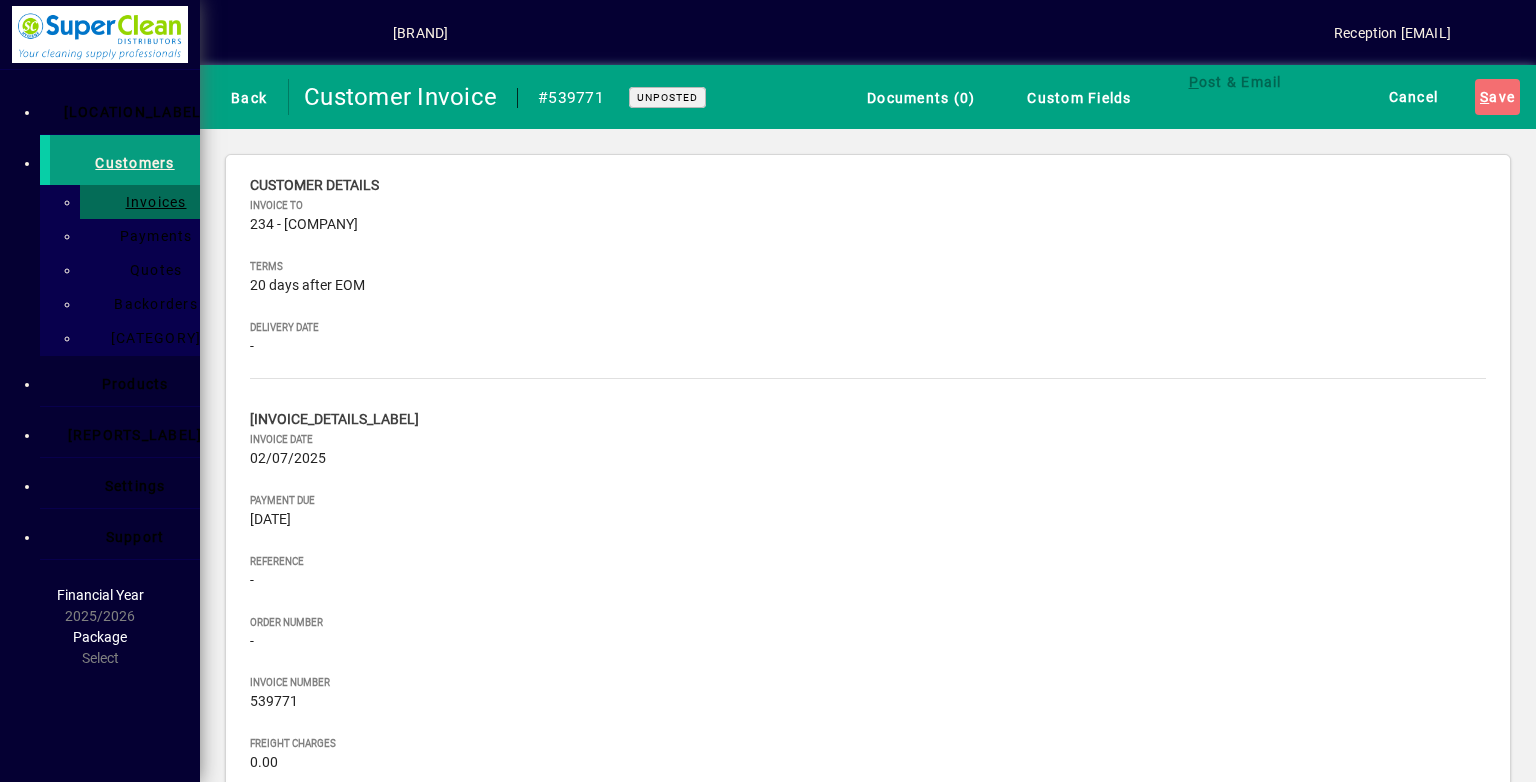 scroll, scrollTop: 100, scrollLeft: 0, axis: vertical 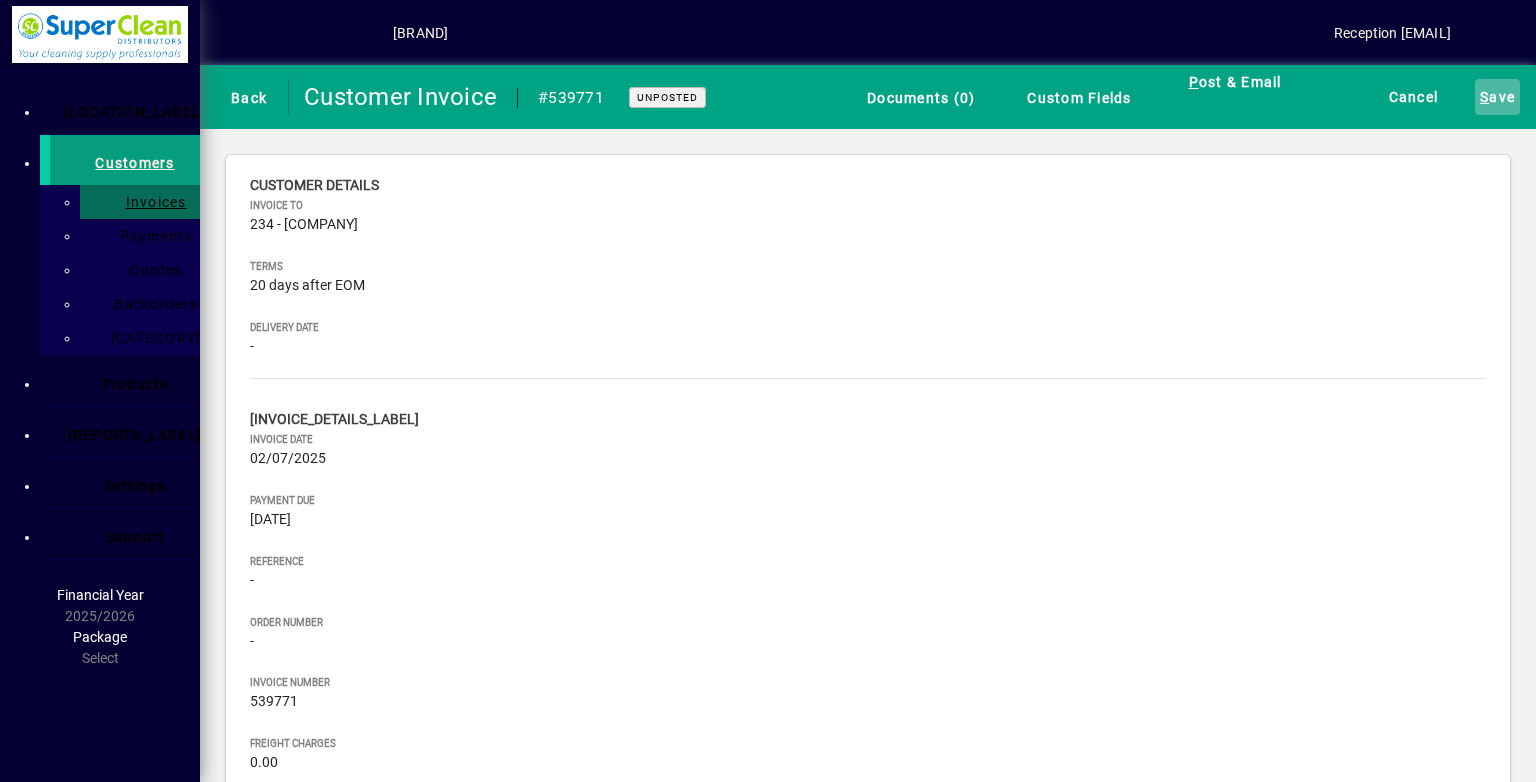 click on "S ave" at bounding box center [1497, 97] 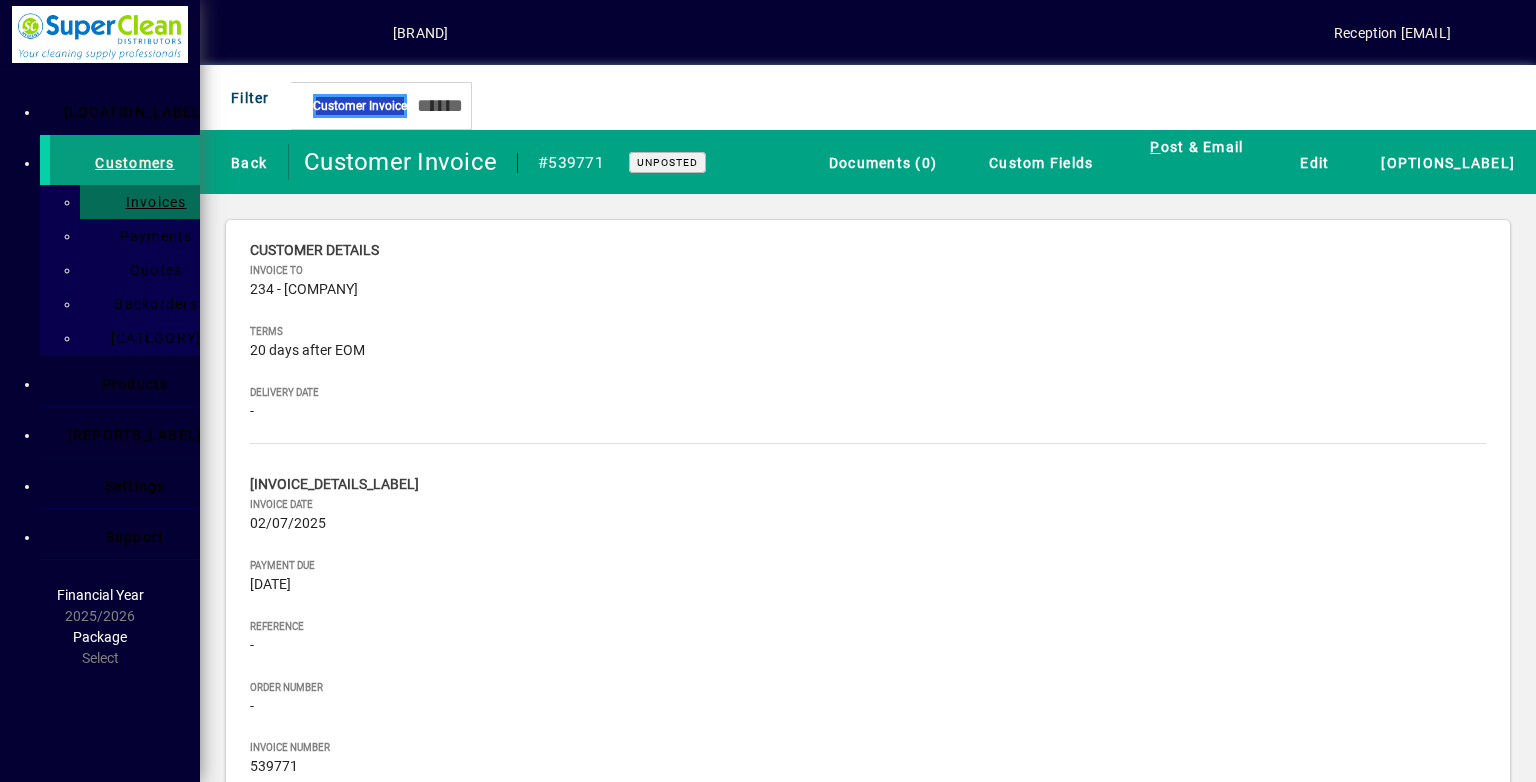 scroll, scrollTop: 45, scrollLeft: 0, axis: vertical 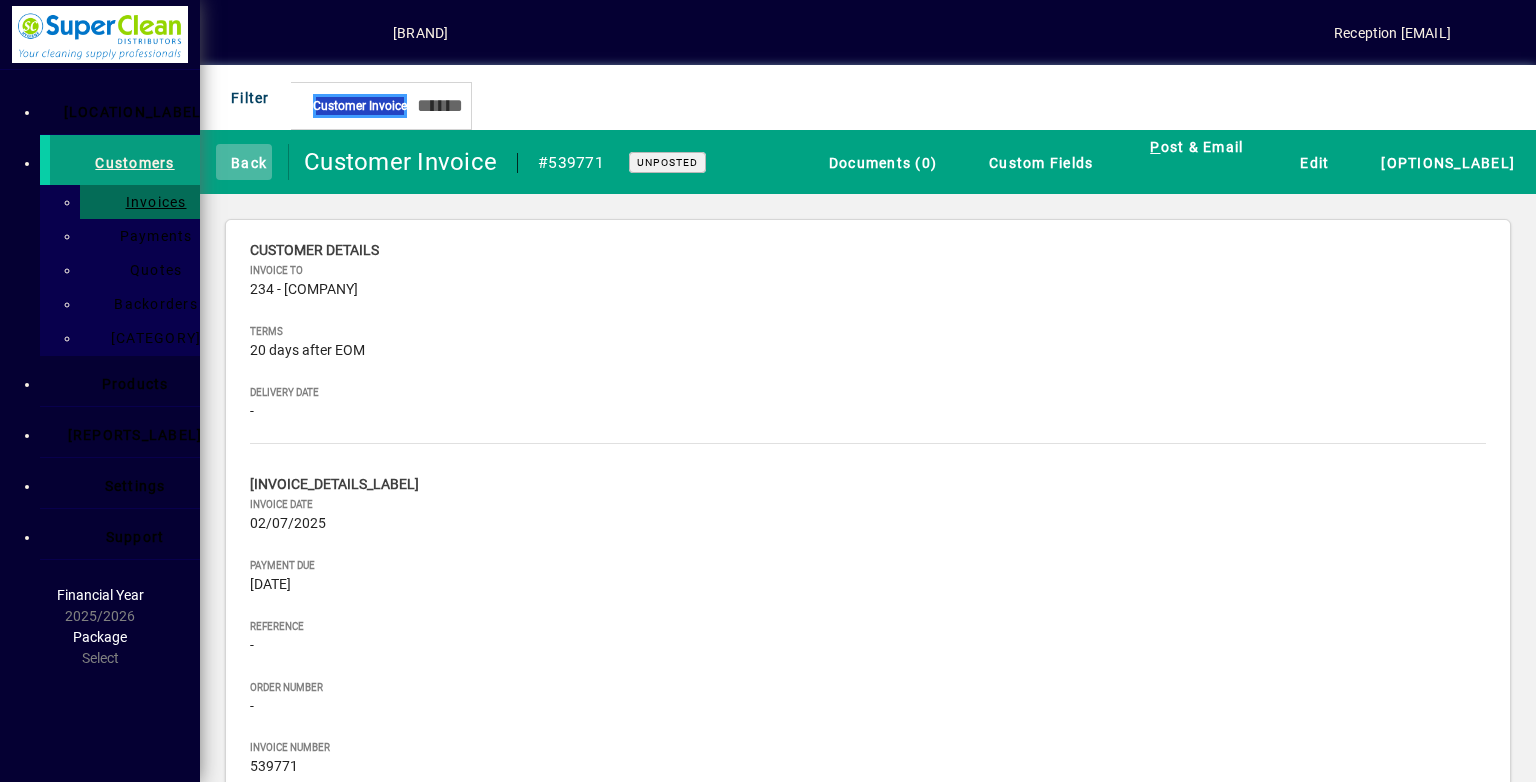 click at bounding box center [244, 162] 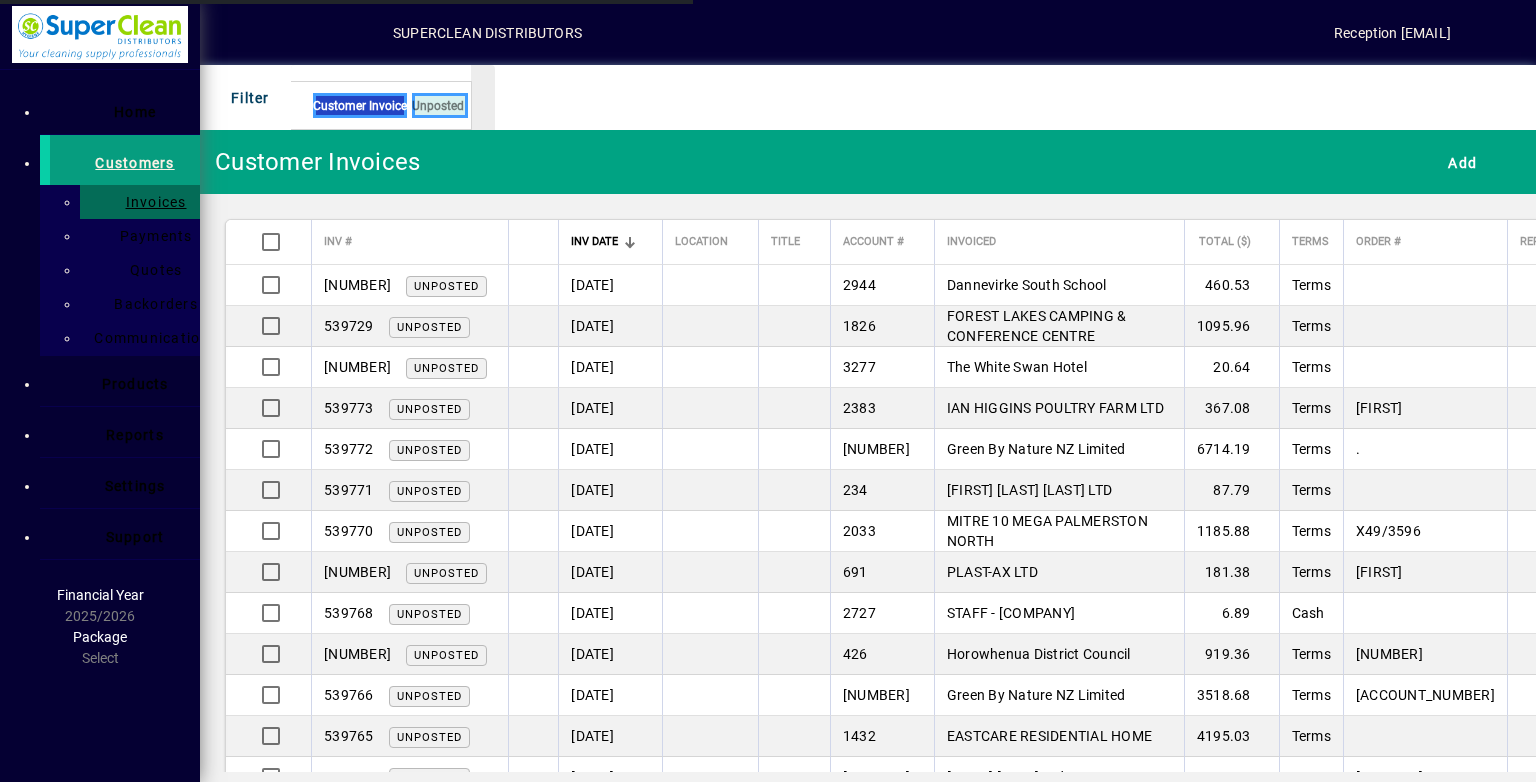 scroll, scrollTop: 0, scrollLeft: 0, axis: both 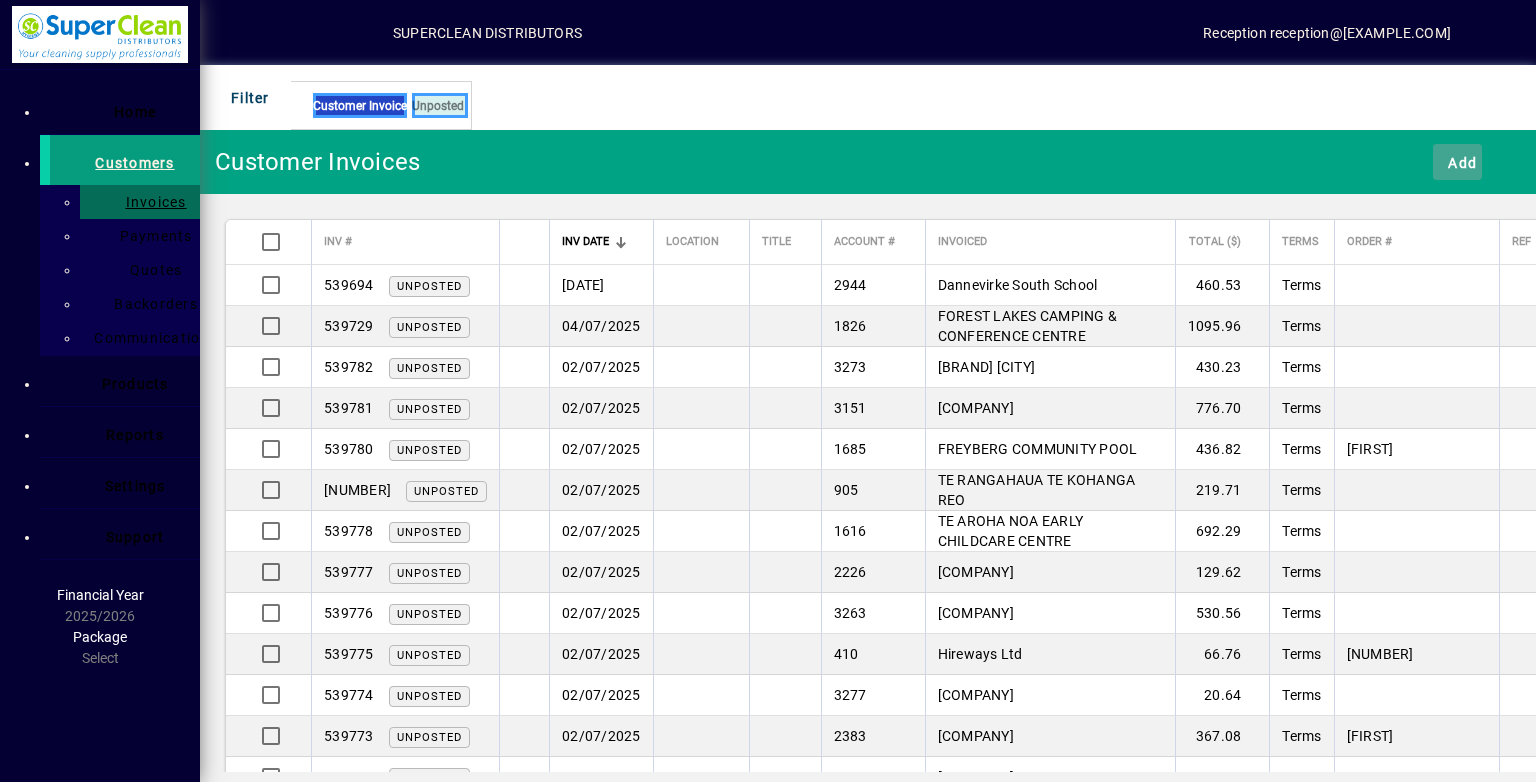 click at bounding box center (1457, 162) 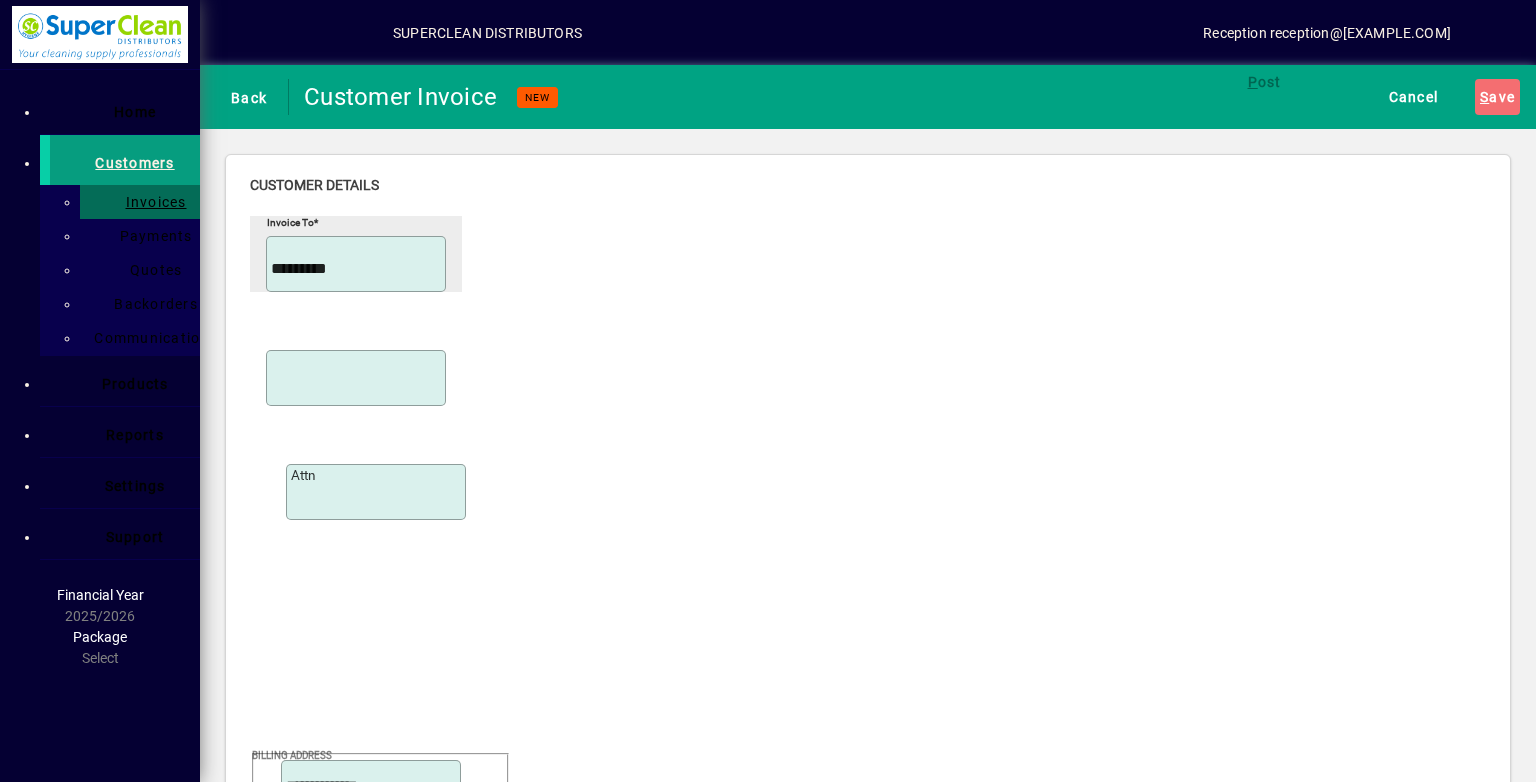 type on "*********" 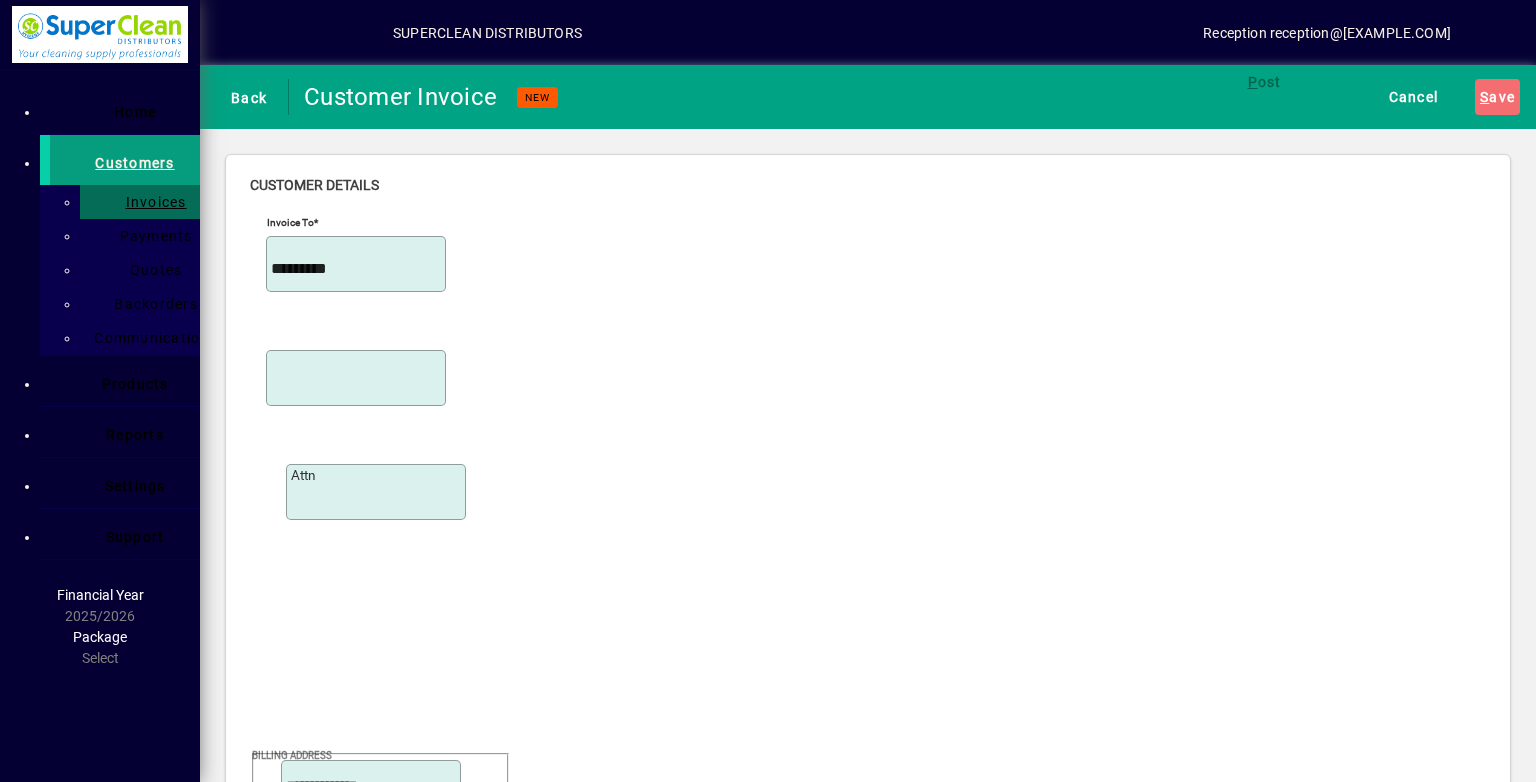 drag, startPoint x: 577, startPoint y: 286, endPoint x: 627, endPoint y: 311, distance: 55.9017 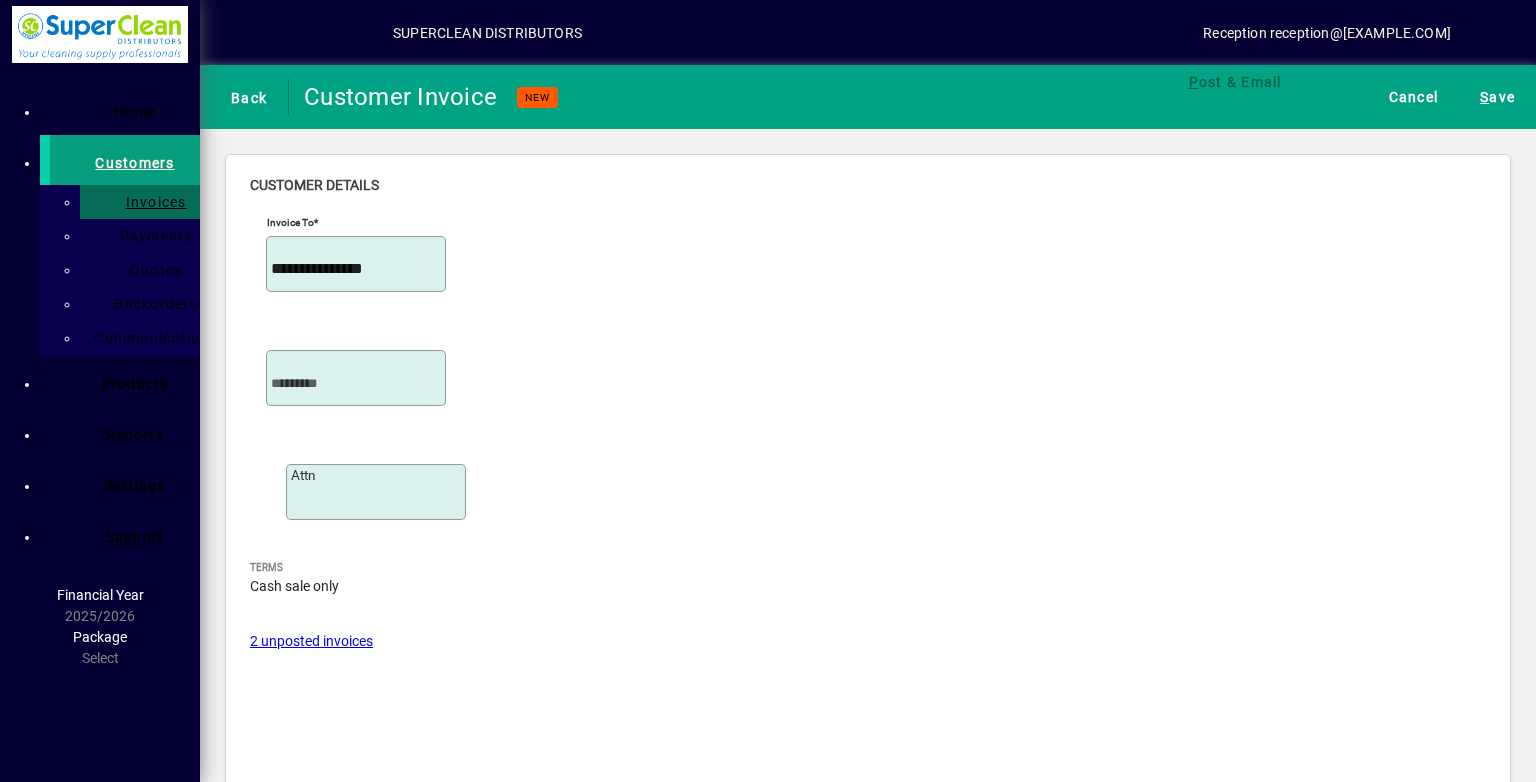 click on "Product" at bounding box center (795, 3947) 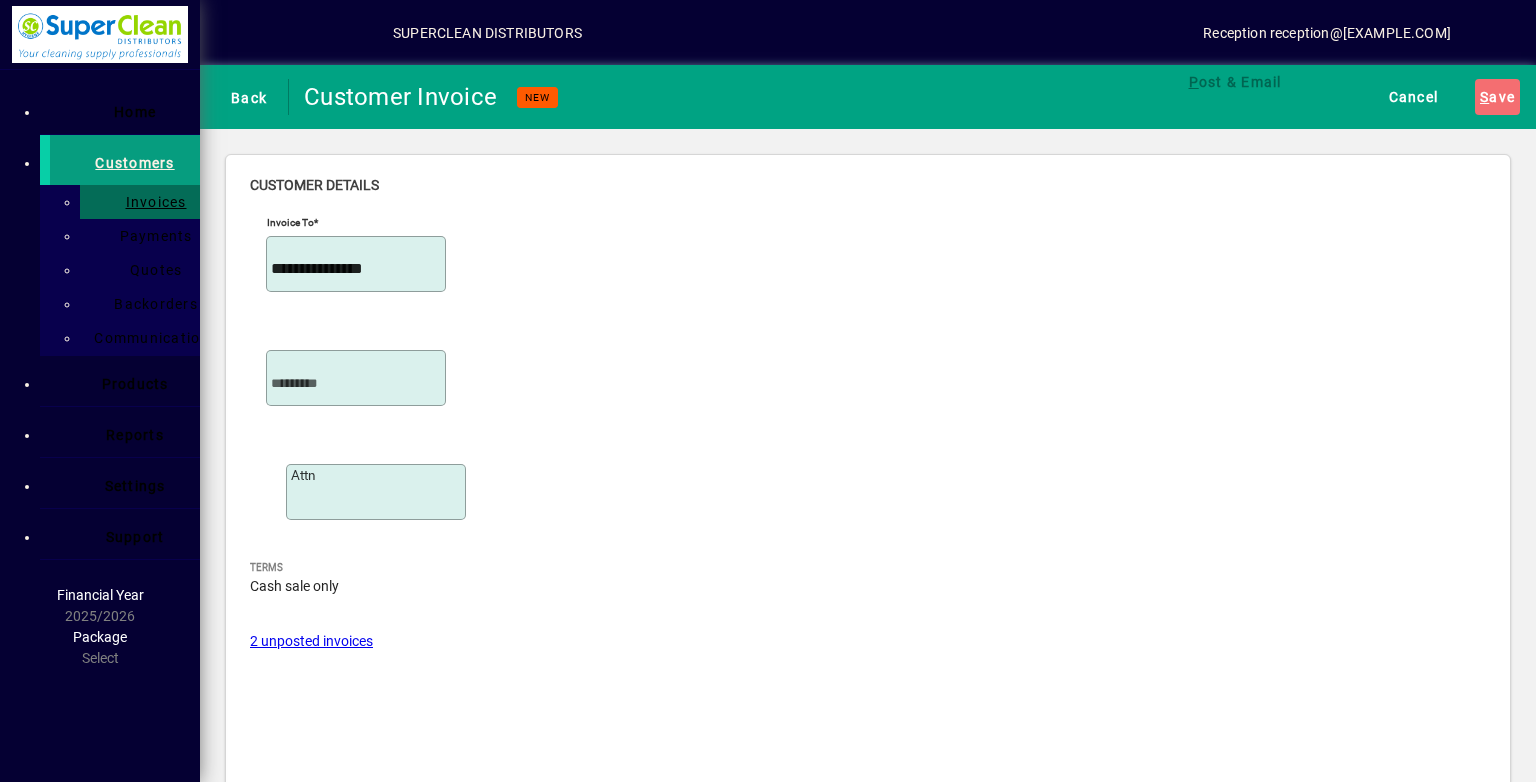 scroll, scrollTop: 44, scrollLeft: 0, axis: vertical 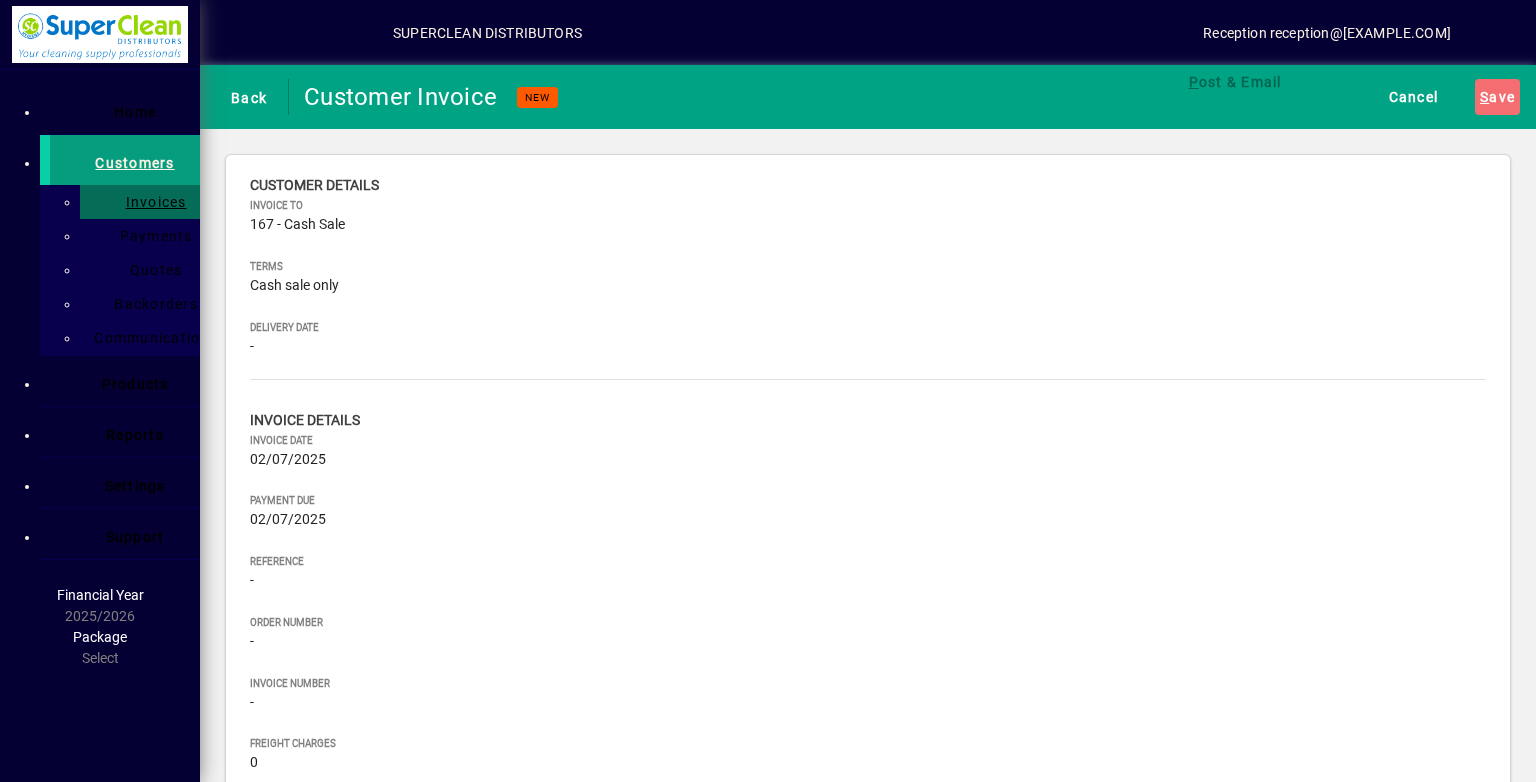 type on "*******" 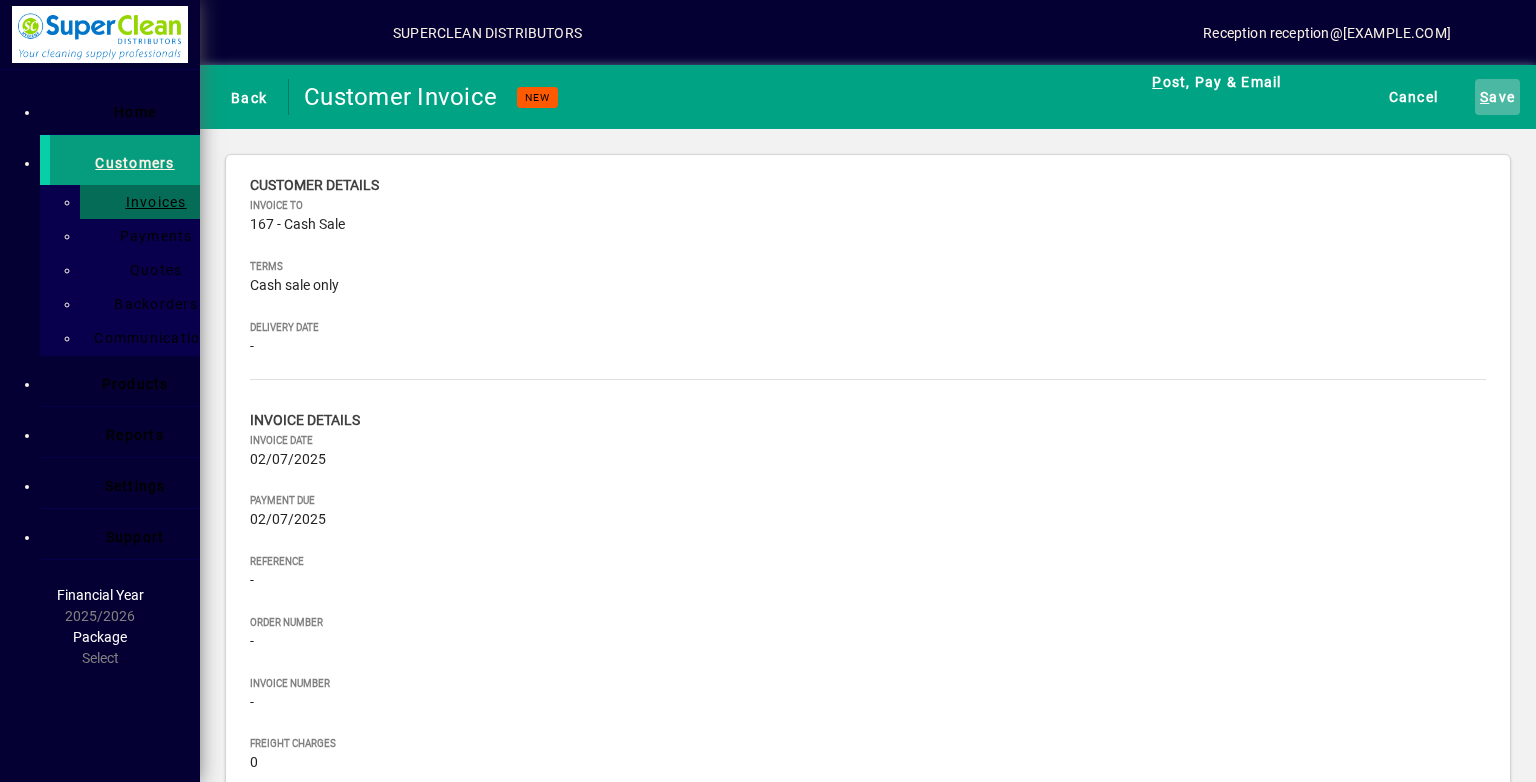 click on "S ave" at bounding box center (1497, 97) 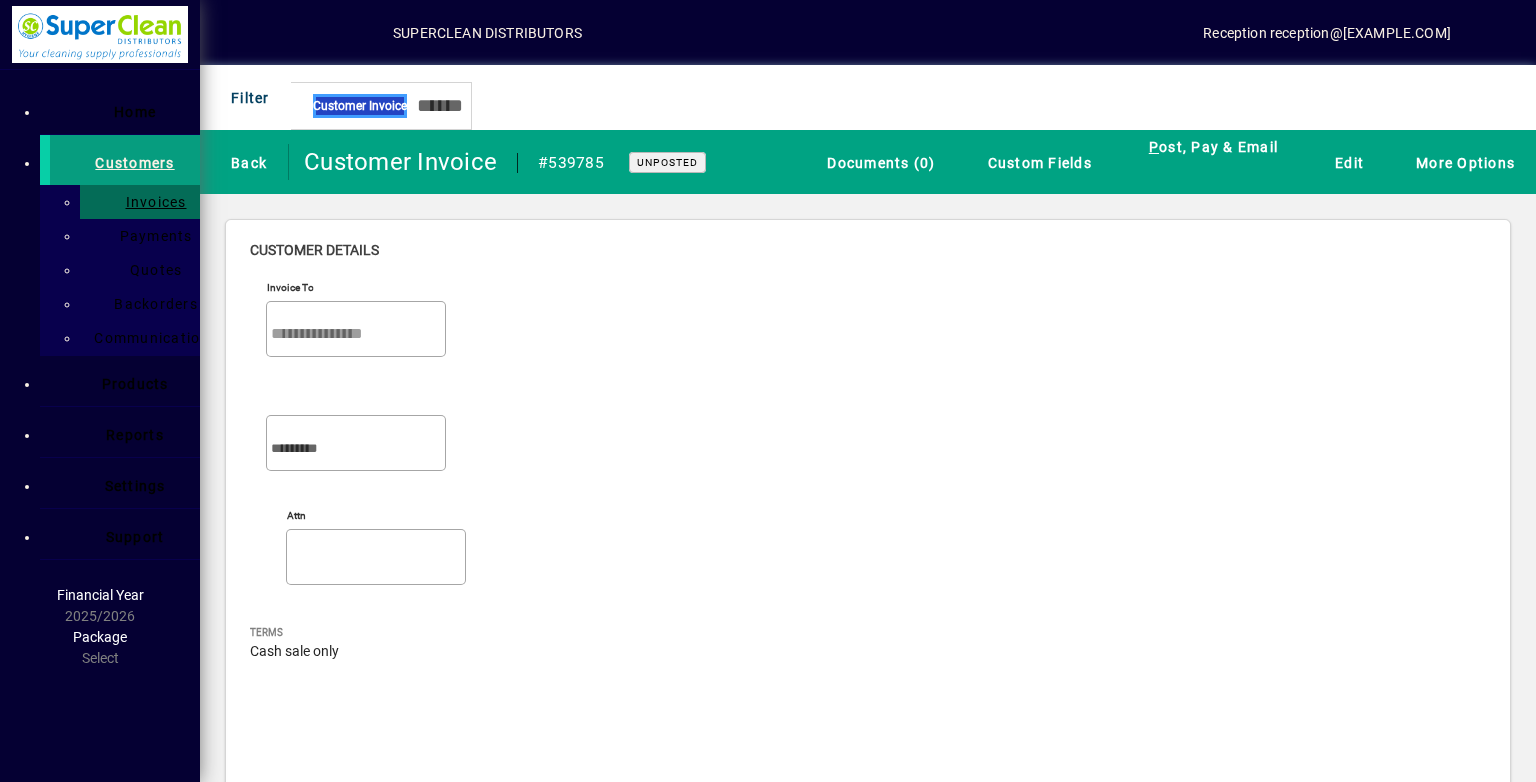 scroll, scrollTop: 651, scrollLeft: 0, axis: vertical 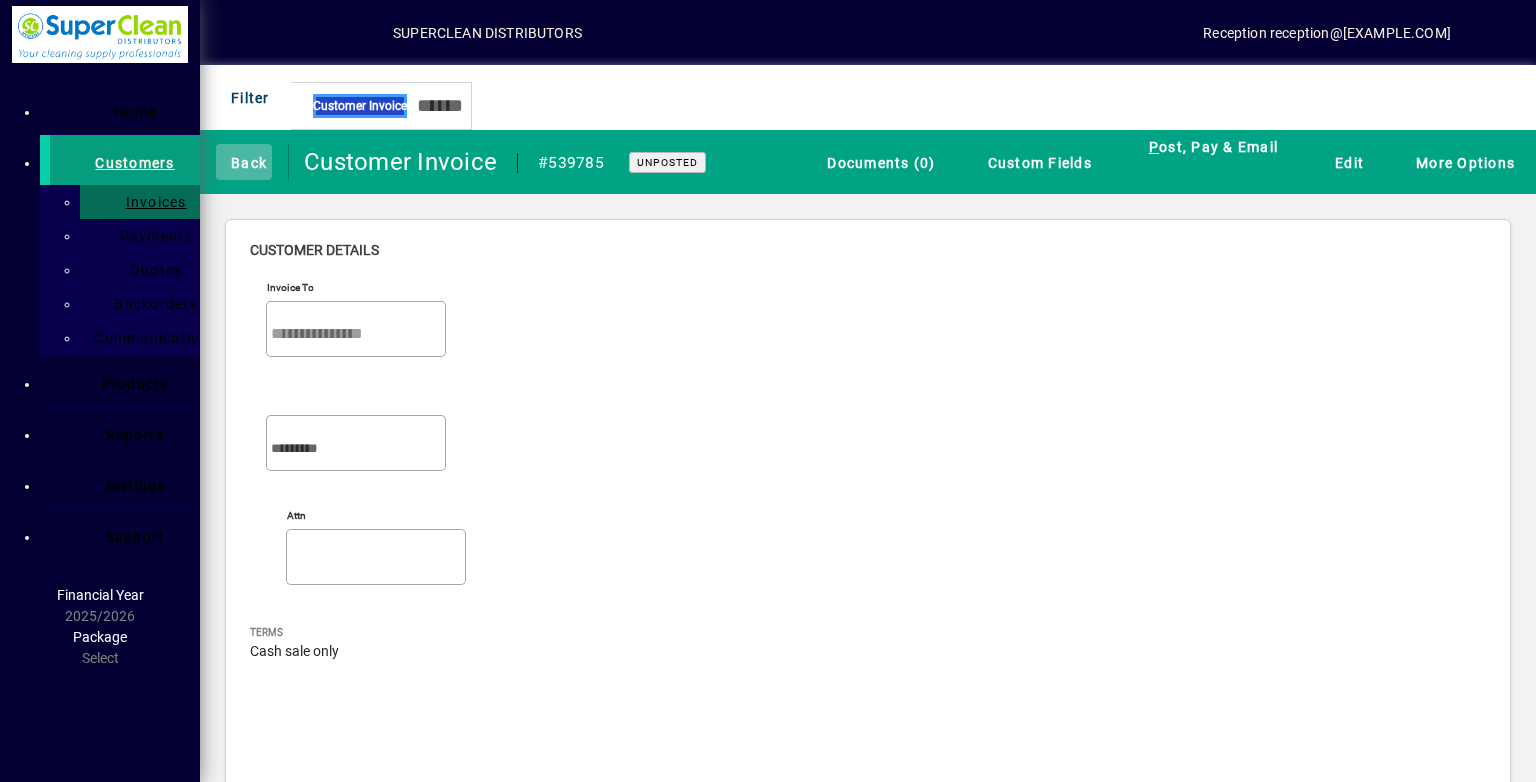 click on "Back" at bounding box center [244, 162] 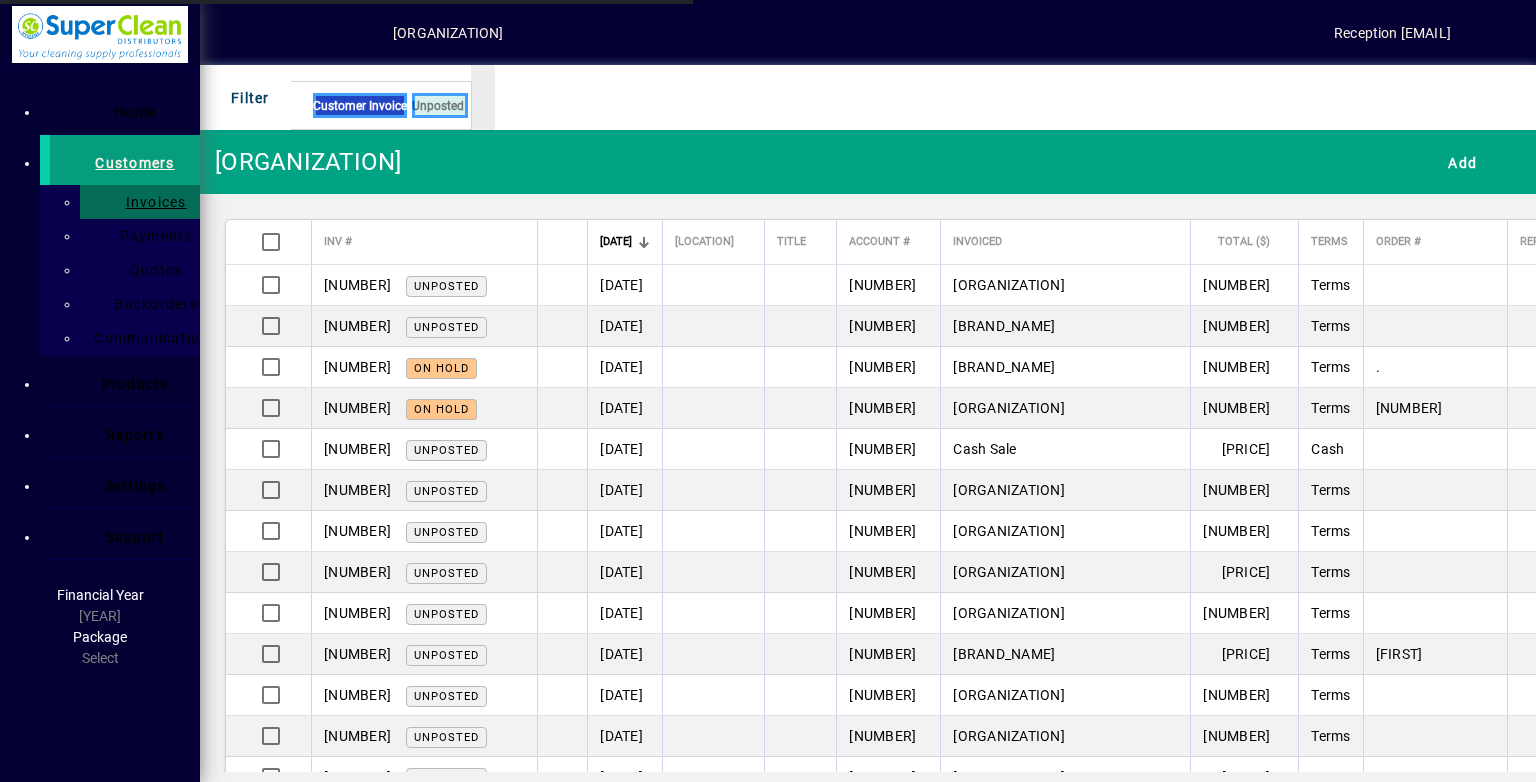 scroll, scrollTop: 0, scrollLeft: 0, axis: both 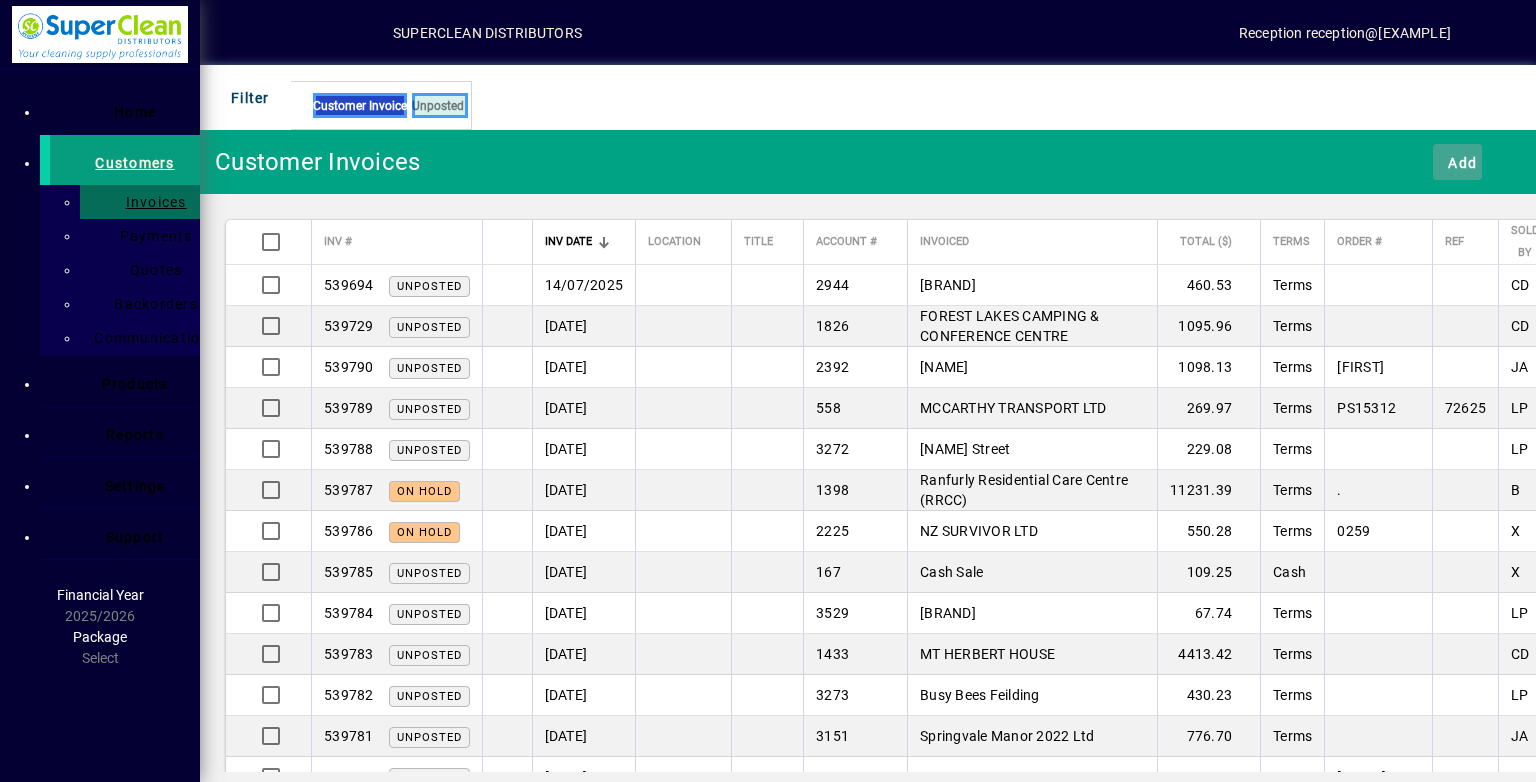 click at bounding box center (1457, 162) 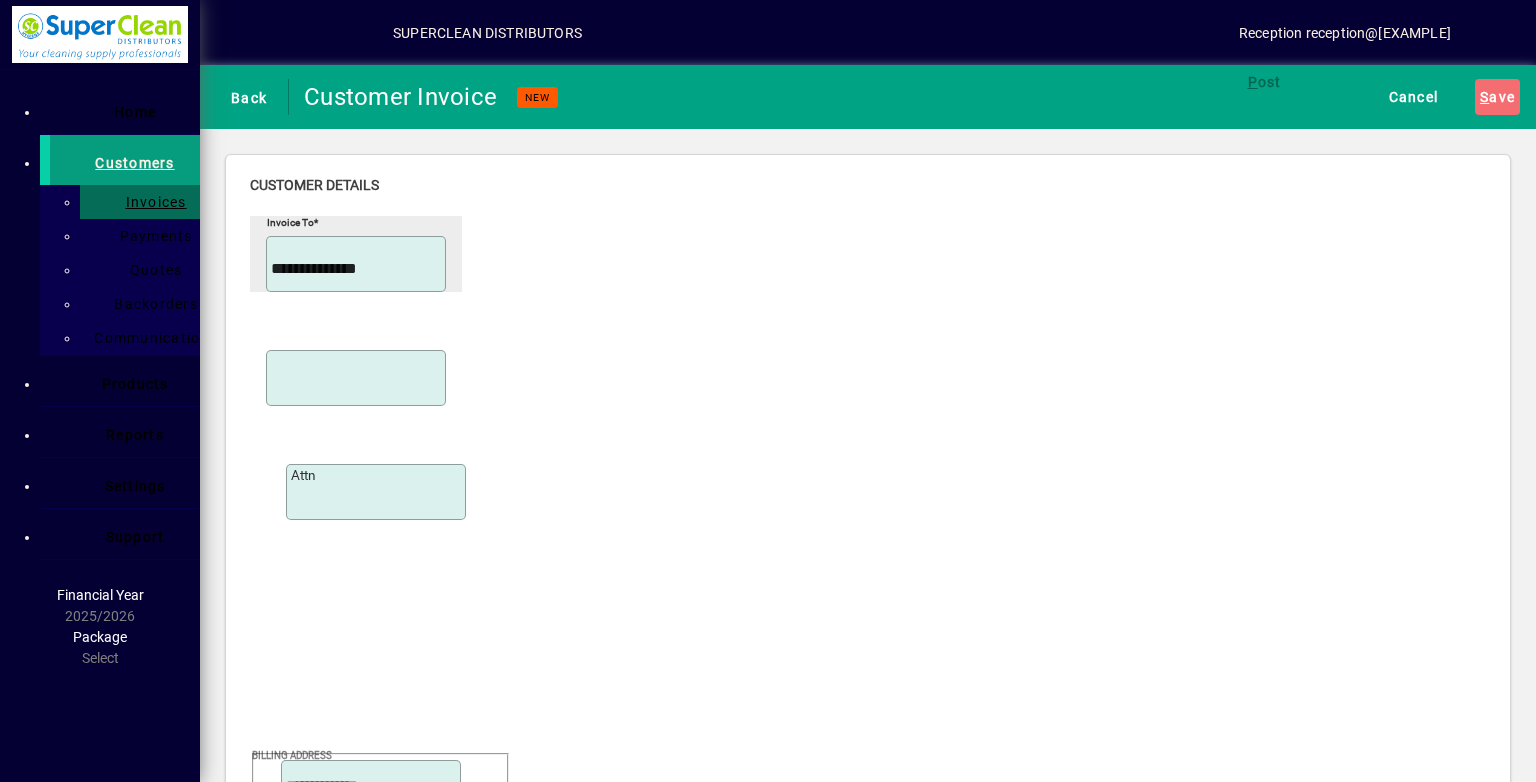 type on "**********" 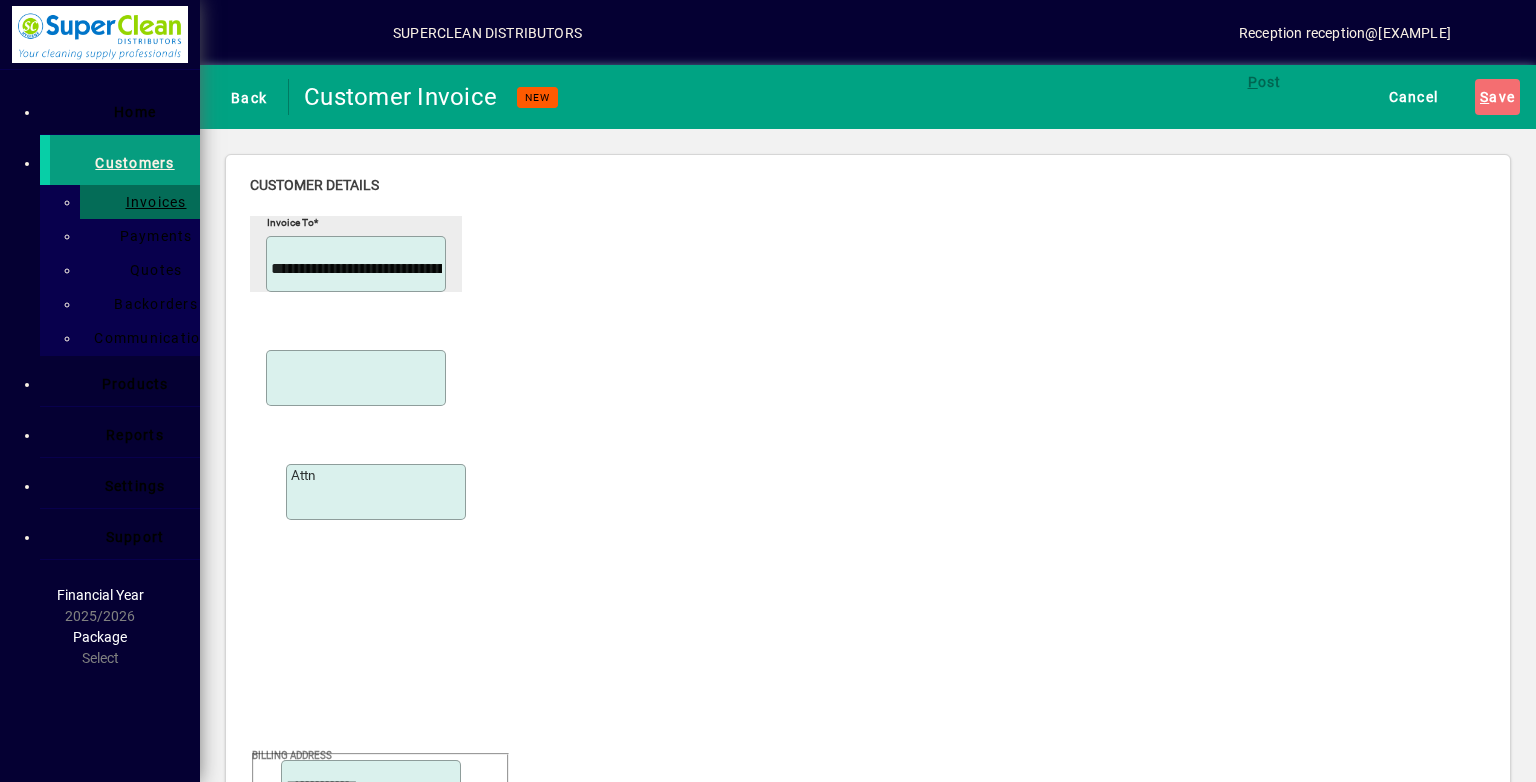 scroll, scrollTop: 0, scrollLeft: 0, axis: both 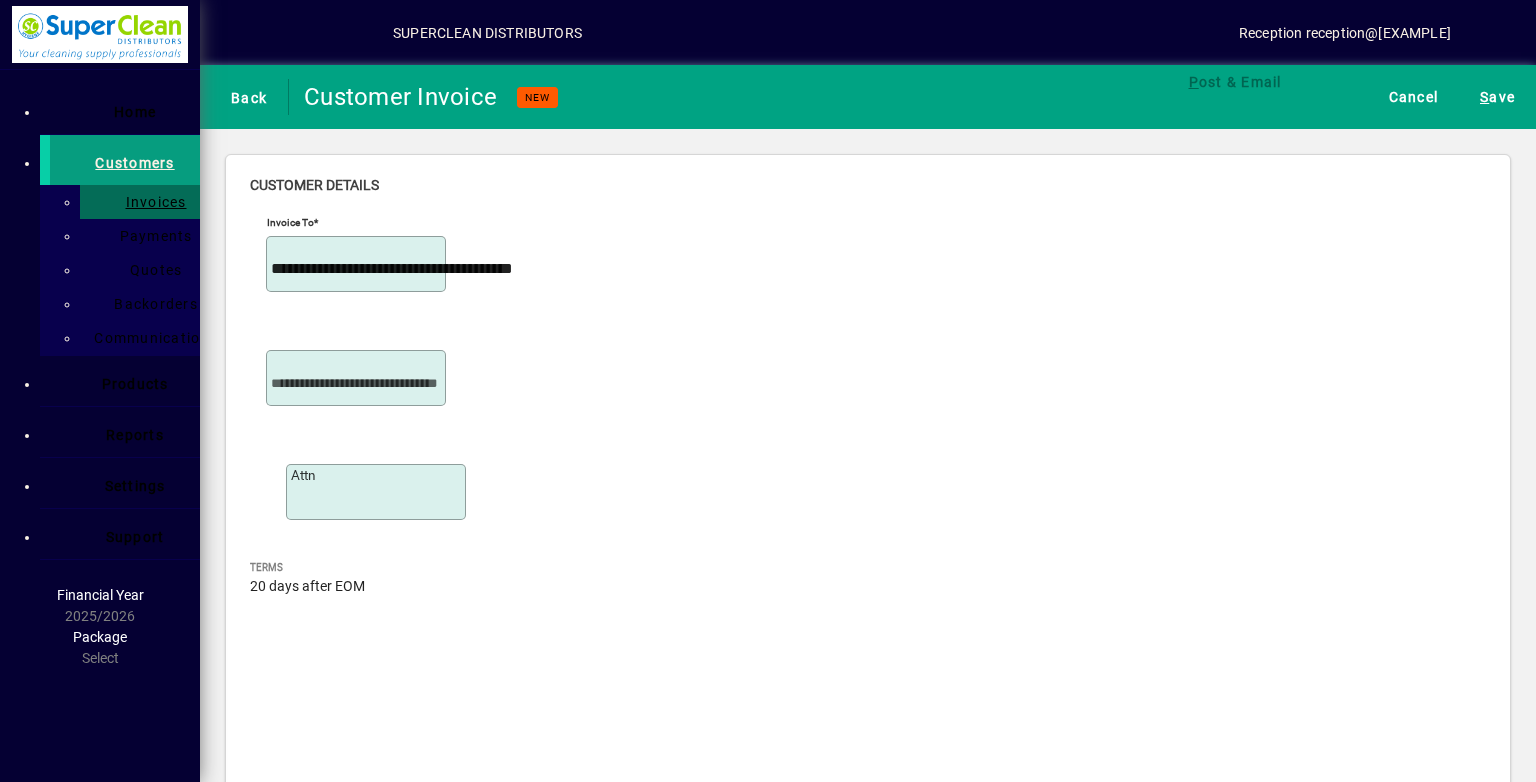 click on "Instructions" at bounding box center [358, 2714] 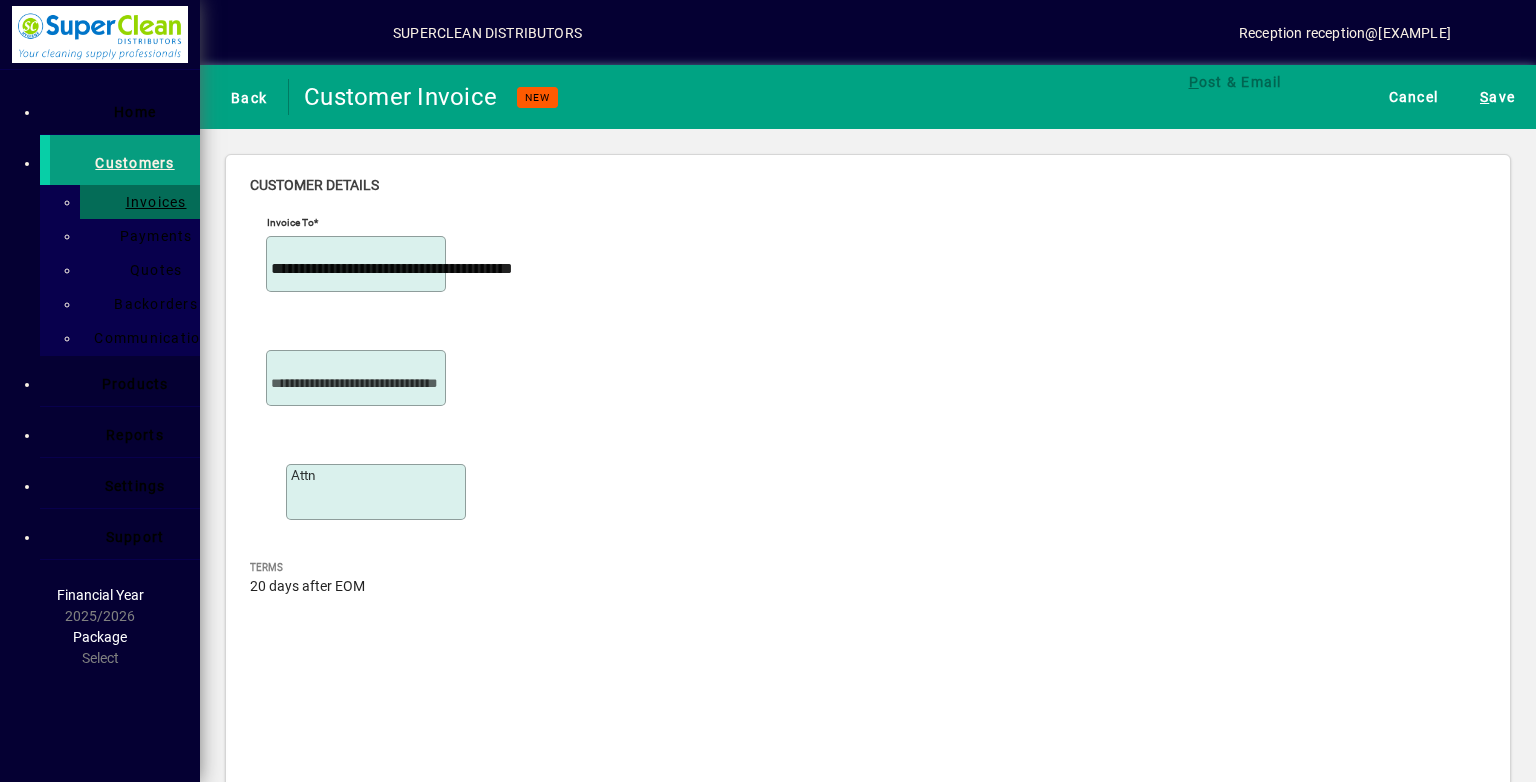 scroll, scrollTop: 760, scrollLeft: 0, axis: vertical 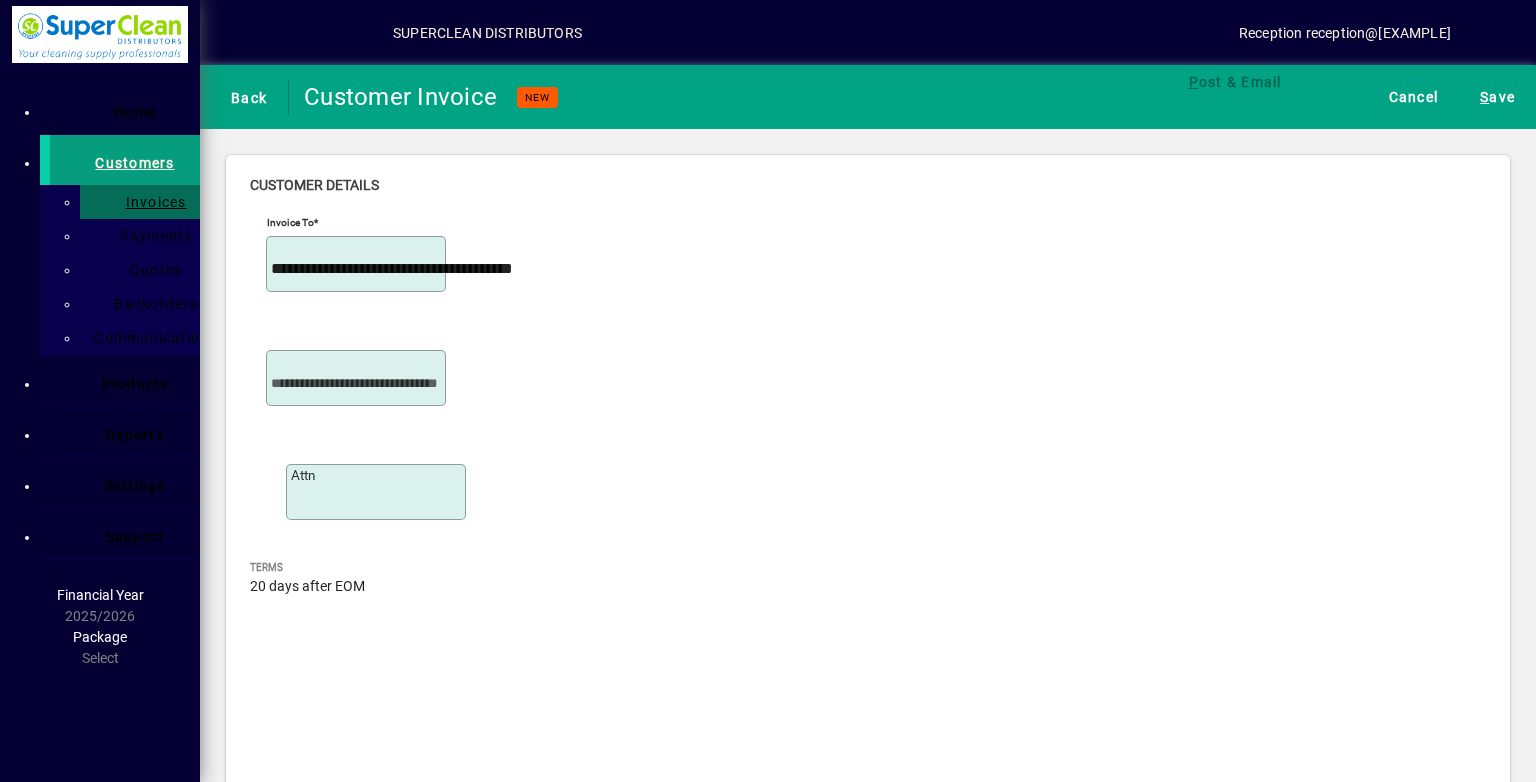 type on "*********" 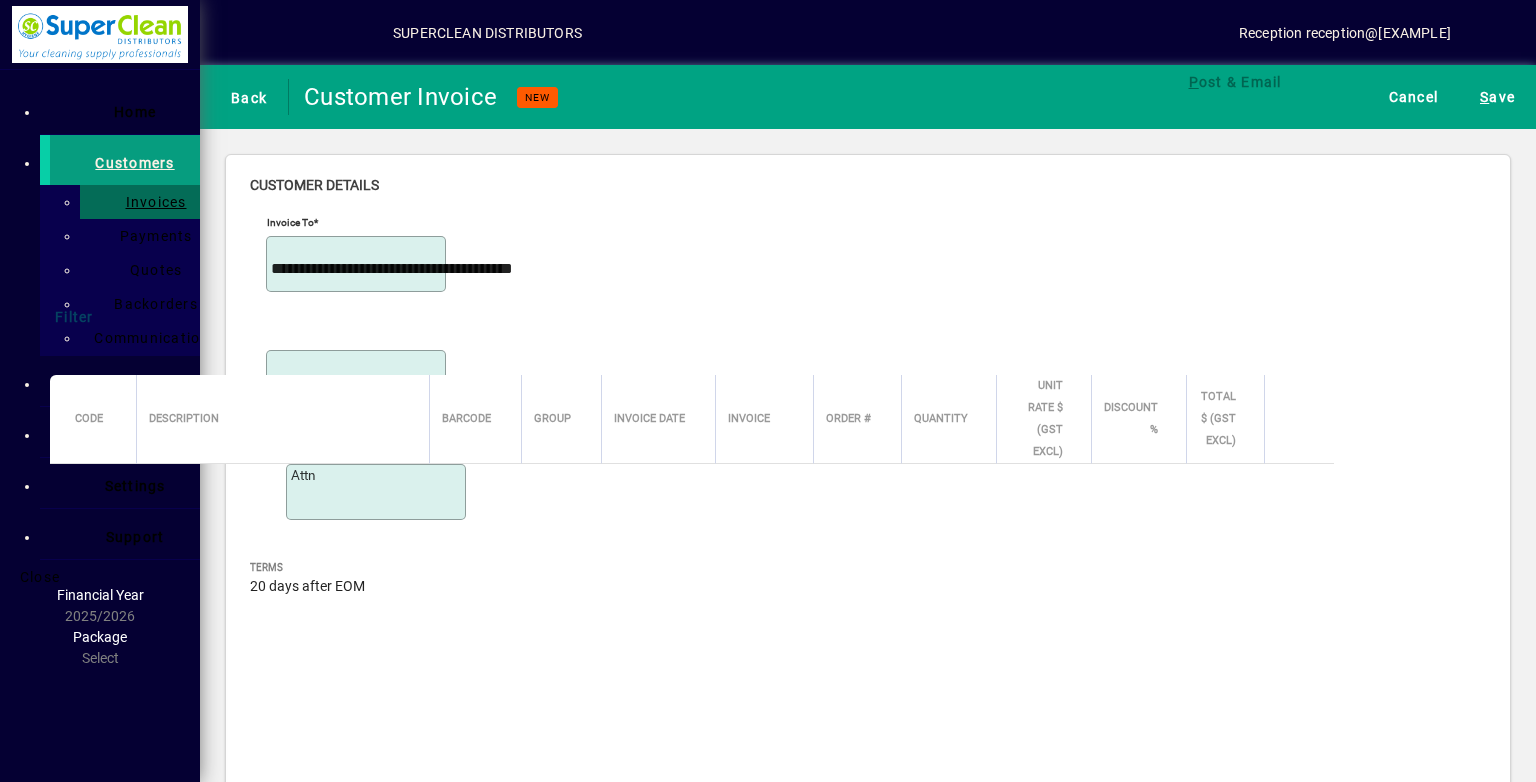 type on "***" 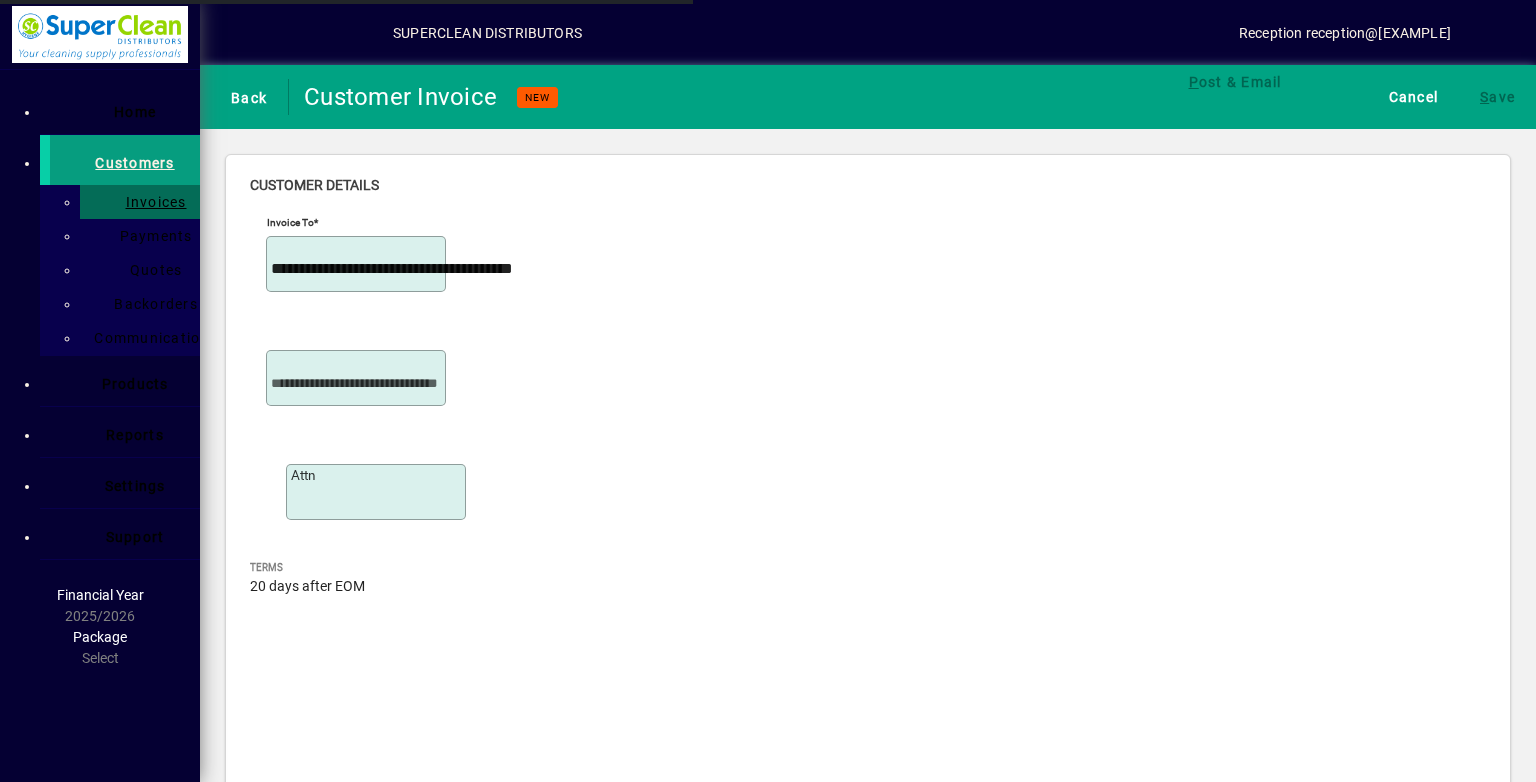 scroll, scrollTop: 44, scrollLeft: 0, axis: vertical 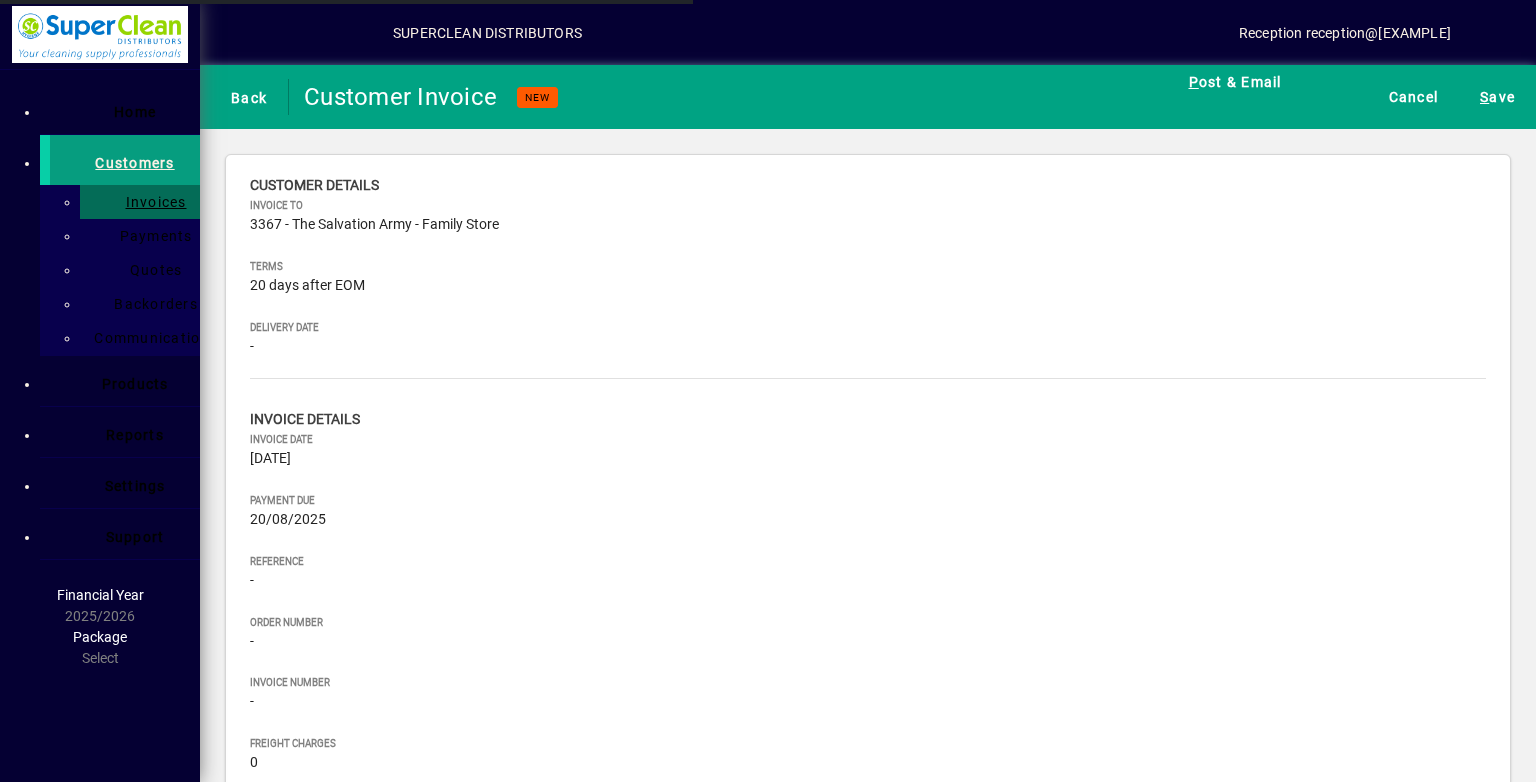 drag, startPoint x: 1363, startPoint y: 341, endPoint x: 1350, endPoint y: 339, distance: 13.152946 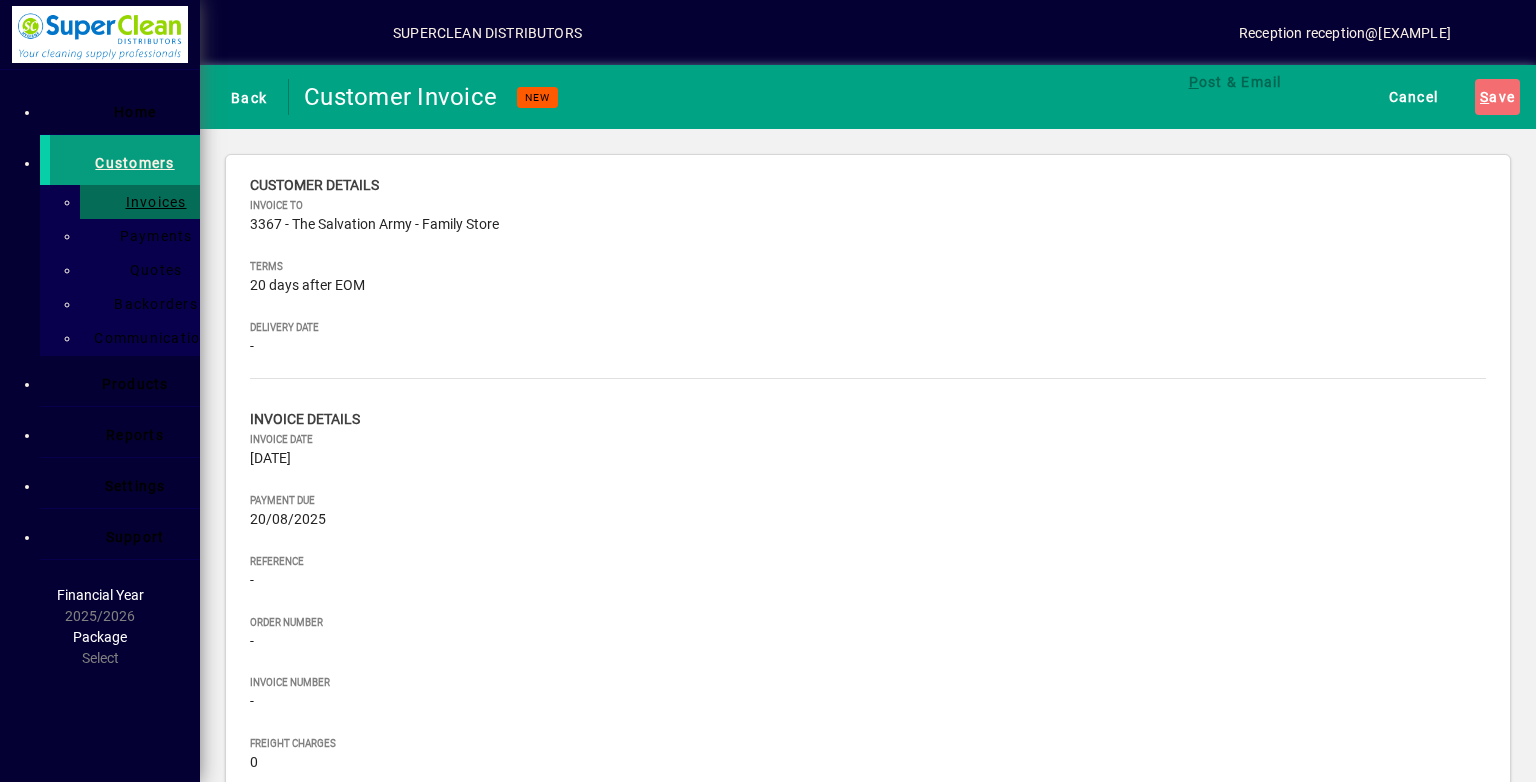 drag, startPoint x: 1007, startPoint y: 295, endPoint x: 1007, endPoint y: 310, distance: 15 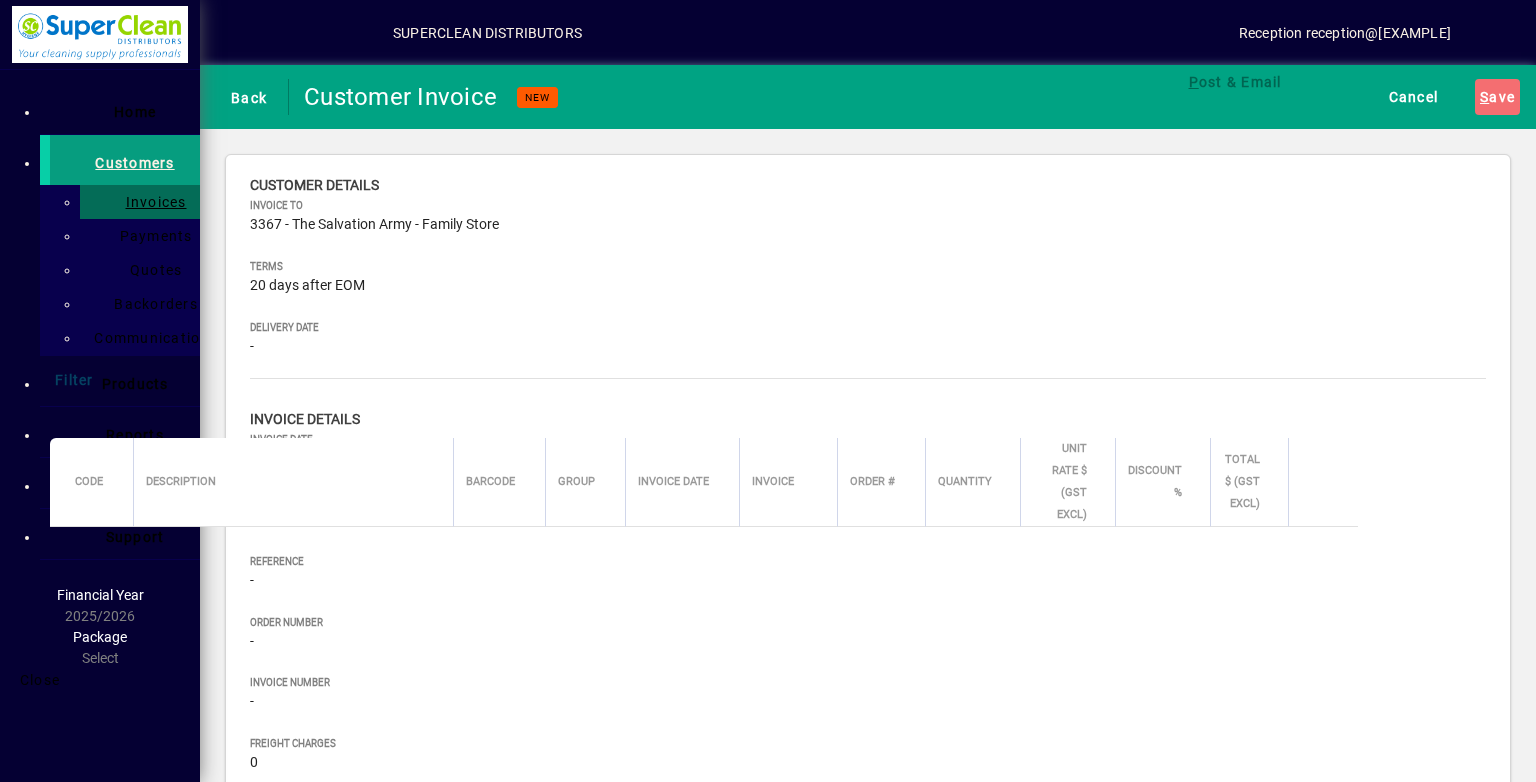 type on "******" 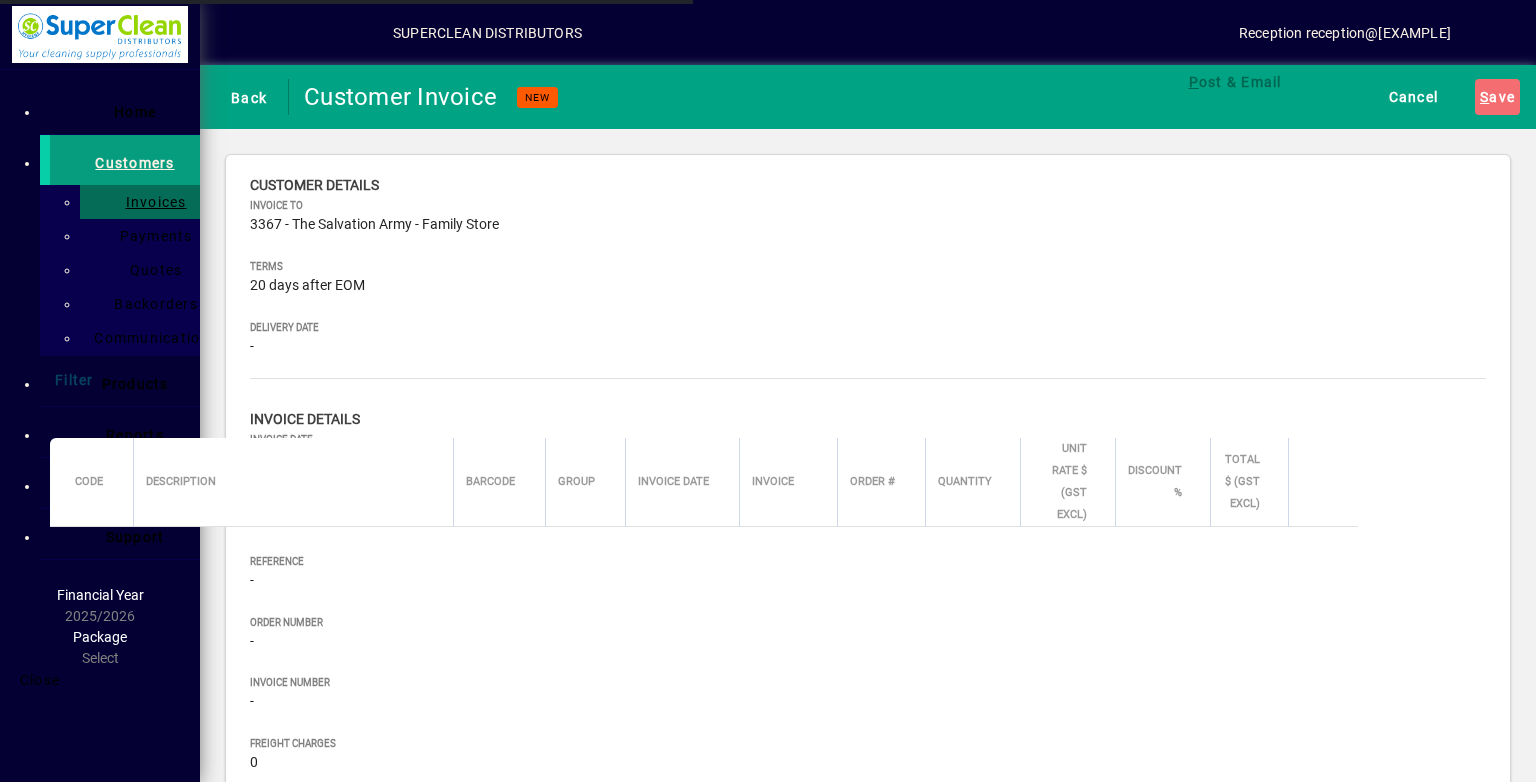 click at bounding box center (1323, 547) 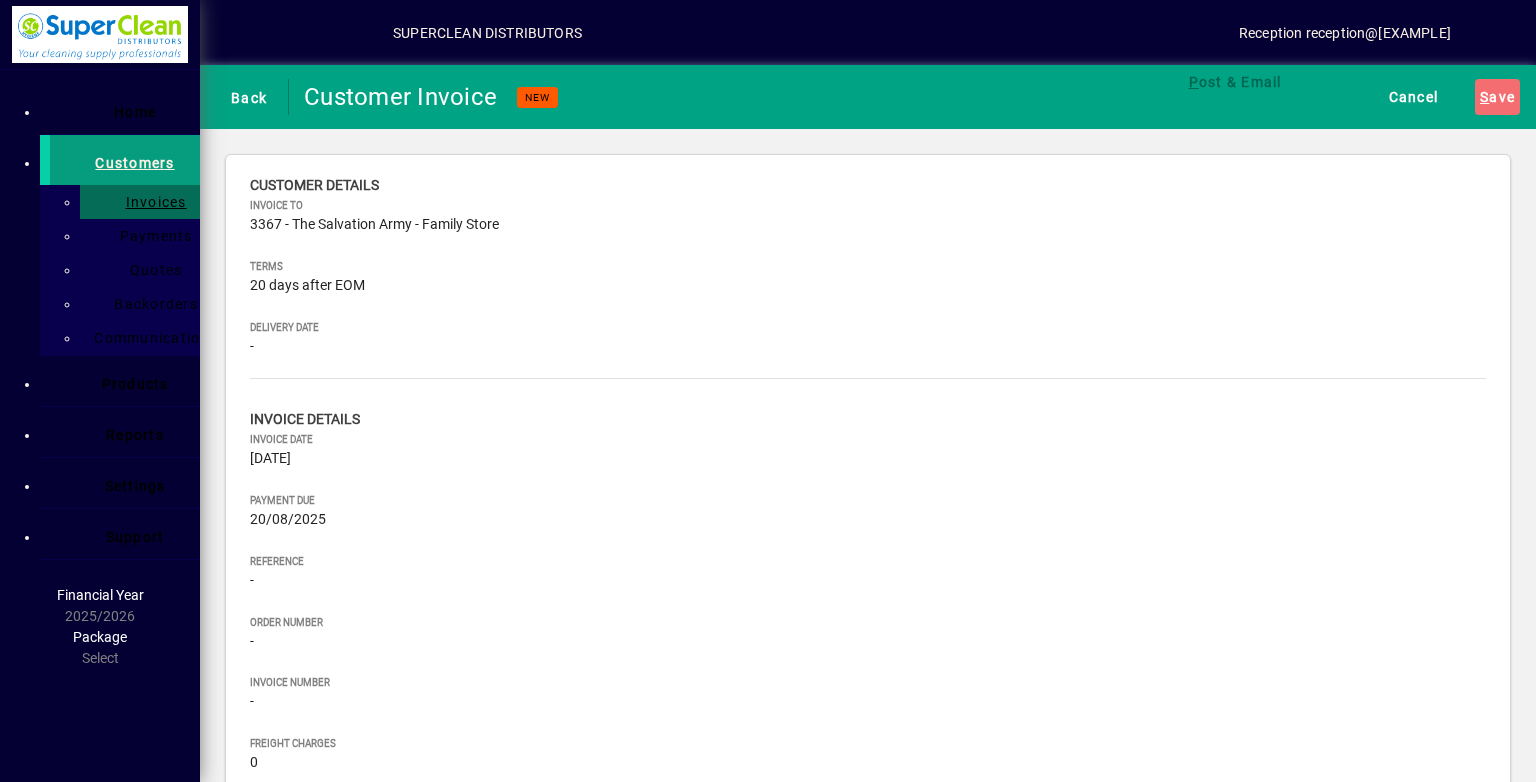 scroll, scrollTop: 0, scrollLeft: 0, axis: both 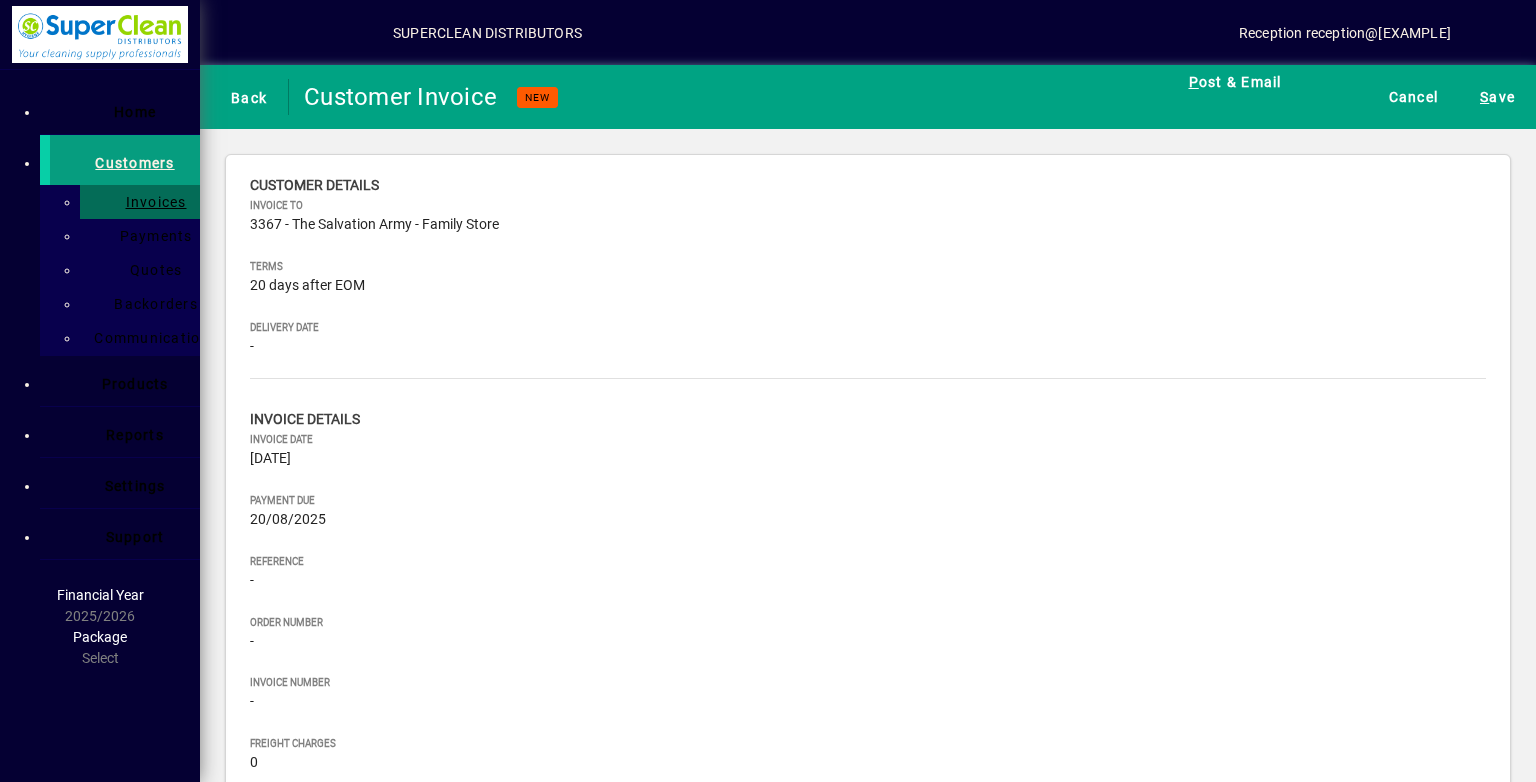 drag, startPoint x: 1415, startPoint y: 252, endPoint x: 853, endPoint y: 337, distance: 568.3916 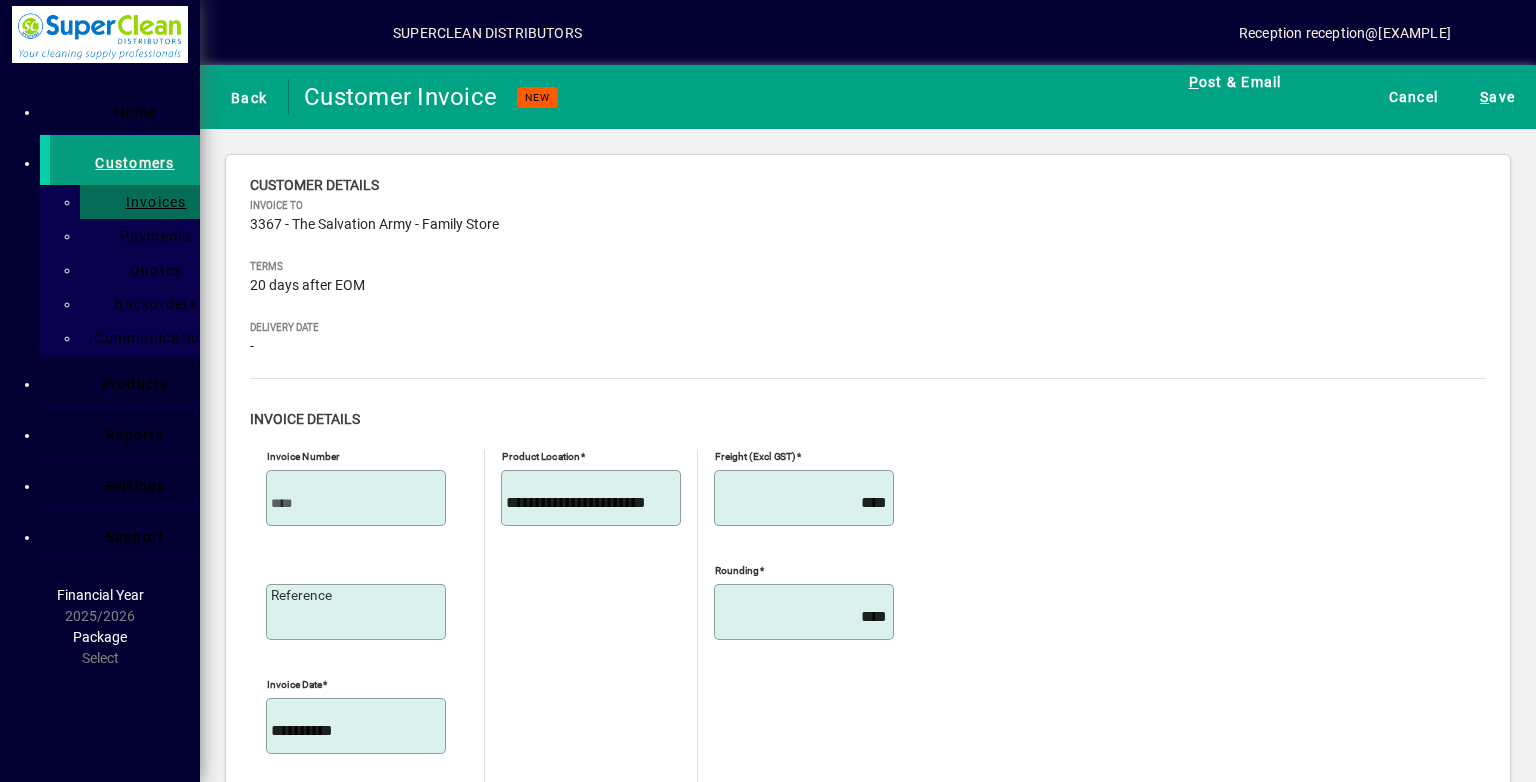 click on "Order number" at bounding box center [358, 1073] 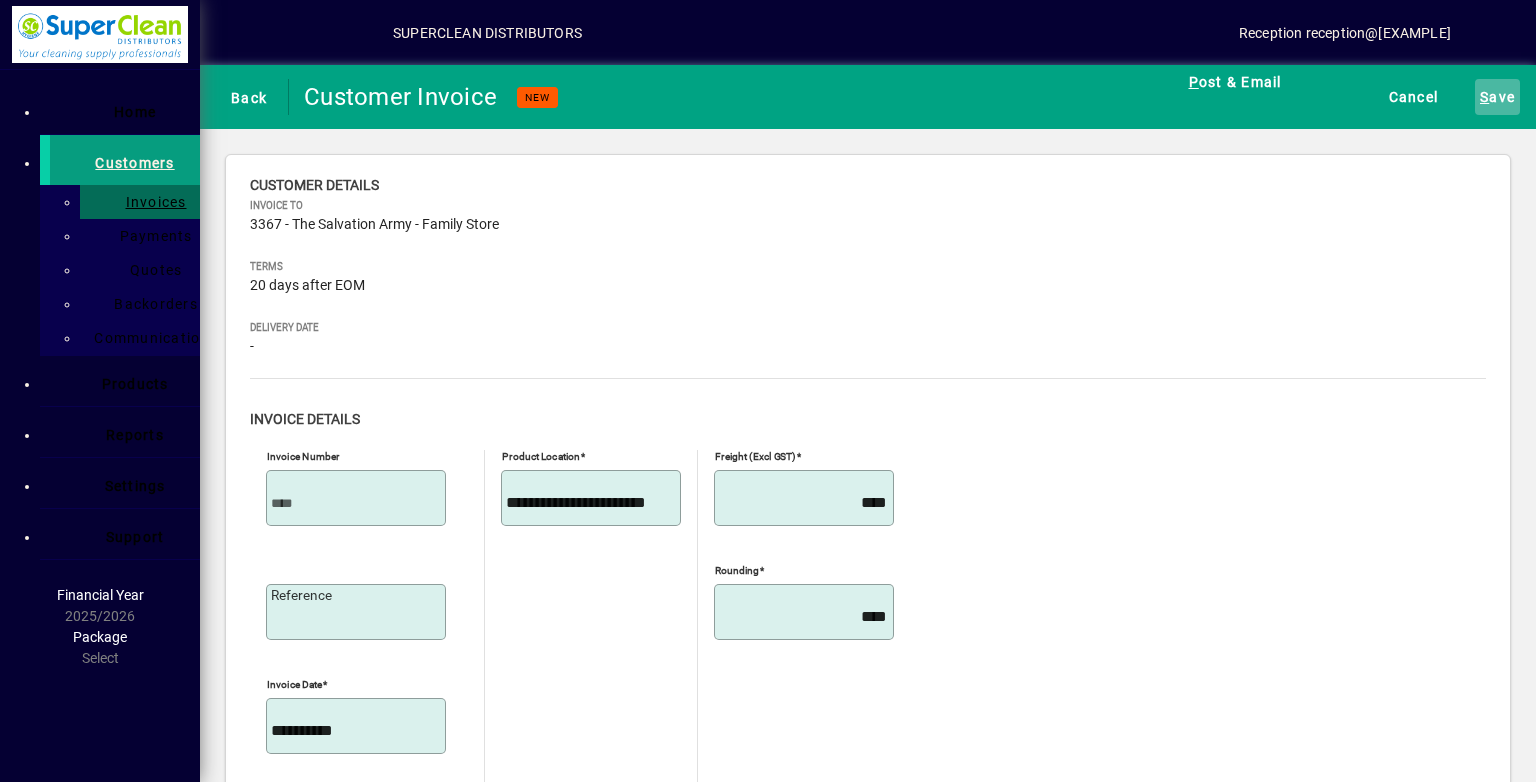 type on "******" 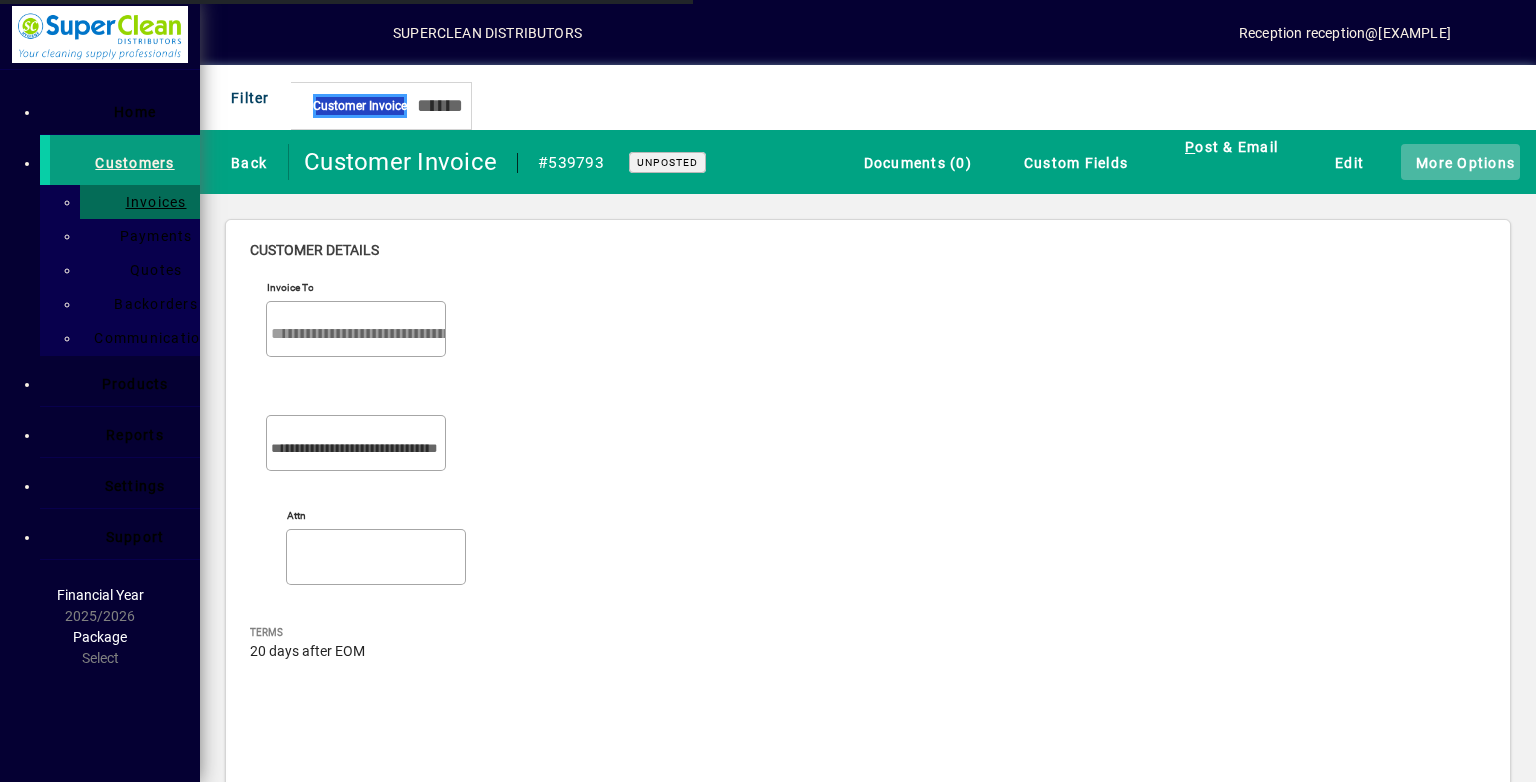 click on "More Options" at bounding box center (1460, 162) 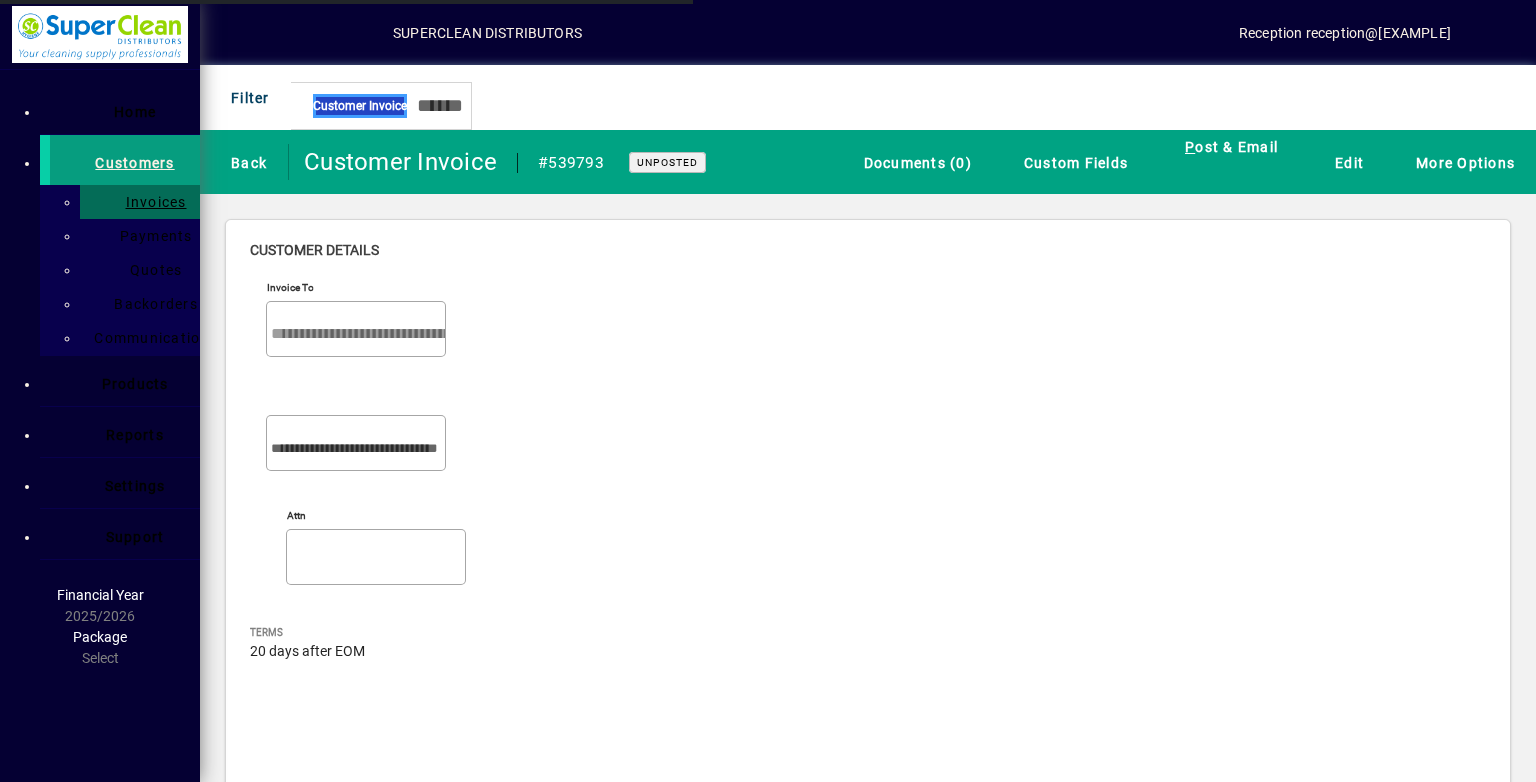 click on "Packing Slip" at bounding box center (140, 123) 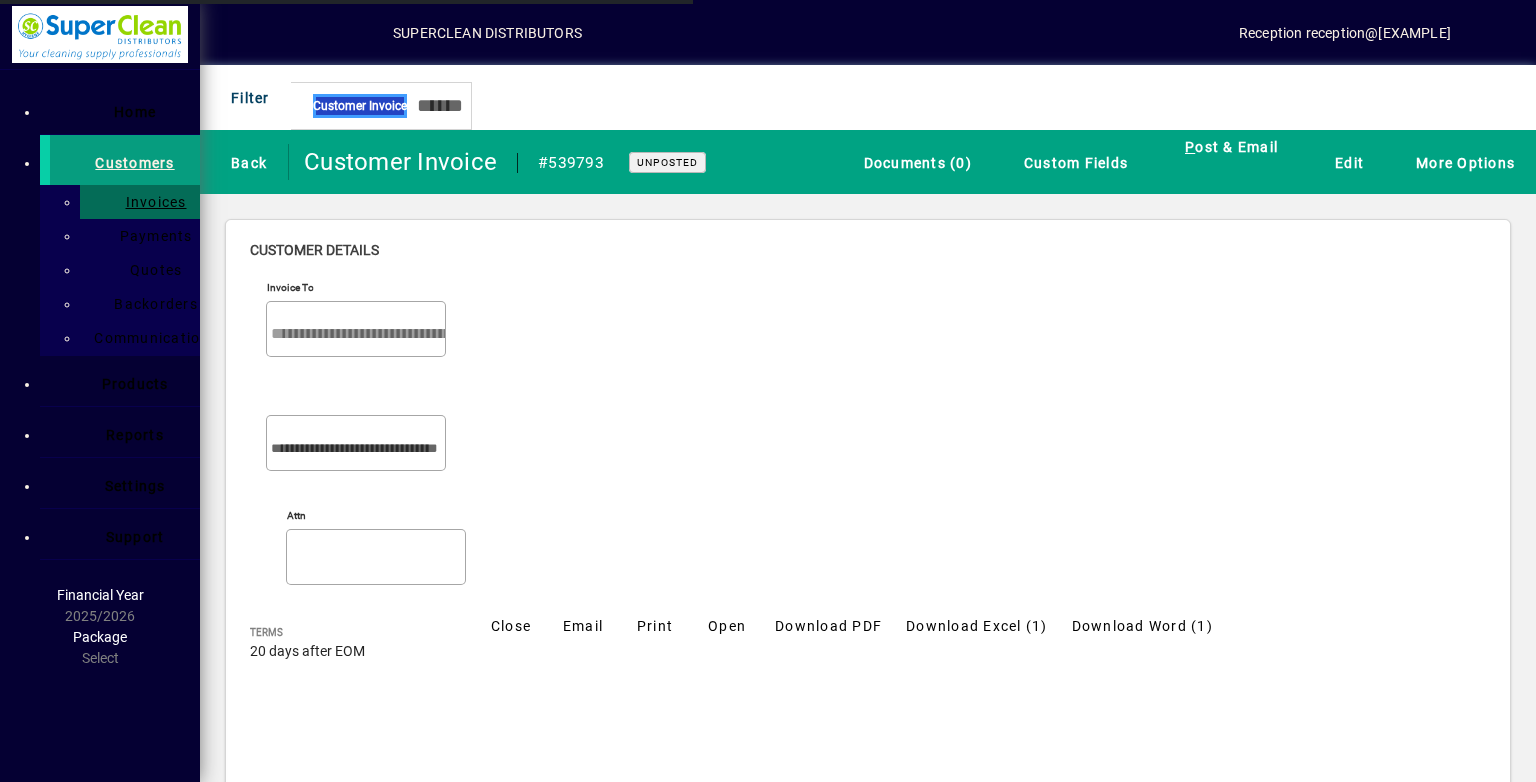 scroll, scrollTop: 0, scrollLeft: 0, axis: both 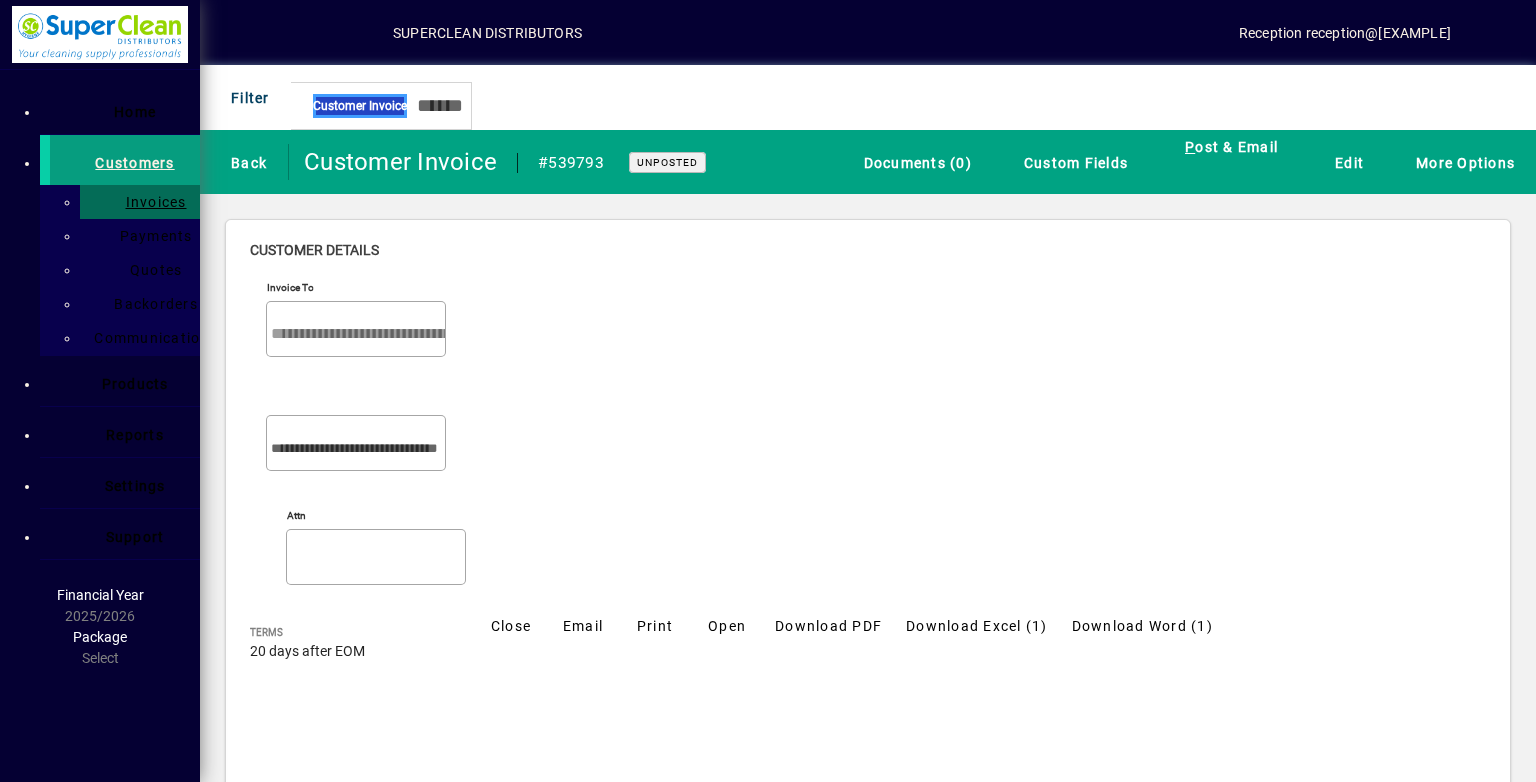 click on "Print" at bounding box center (583, 626) 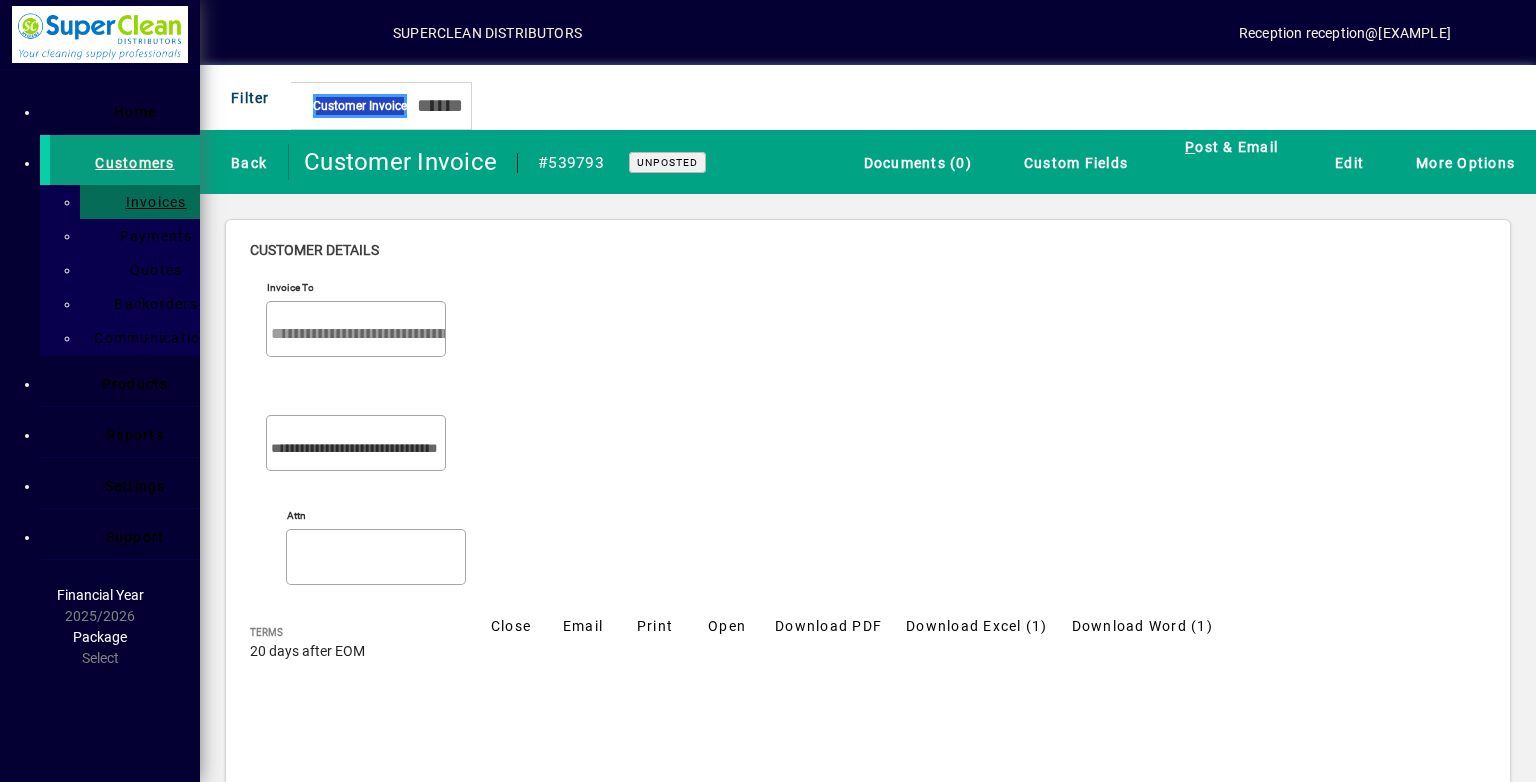 click at bounding box center (511, 626) 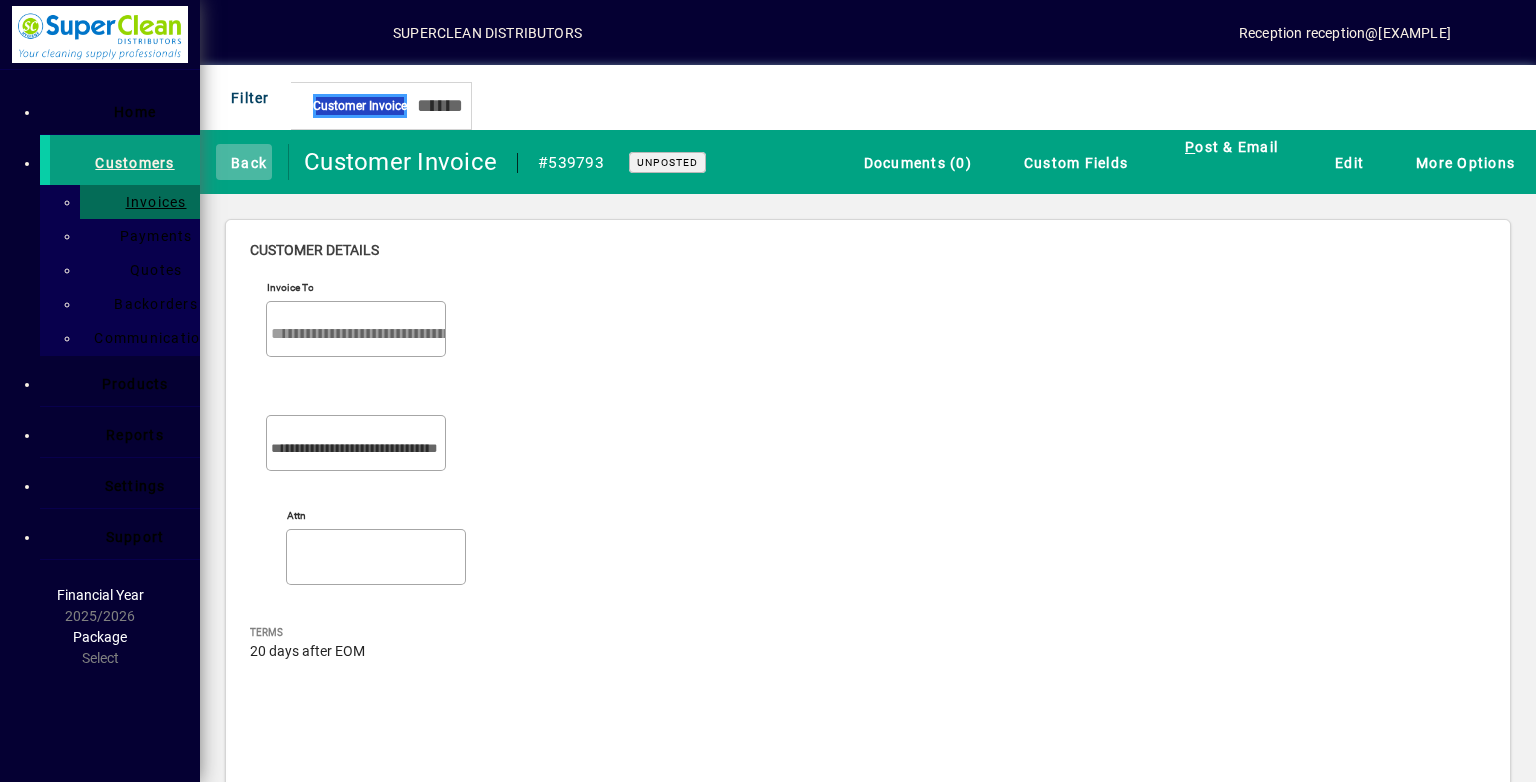 drag, startPoint x: 256, startPoint y: 142, endPoint x: 270, endPoint y: 156, distance: 19.79899 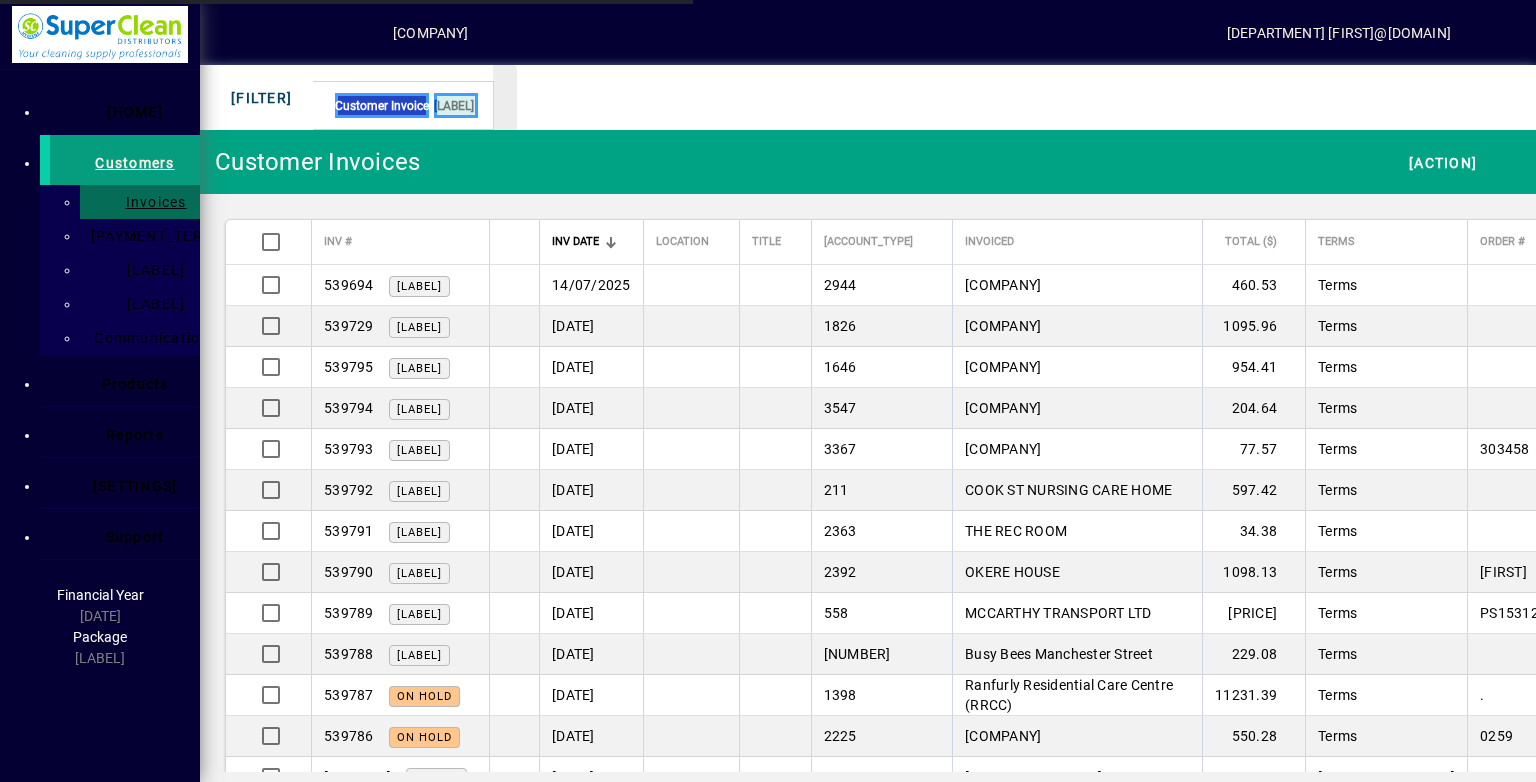 scroll, scrollTop: 0, scrollLeft: 0, axis: both 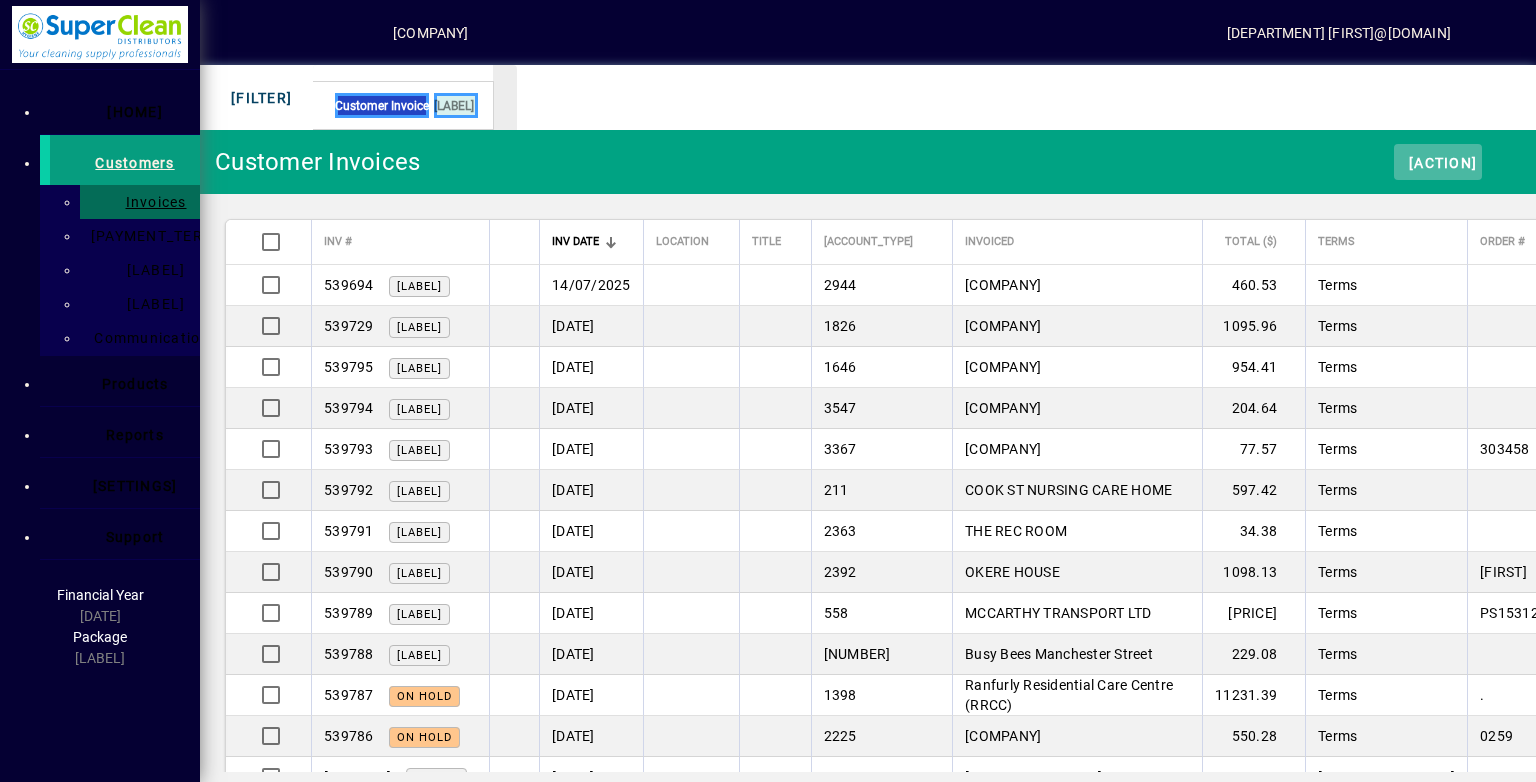 click on "[ACTION]" at bounding box center [1438, 162] 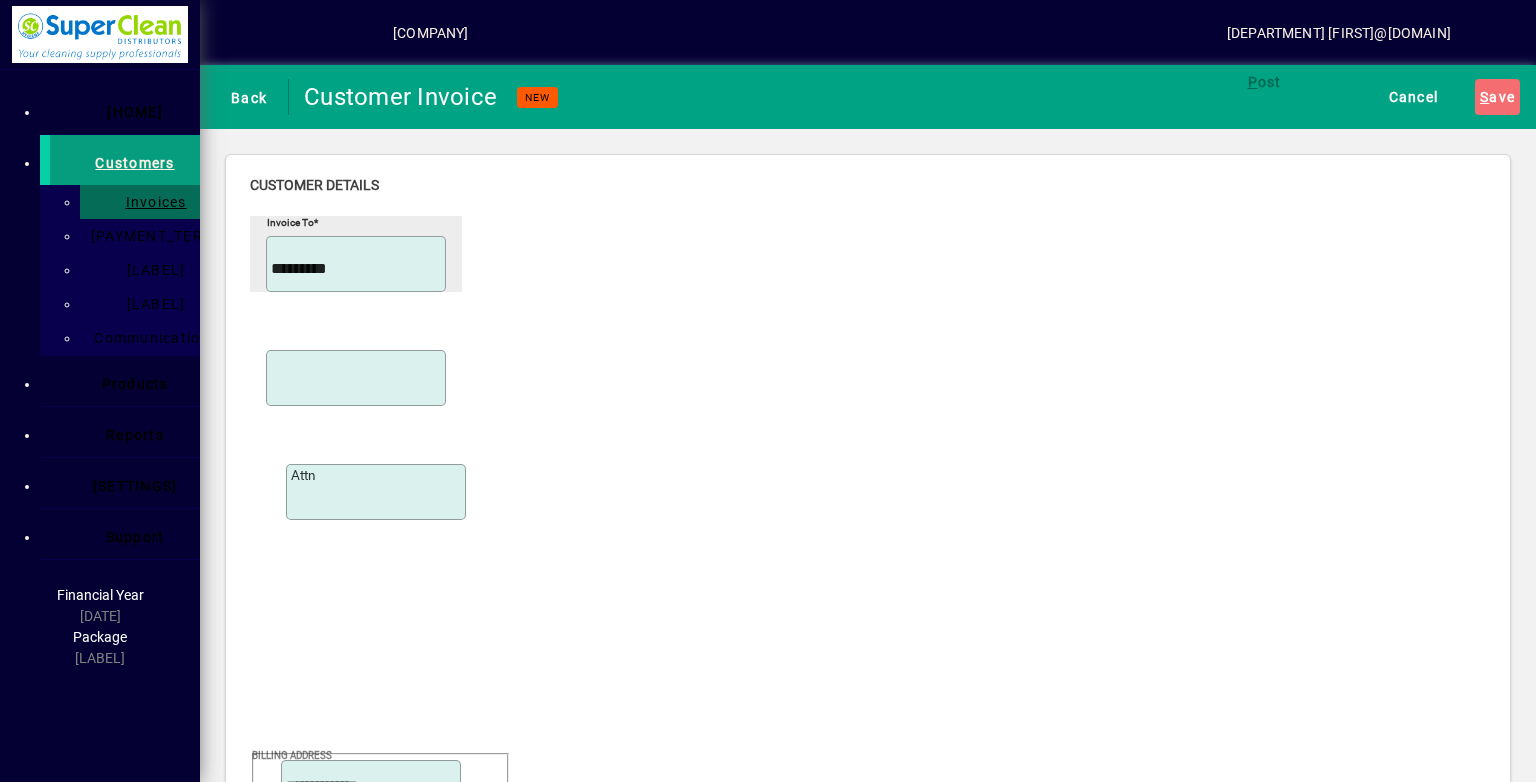 type on "*********" 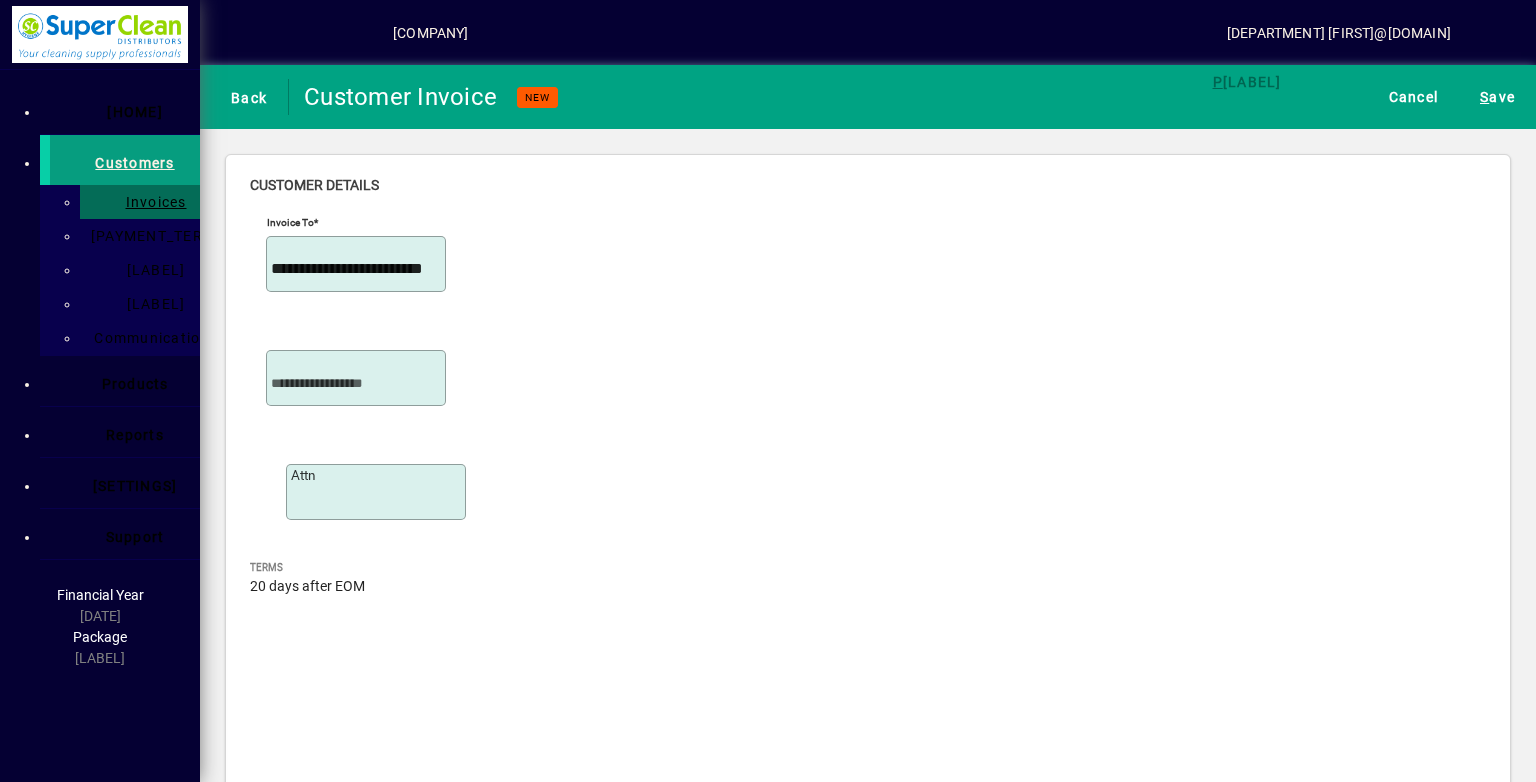 scroll, scrollTop: 400, scrollLeft: 0, axis: vertical 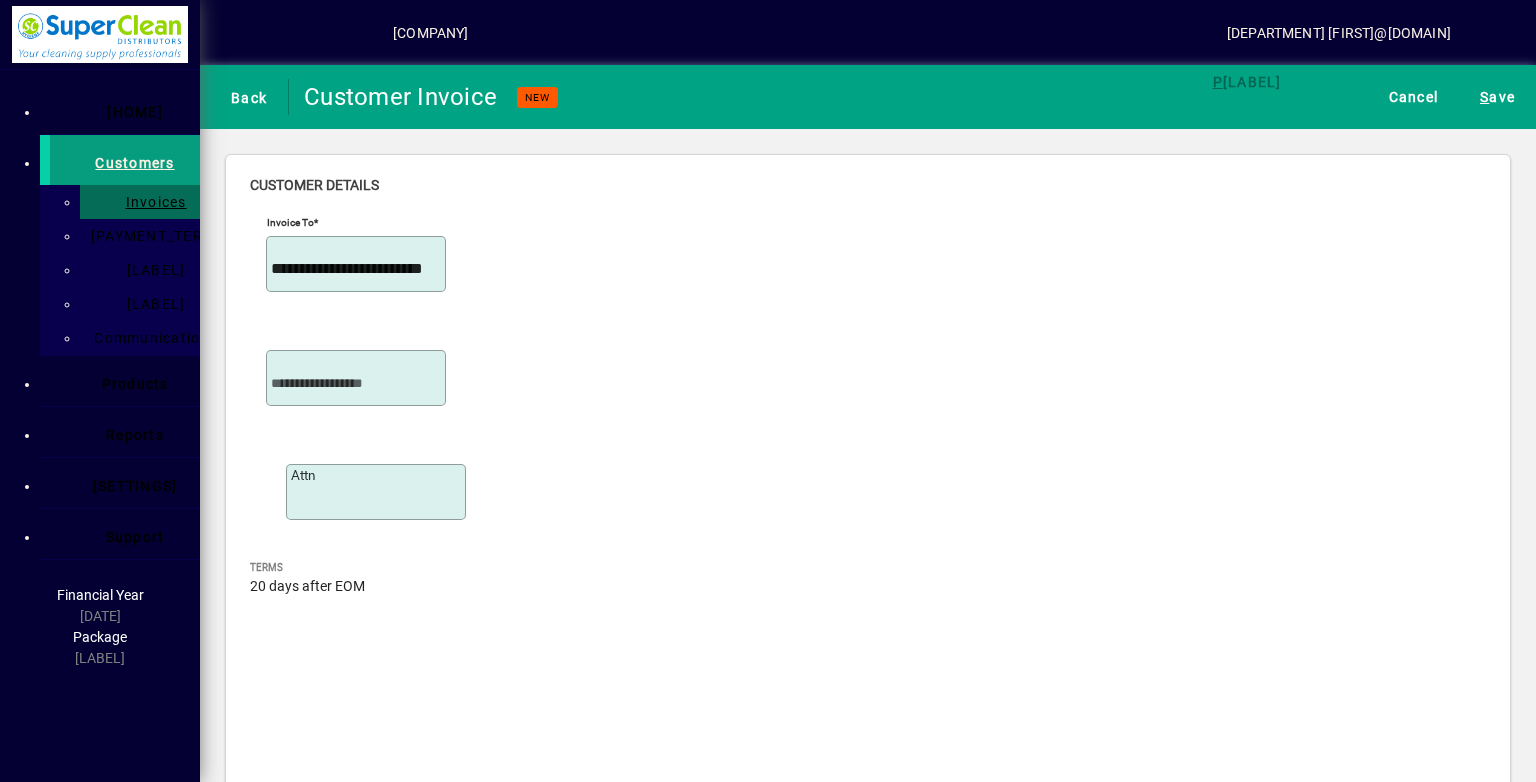 click on "Instructions" at bounding box center (358, 2714) 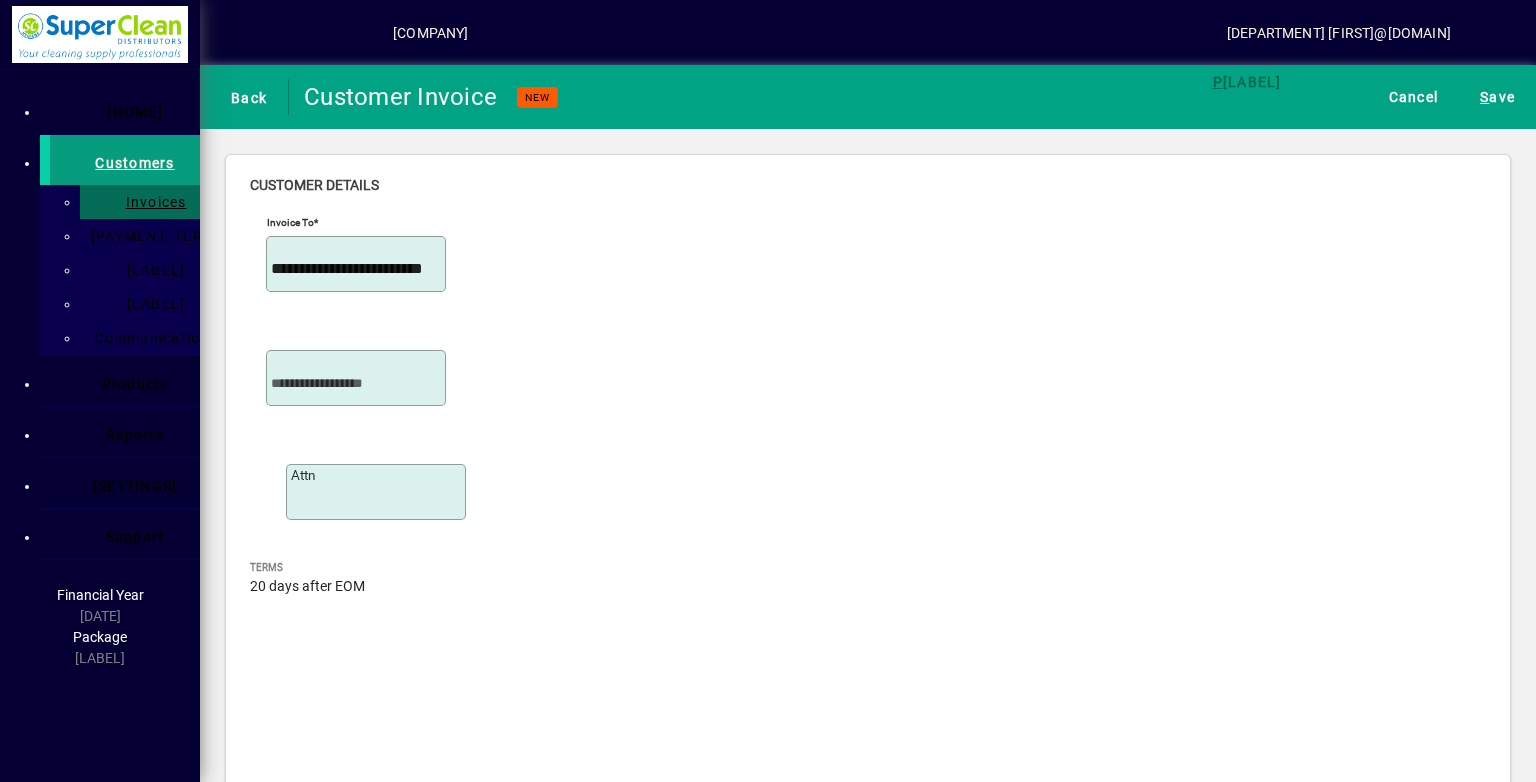 type on "*********" 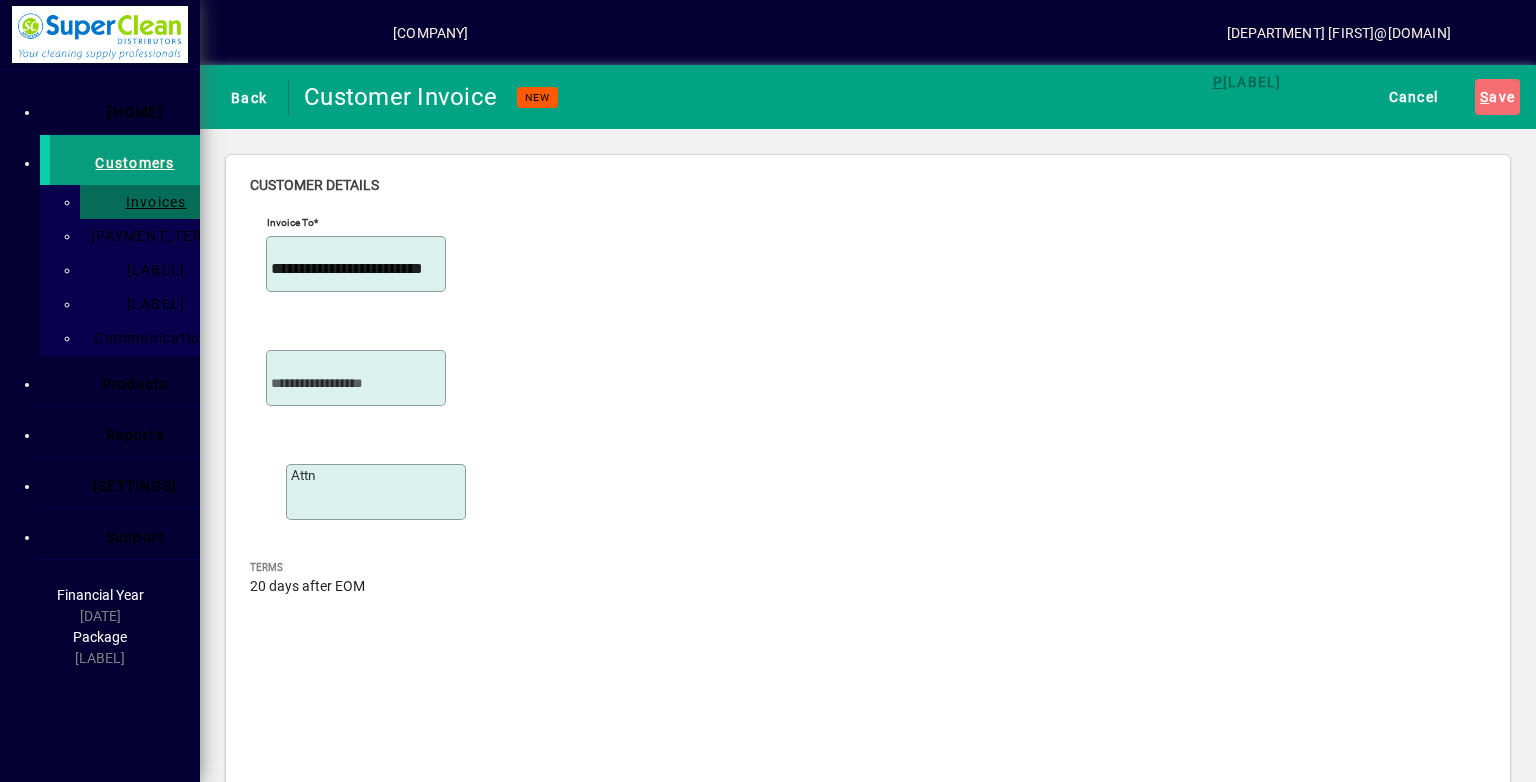 scroll, scrollTop: 44, scrollLeft: 0, axis: vertical 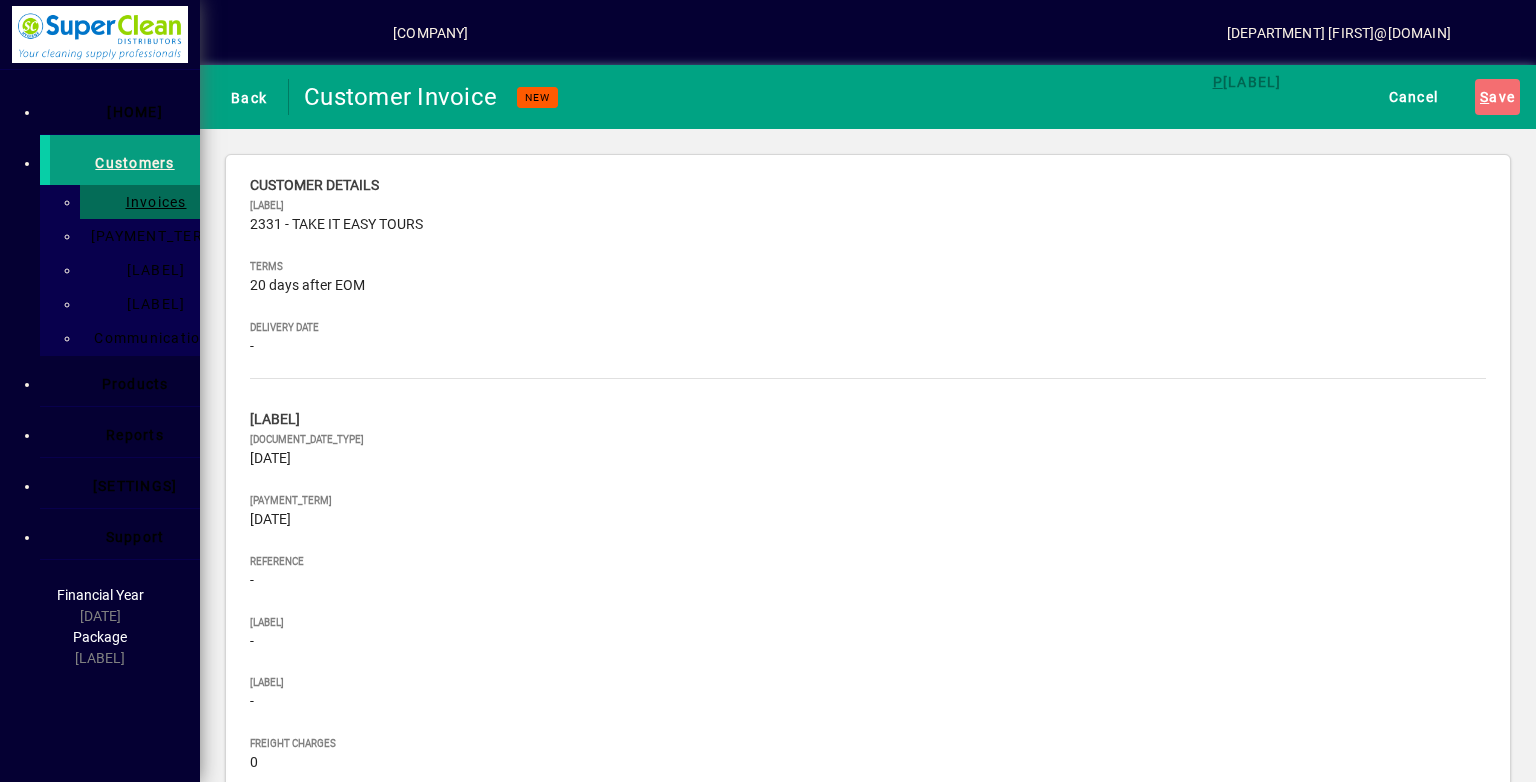 type on "********" 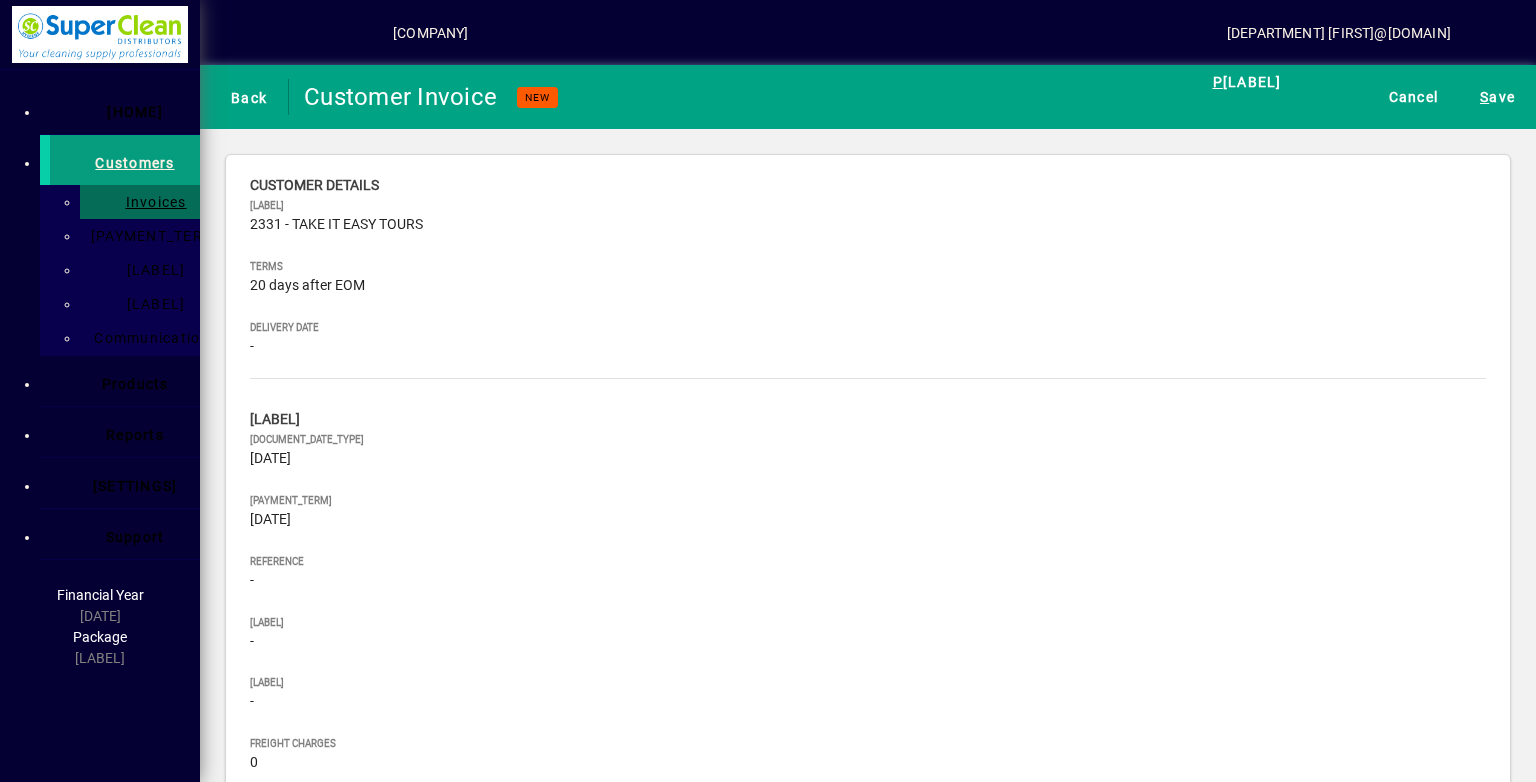 type on "*" 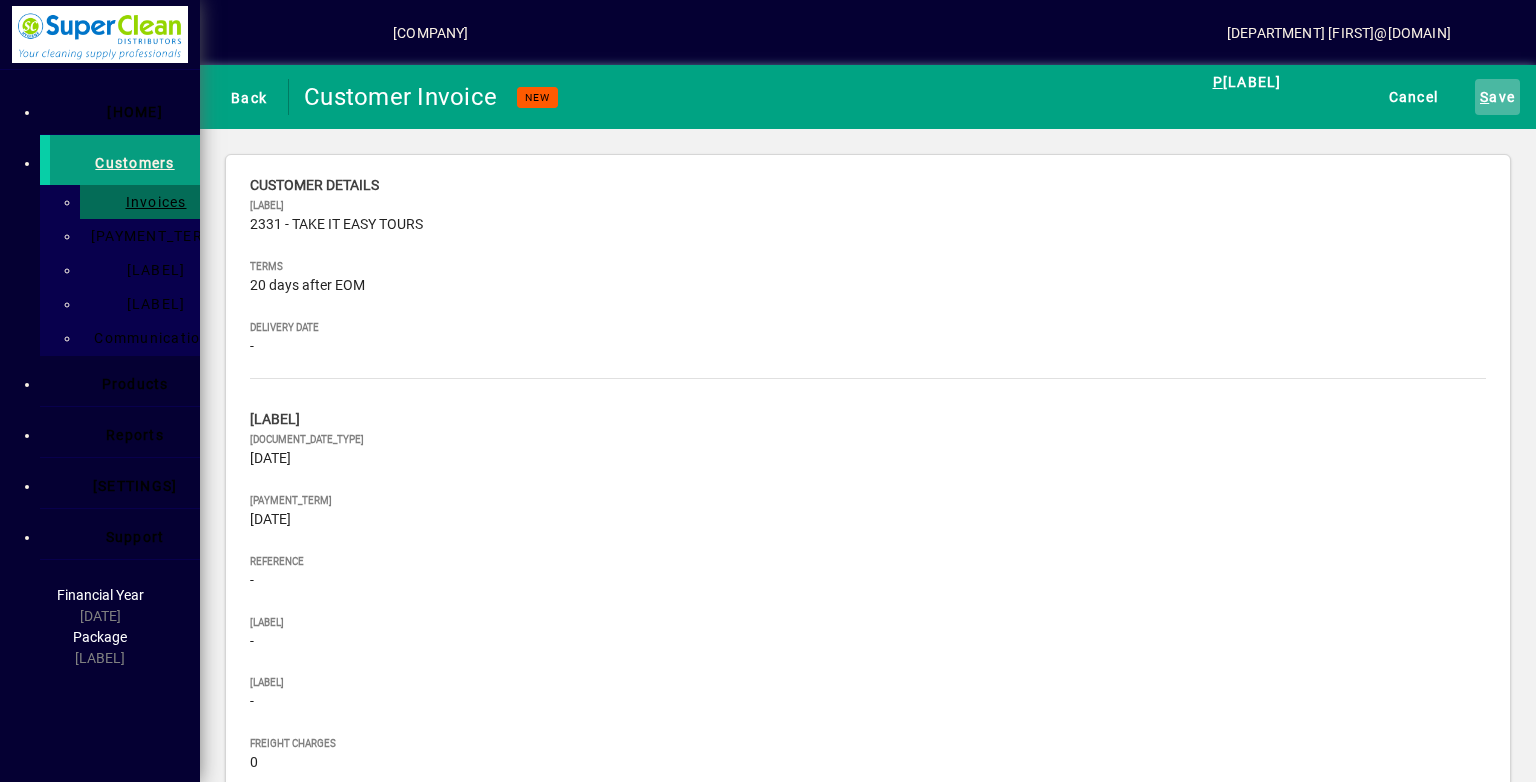 click on "S ave" at bounding box center (1497, 97) 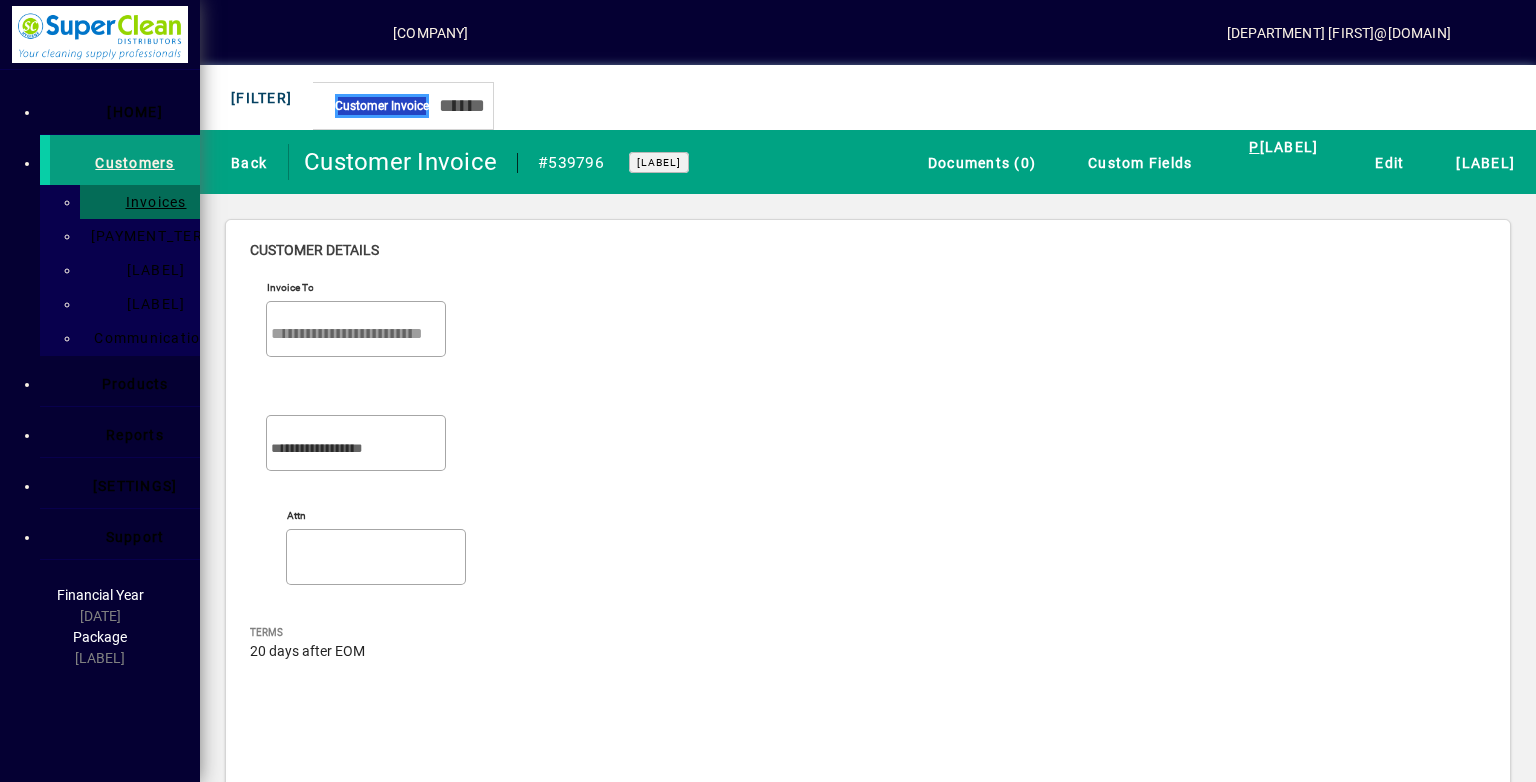 scroll, scrollTop: 800, scrollLeft: 0, axis: vertical 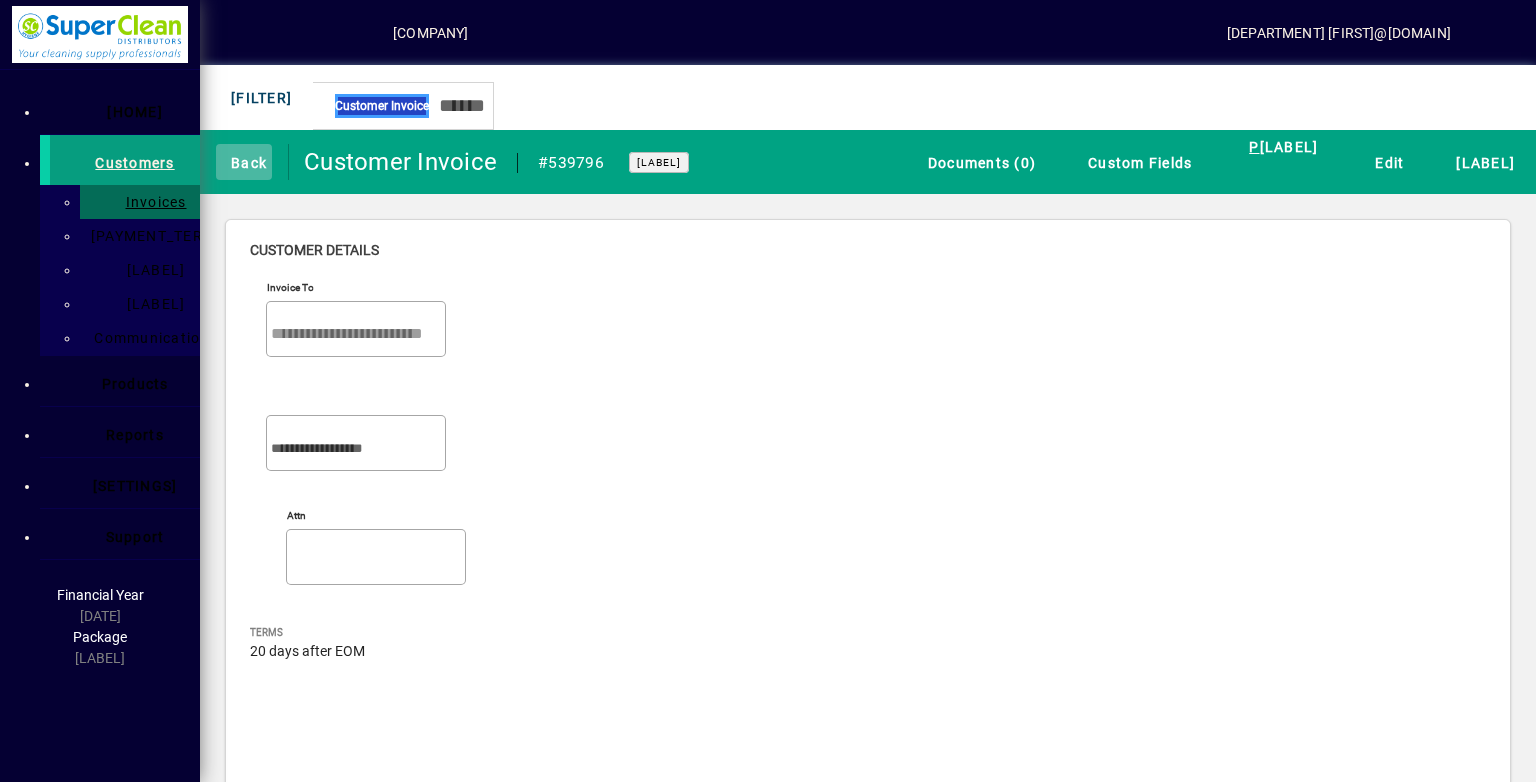 click at bounding box center [221, 161] 